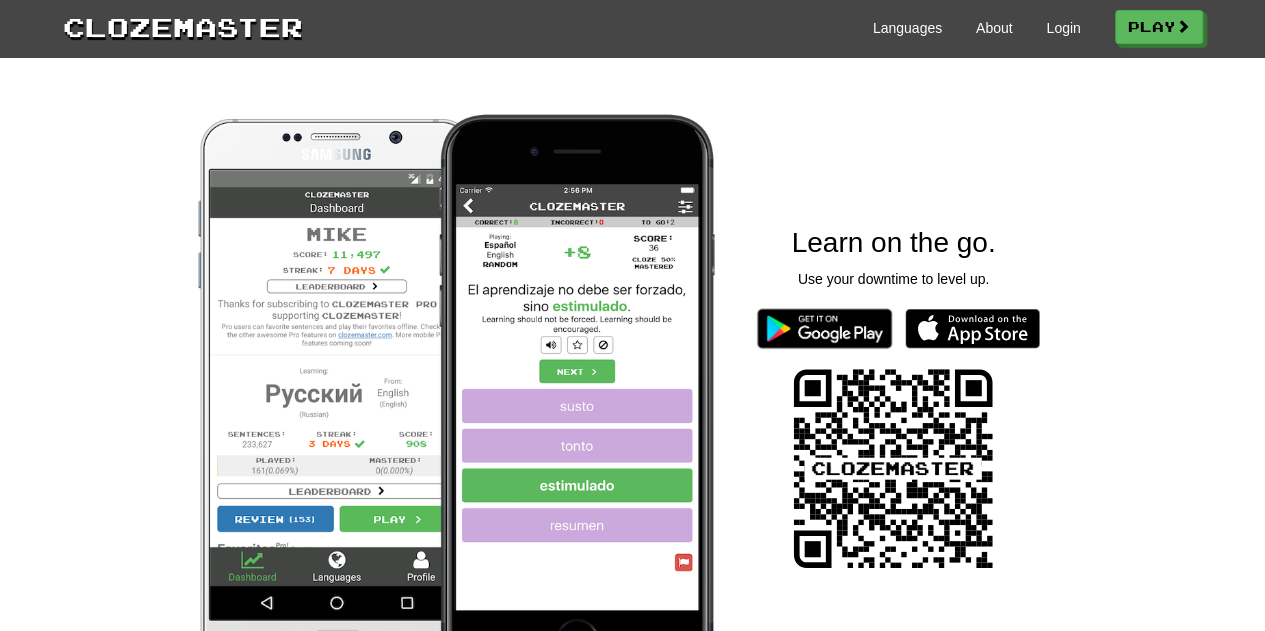 scroll, scrollTop: 1663, scrollLeft: 0, axis: vertical 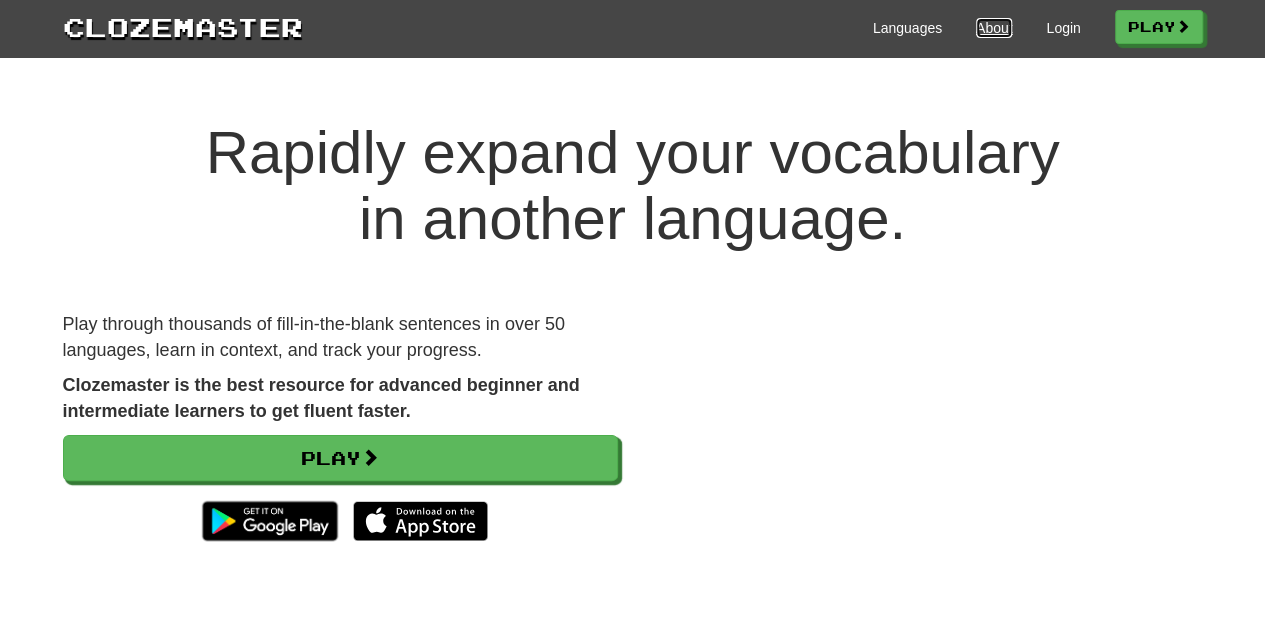 click on "About" at bounding box center [994, 28] 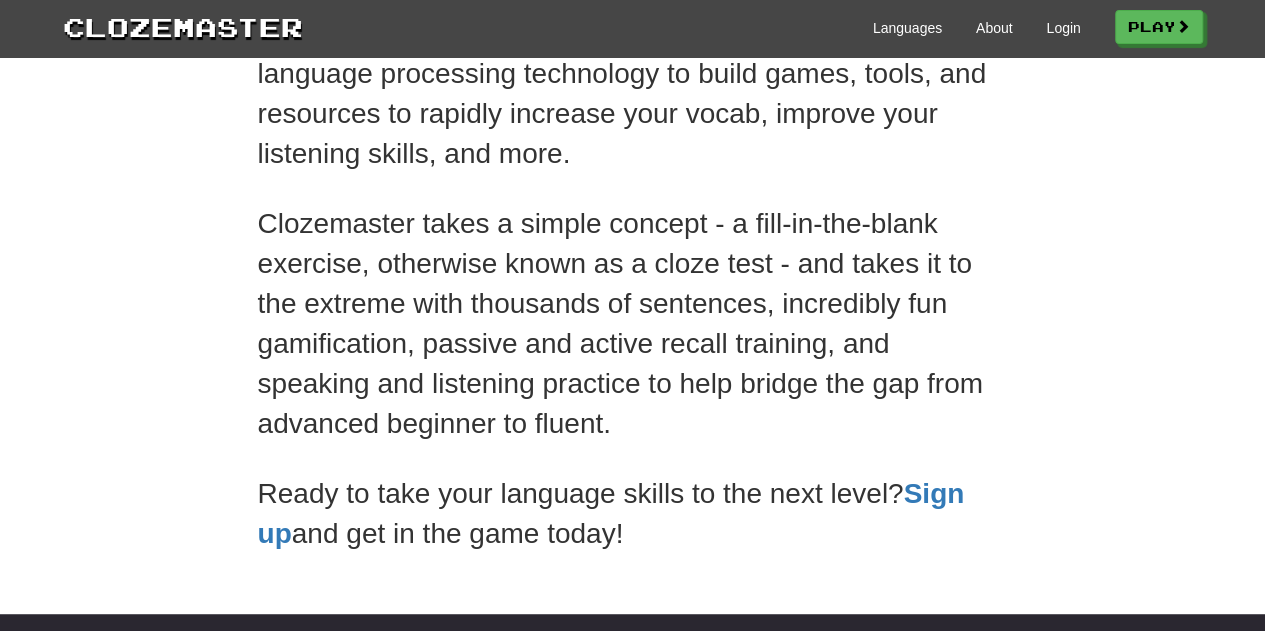 scroll, scrollTop: 400, scrollLeft: 0, axis: vertical 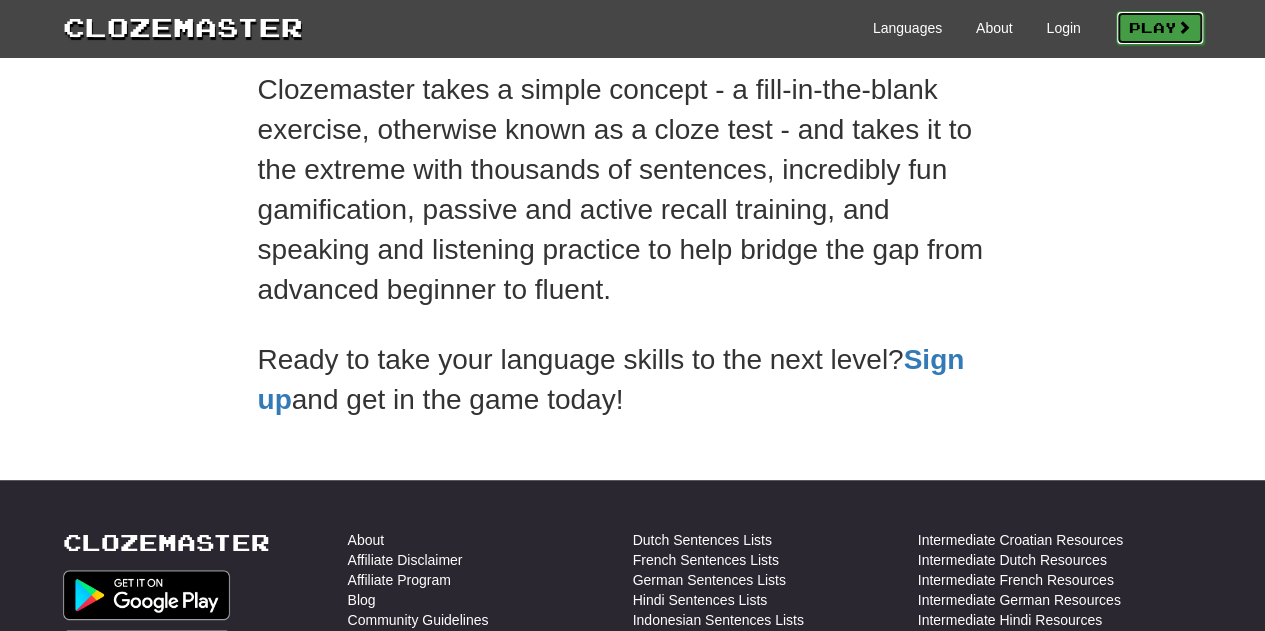 click on "Play" at bounding box center [1160, 28] 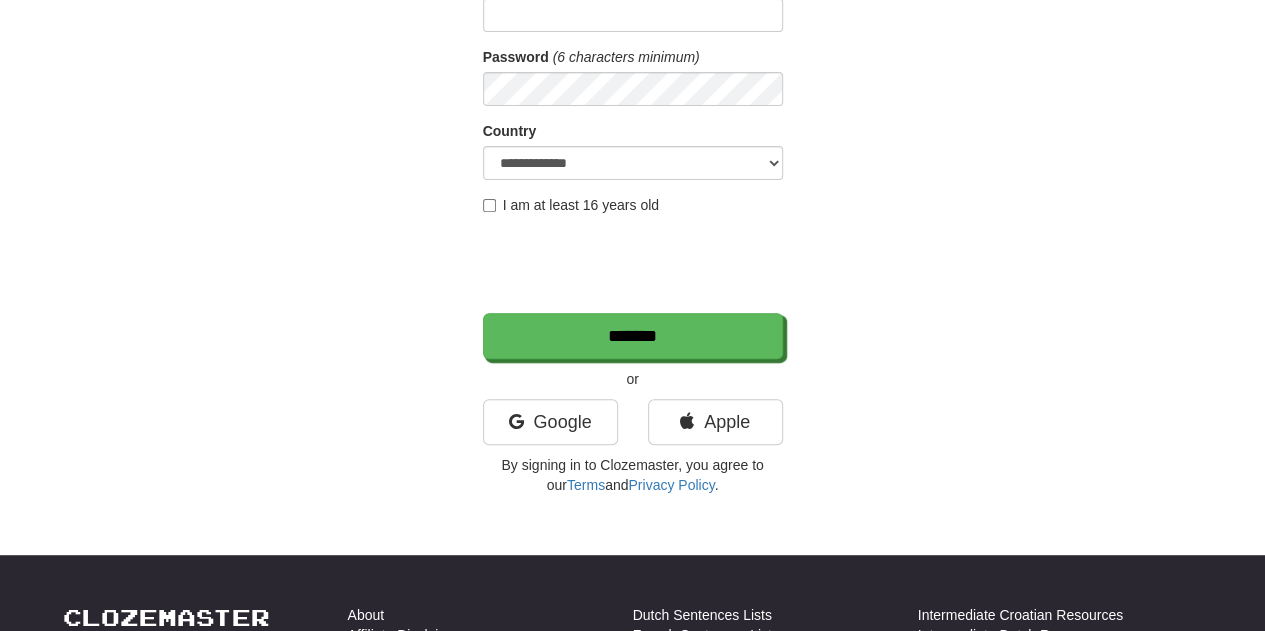 scroll, scrollTop: 0, scrollLeft: 0, axis: both 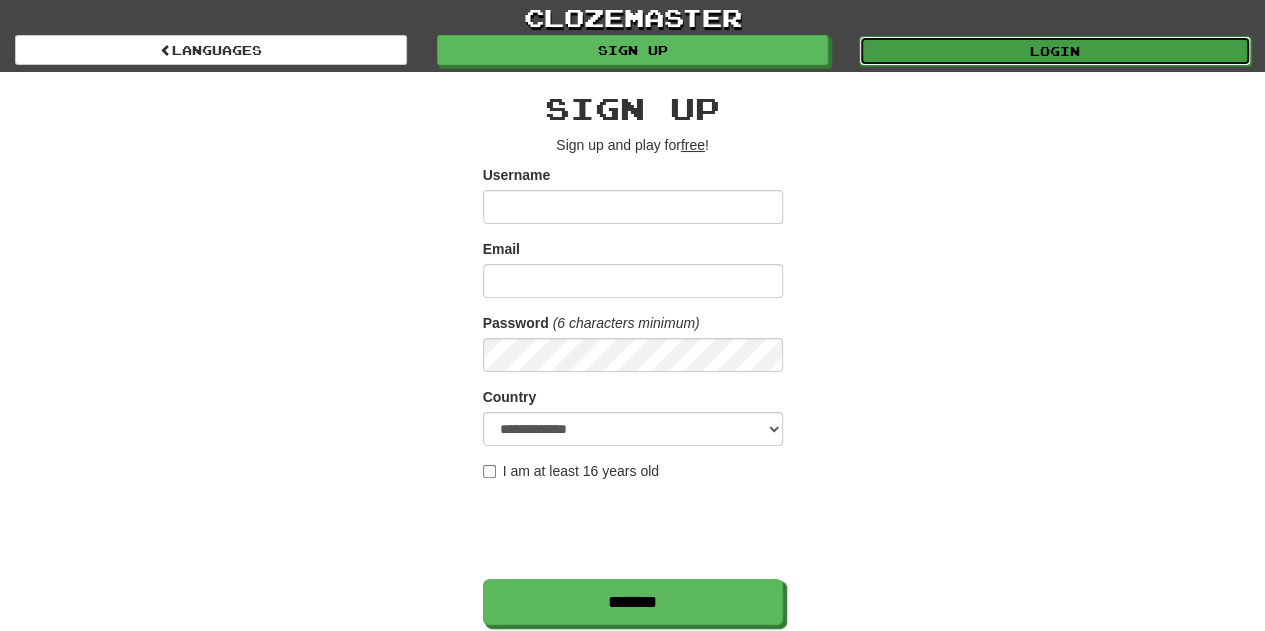 click on "Login" at bounding box center [1055, 51] 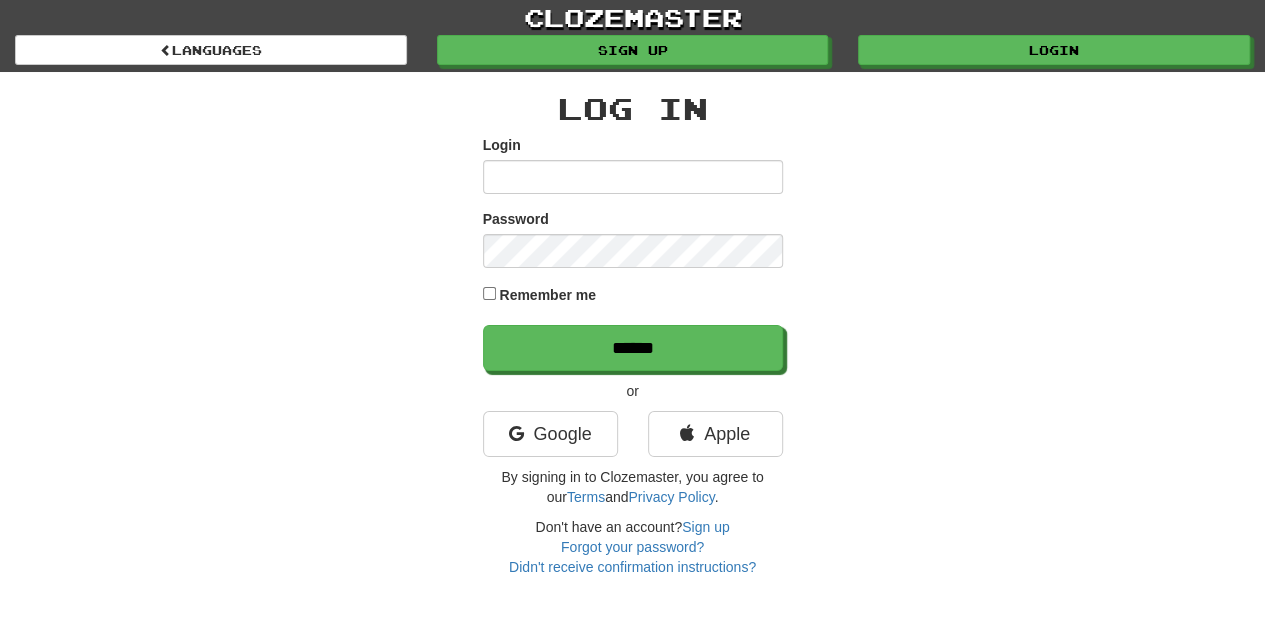scroll, scrollTop: 133, scrollLeft: 0, axis: vertical 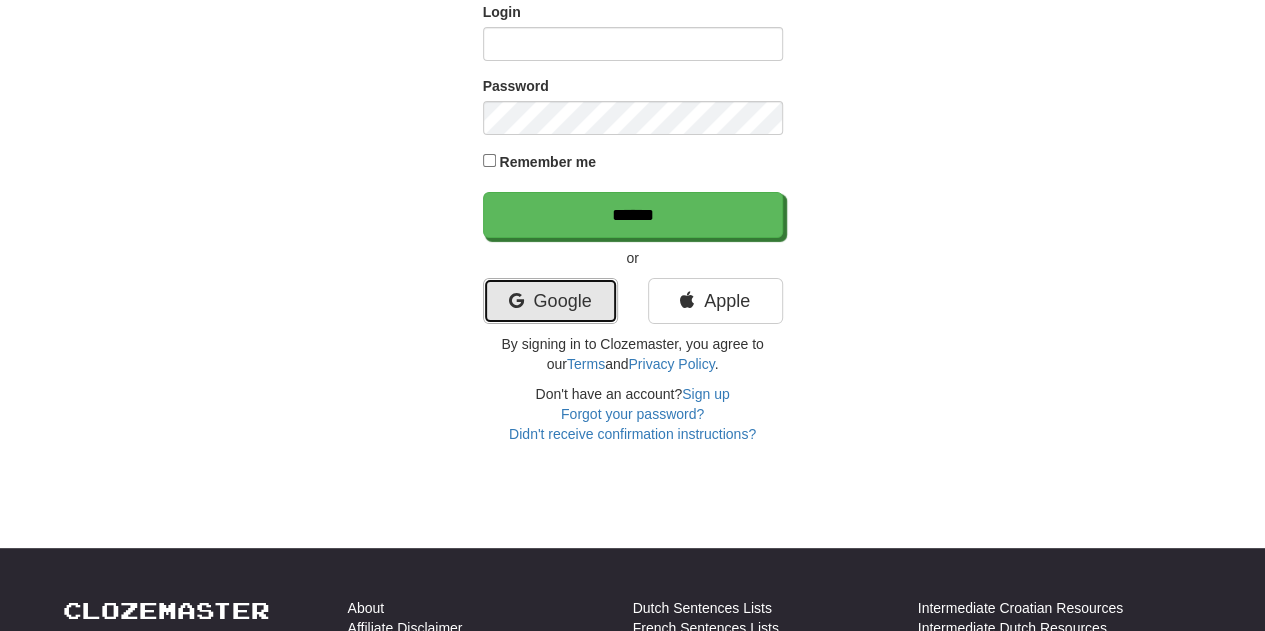 click on "Google" at bounding box center (550, 301) 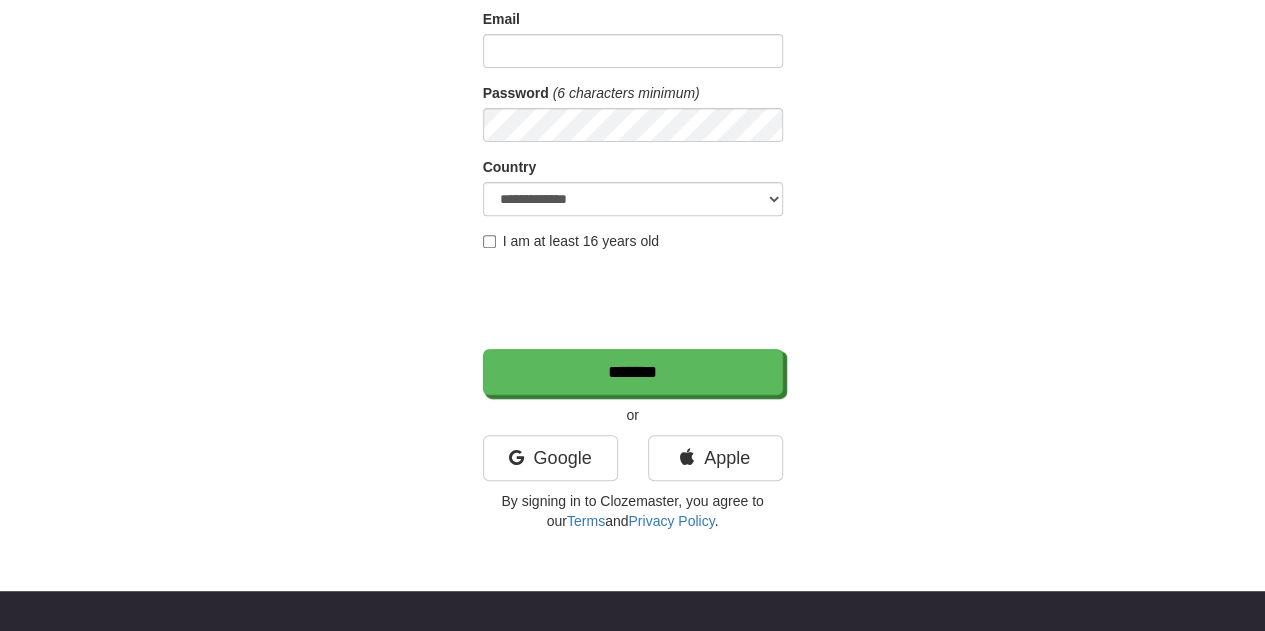 scroll, scrollTop: 133, scrollLeft: 0, axis: vertical 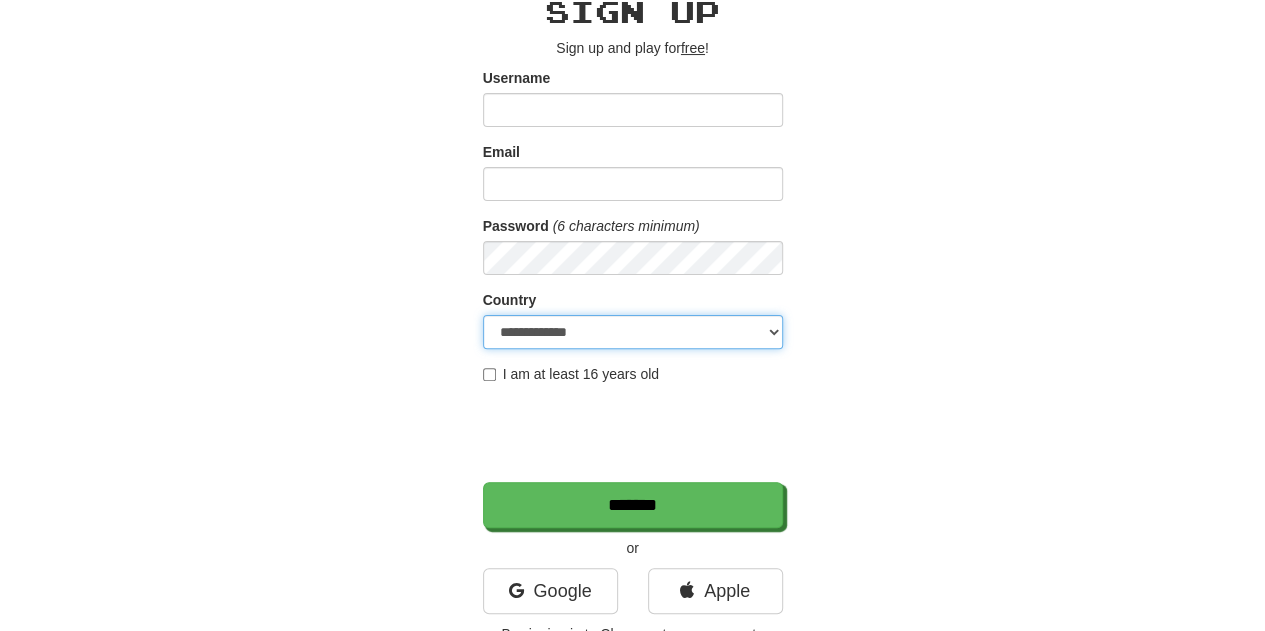 click on "**********" at bounding box center [633, 332] 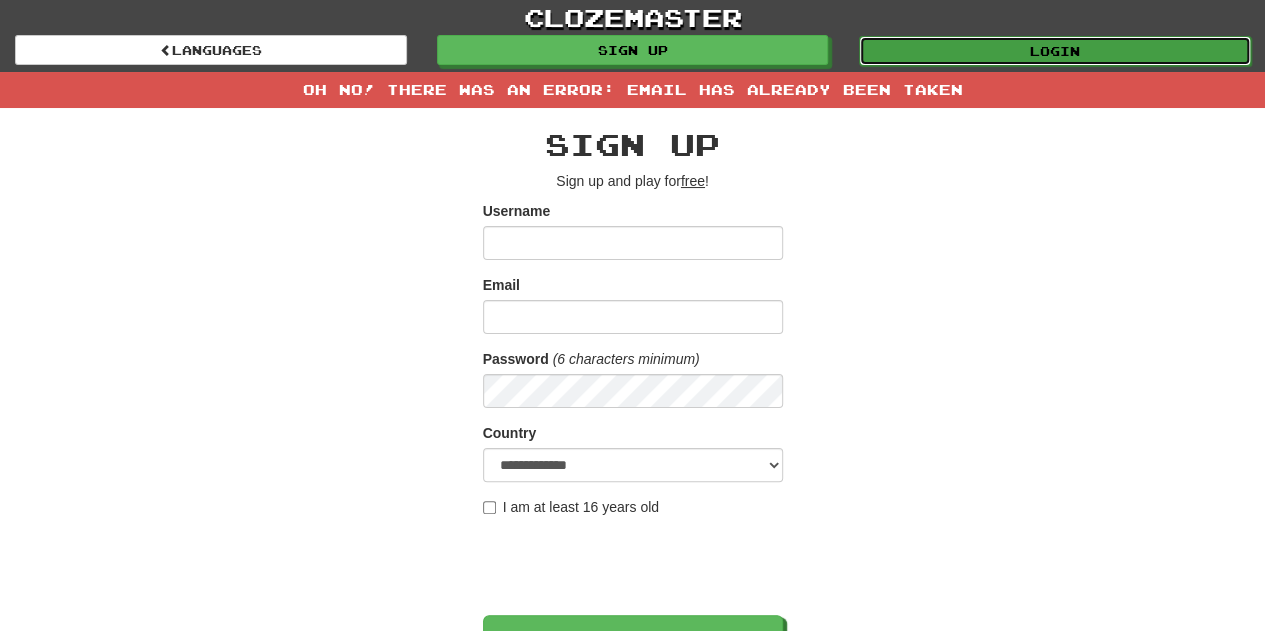 click on "Login" at bounding box center [1055, 51] 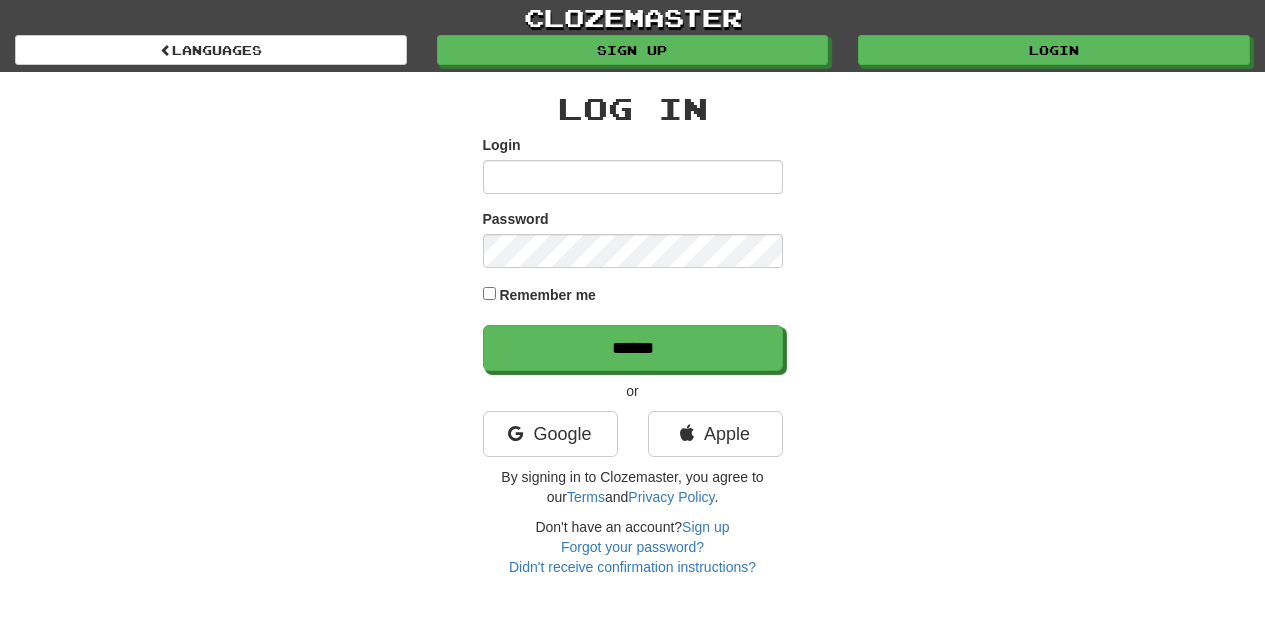 scroll, scrollTop: 0, scrollLeft: 0, axis: both 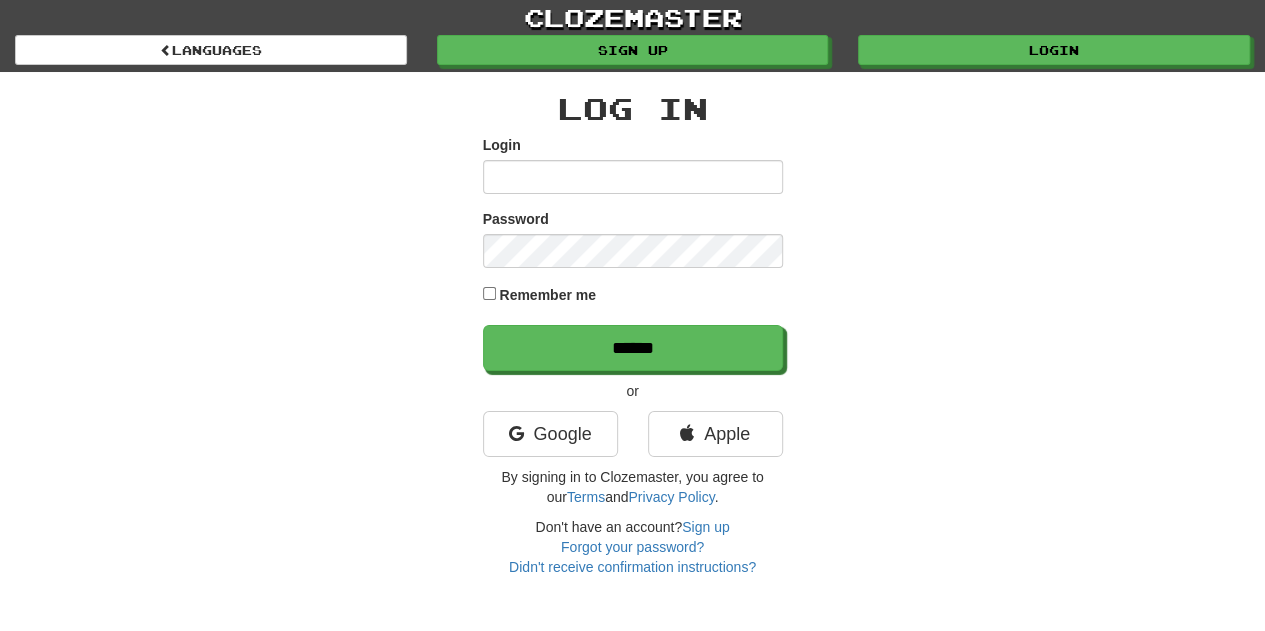 click on "Login" at bounding box center [633, 177] 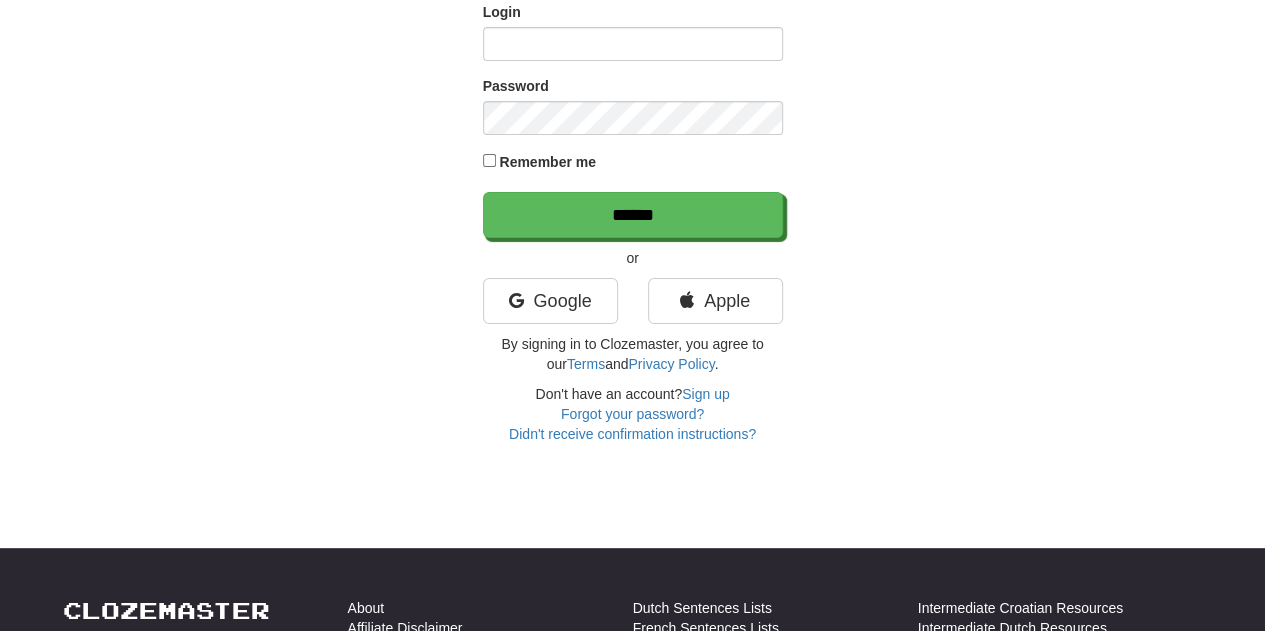 scroll, scrollTop: 0, scrollLeft: 0, axis: both 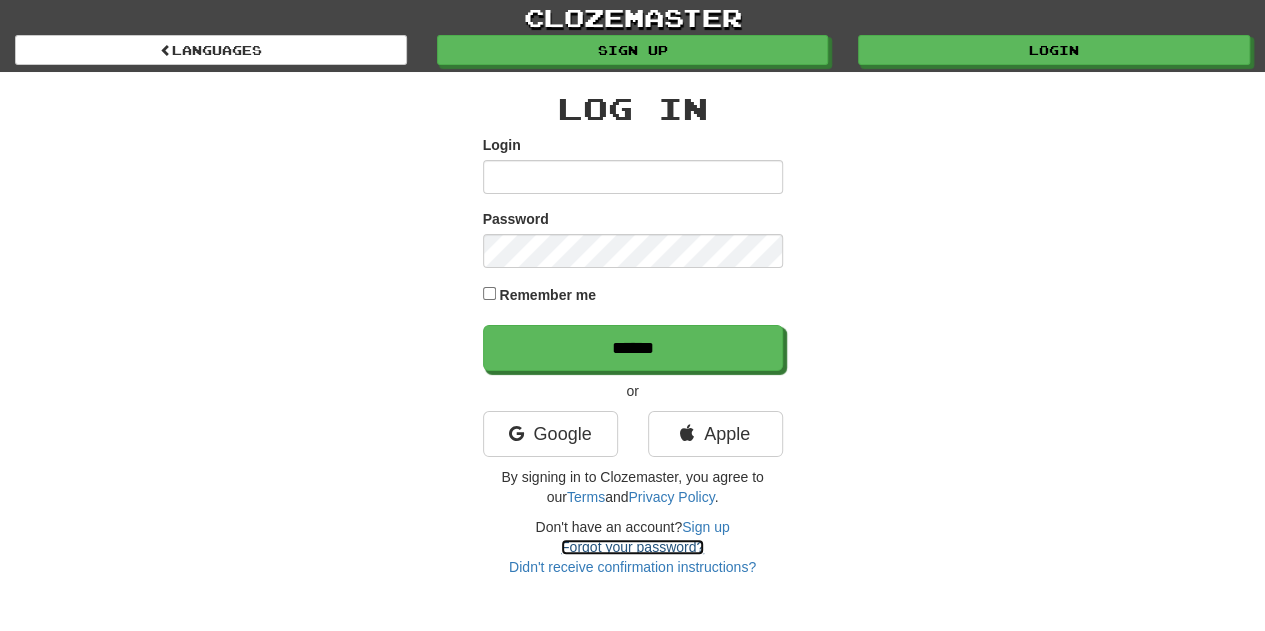 click on "Forgot your password?" at bounding box center [632, 547] 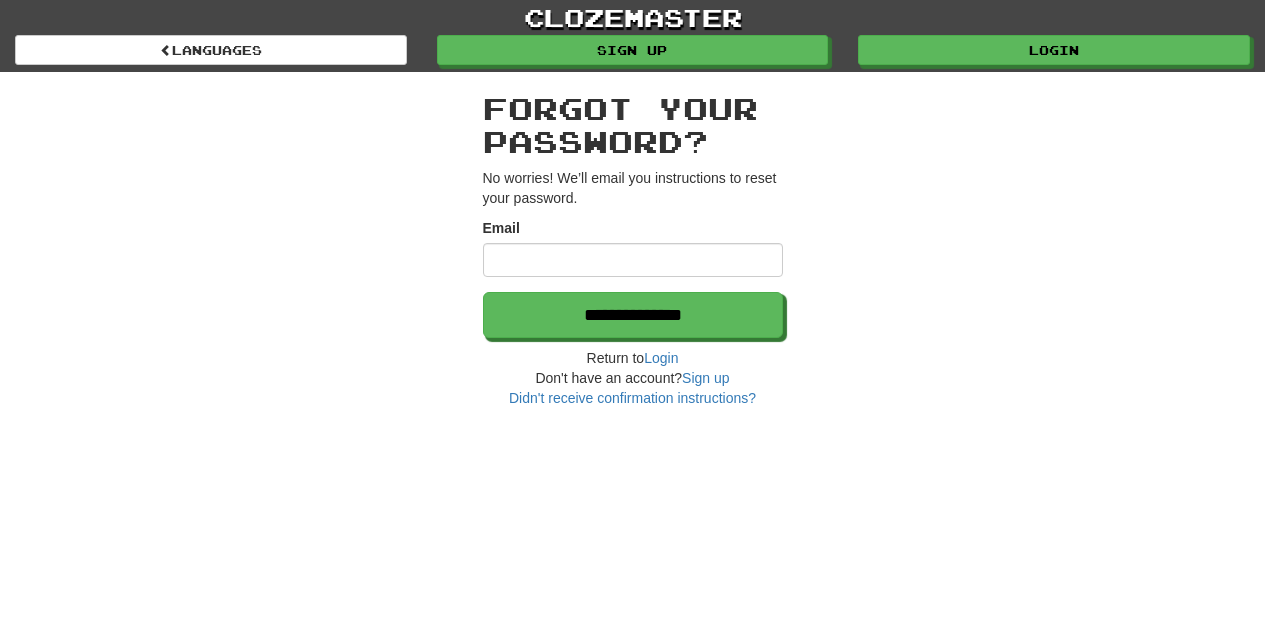 scroll, scrollTop: 0, scrollLeft: 0, axis: both 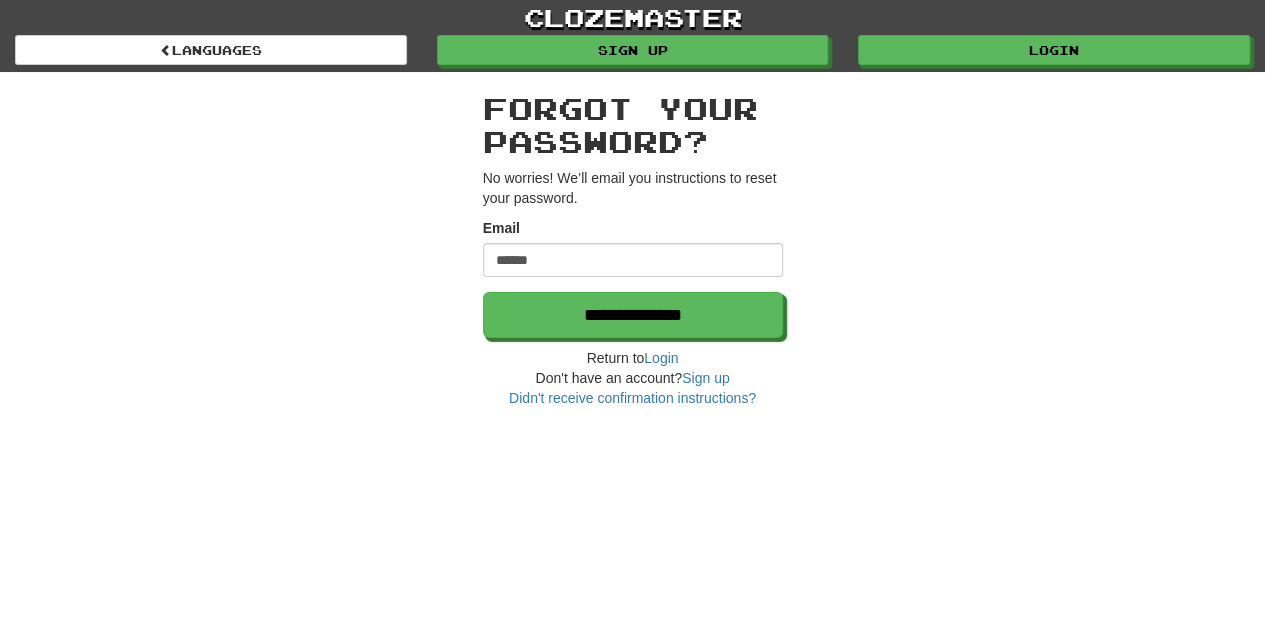 type on "**********" 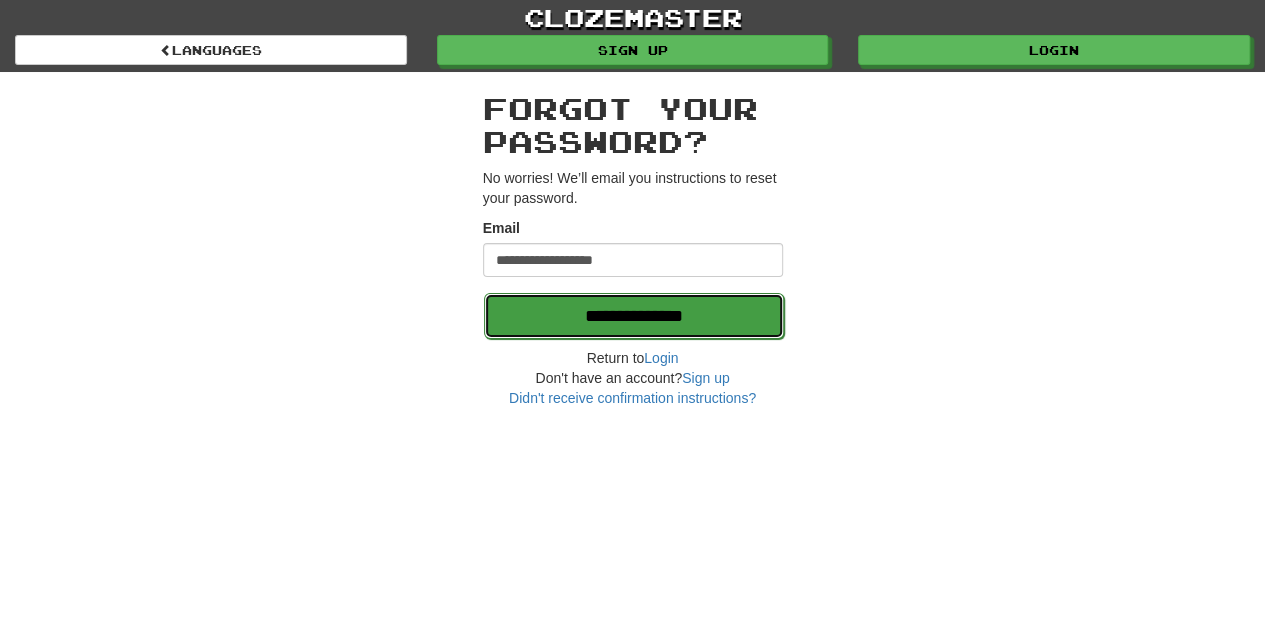 click on "**********" at bounding box center (634, 316) 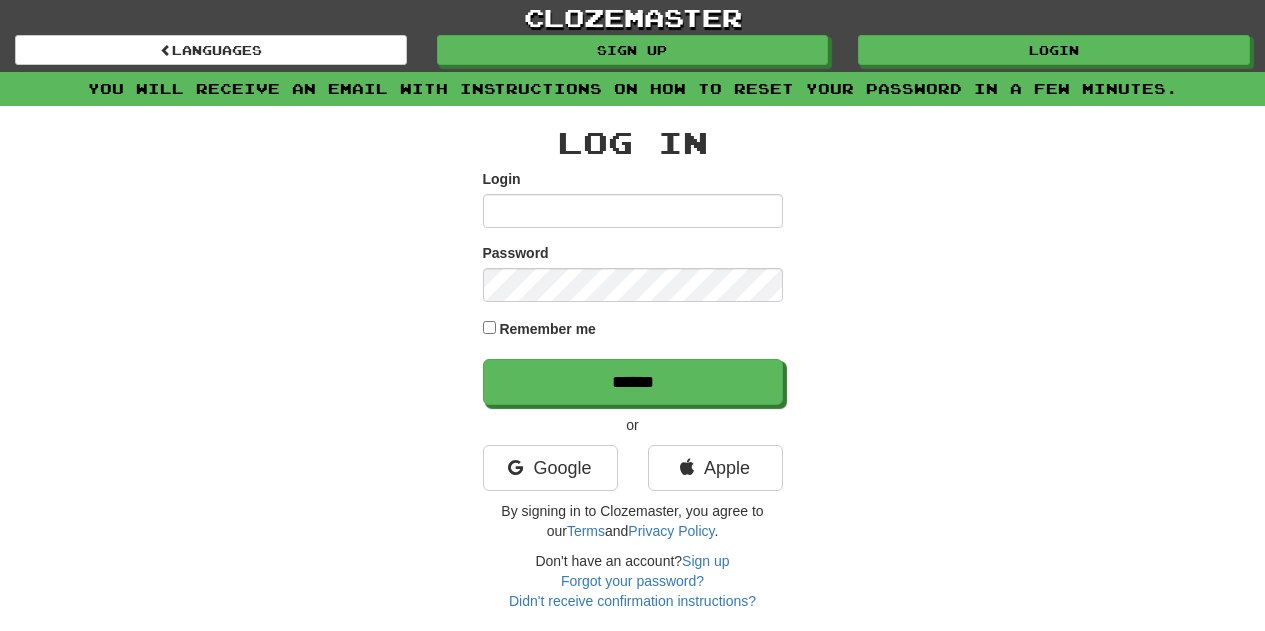 scroll, scrollTop: 0, scrollLeft: 0, axis: both 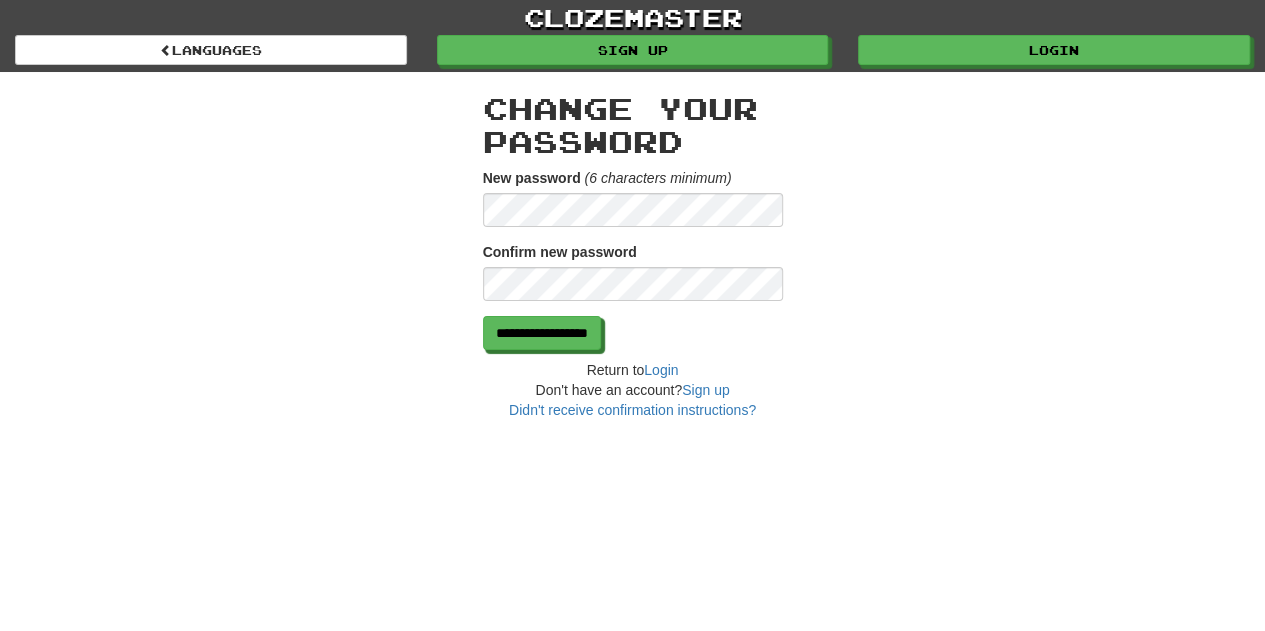 click on "**********" at bounding box center (633, 246) 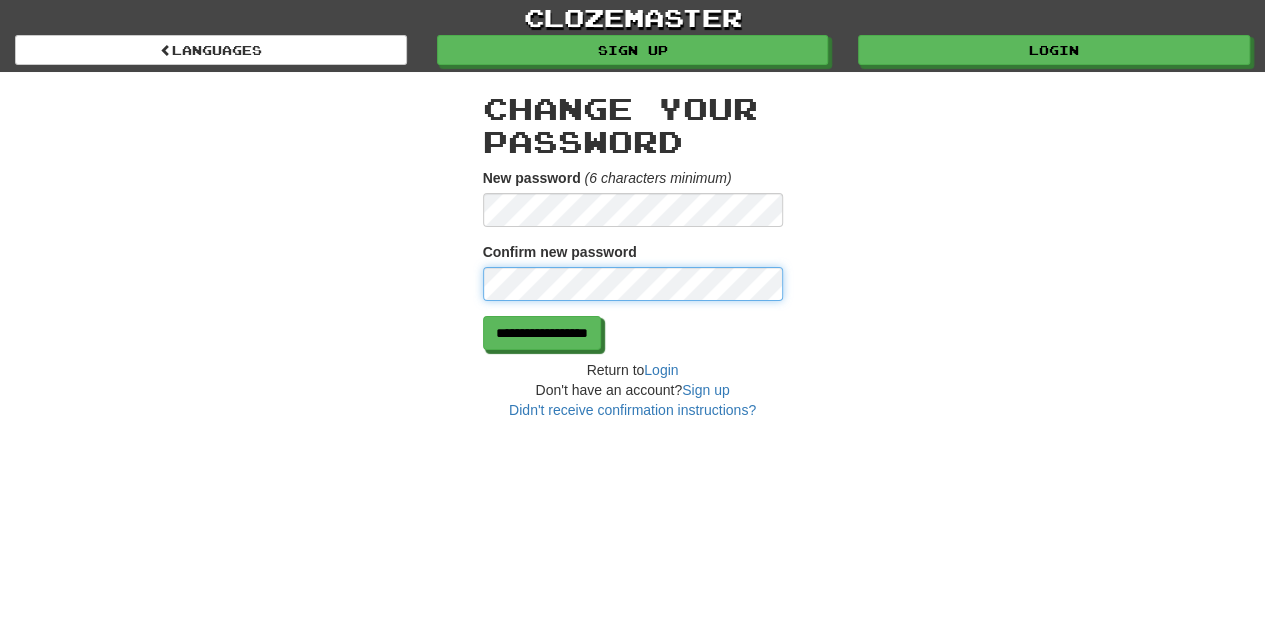 click on "**********" at bounding box center [542, 333] 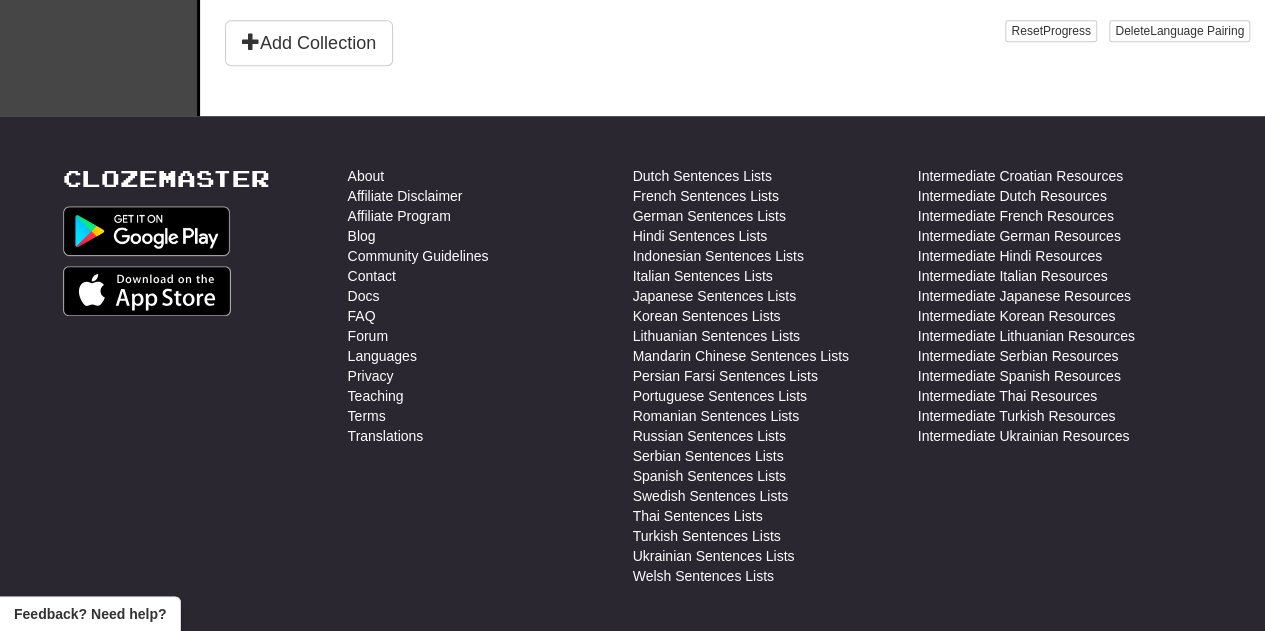 scroll, scrollTop: 0, scrollLeft: 0, axis: both 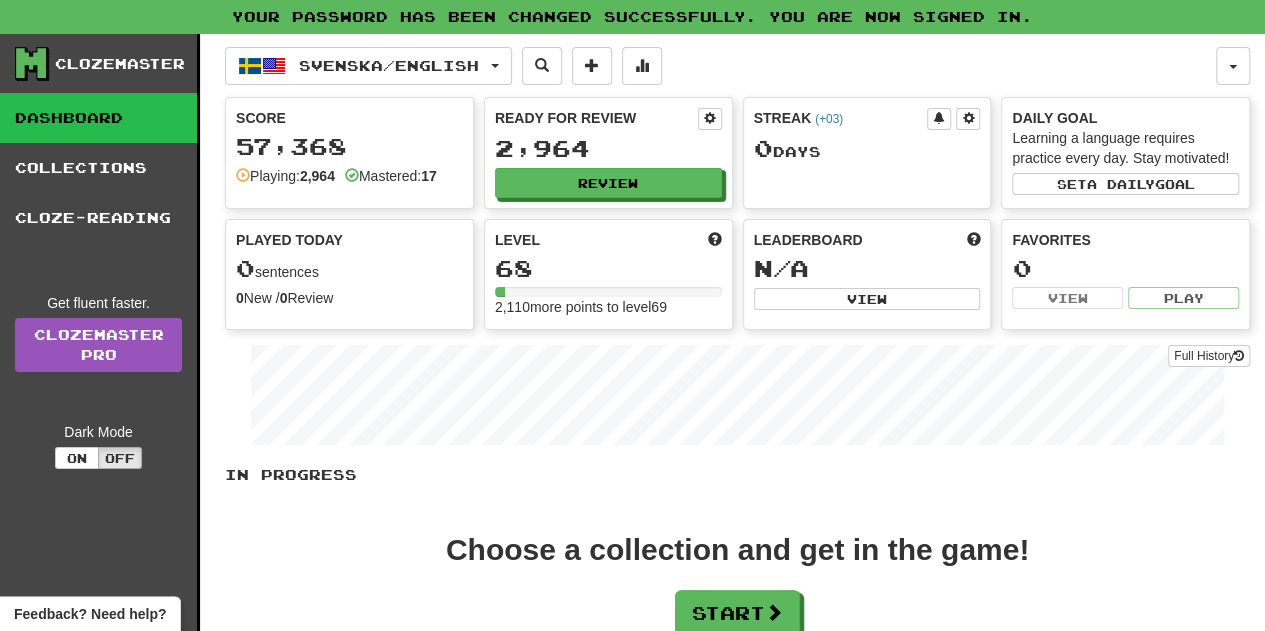 click on "Svenska  /  English Deutsch  /  English Streak:  0   Review:  3,073 Daily Goal:  0  /  1000 Español  /  English Streak:  0   Review:  715 Points today:  0 Íslenska  /  English Streak:  0   Review:  30 Points today:  0 Nederlands  /  English Streak:  0   Review:  20 Points today:  0 Norsk bokmål  /  English Streak:  0   Review:  12 Points today:  0 Svenska  /  English Streak:  0   Review:  2,964 Points today:  0 Türkçe  /  English Streak:  0   Review:  33 Points today:  0 Русский  /  English Streak:  0   Review:  4 Points today:  0 日本語  /  English Streak:  0   Review:  0 Points today:  0  Language Pairing Username: Kraaken Edit  Account  Notifications  Activity Feed  Profile  Leaderboard  Forum  Logout Score 57,368  Playing:  2,964  Mastered:  17 Ready for Review 2,964   Review Streak   ( +03 ) 0  Day s Daily Goal Learning a language requires practice every day. Stay motivated! Set  a daily  goal Played Today 0  sentences 0  New /  0  Review Full History  Level 68 2,110  more points to level" at bounding box center (737, 408) 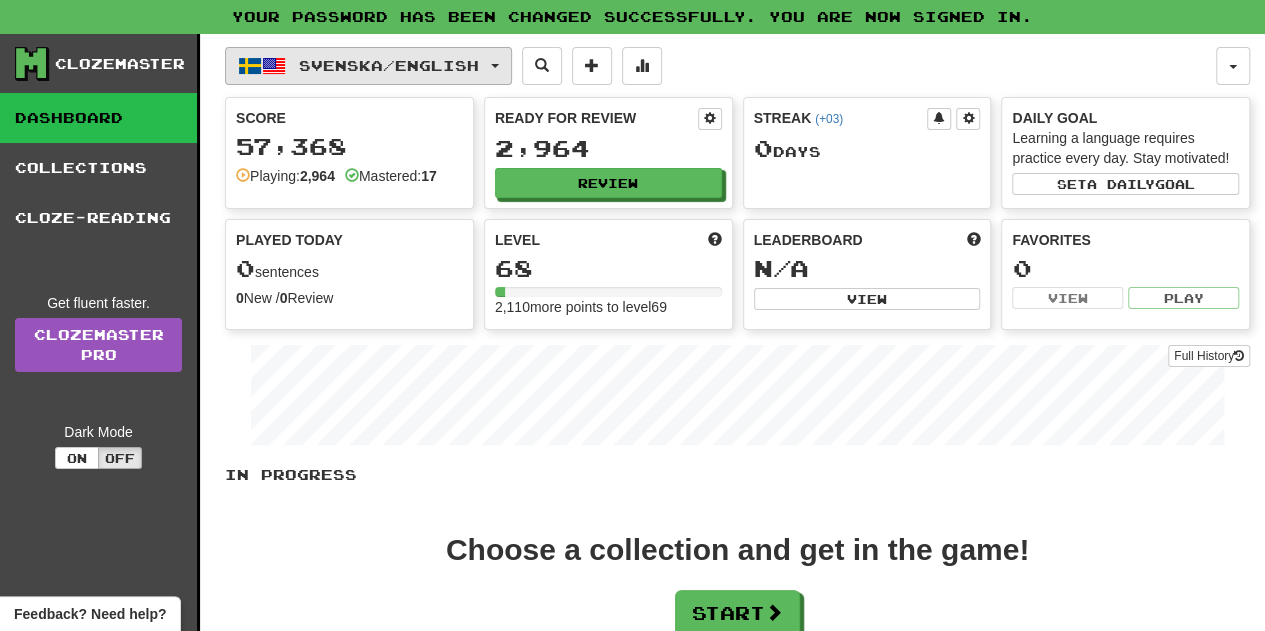 click on "Svenska  /  English" at bounding box center [389, 65] 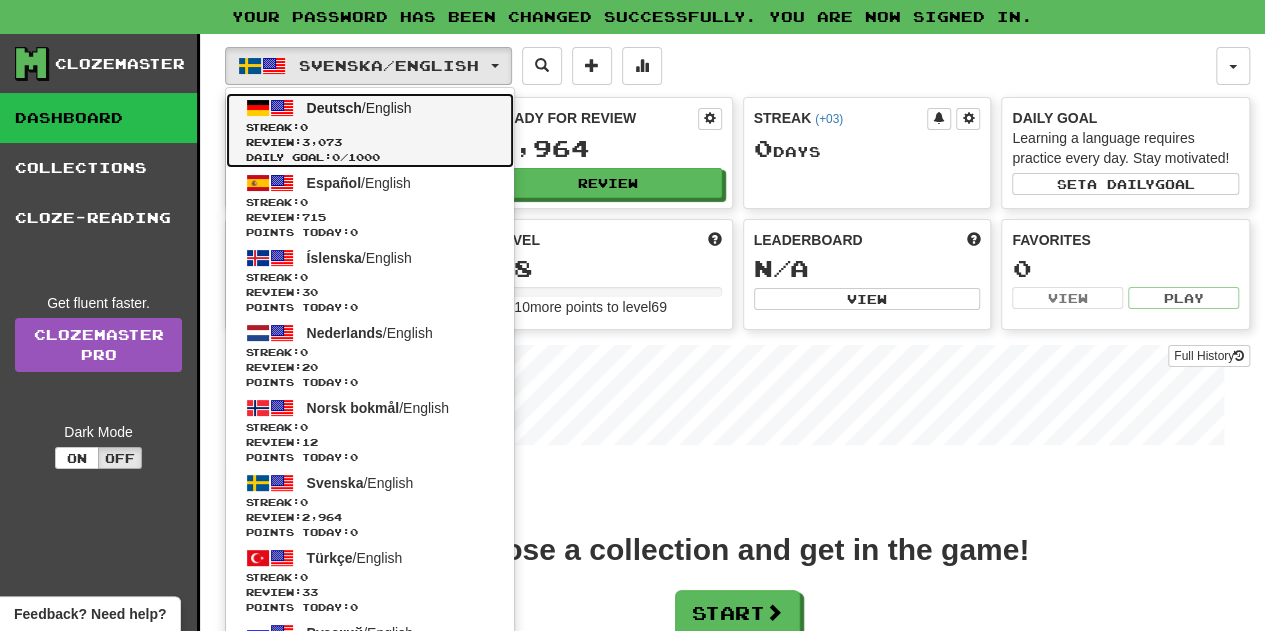 click on "Streak:  0" at bounding box center (370, 127) 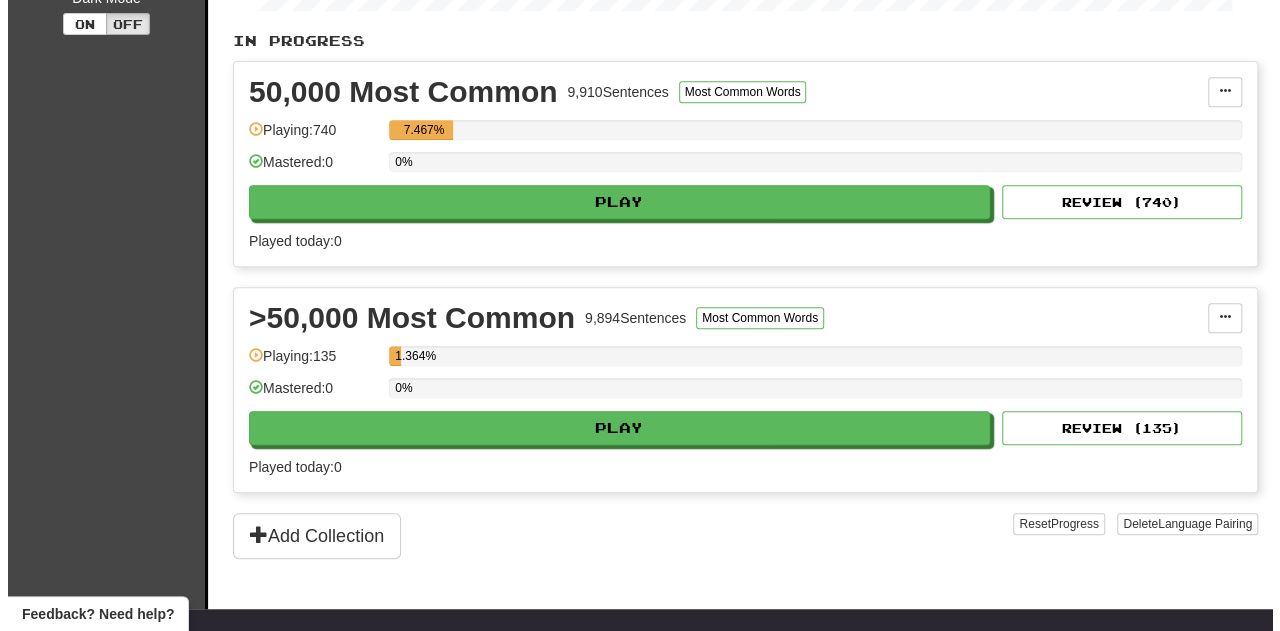 scroll, scrollTop: 266, scrollLeft: 0, axis: vertical 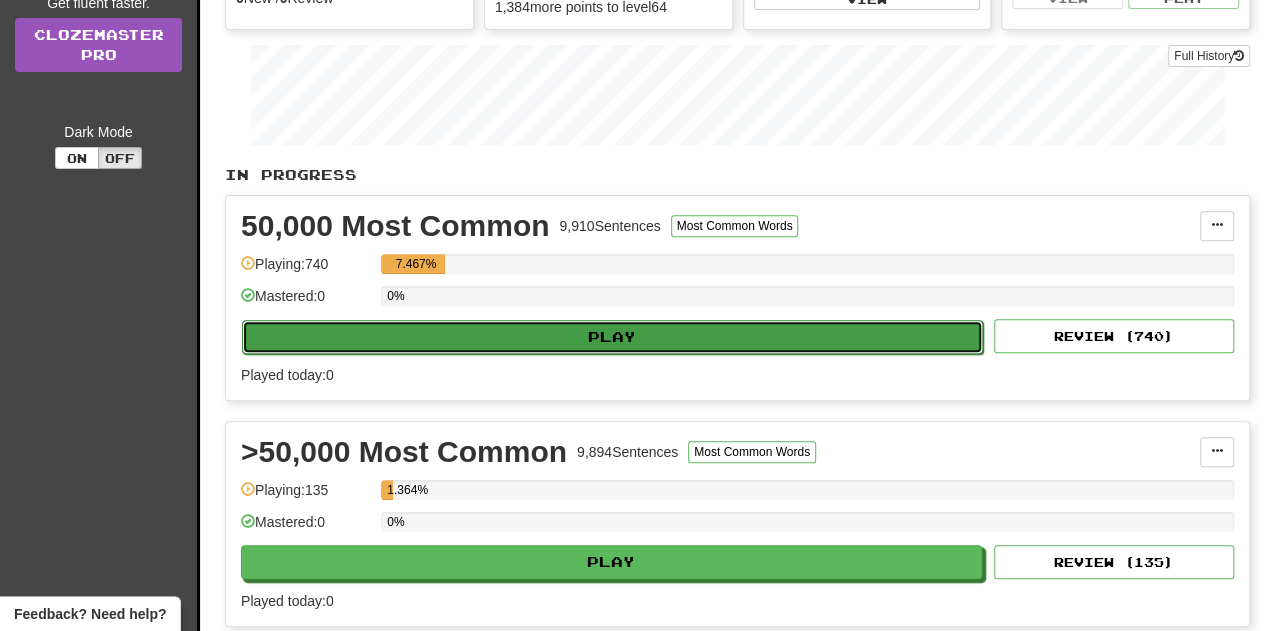 click on "Play" at bounding box center [612, 337] 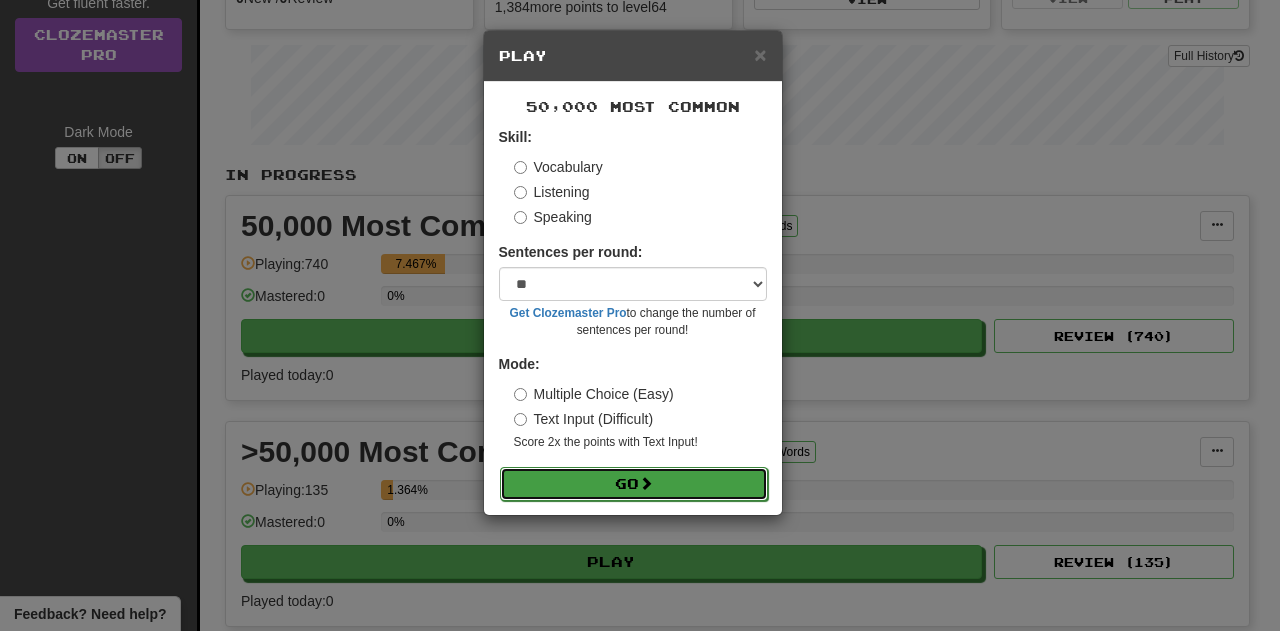 click on "Go" at bounding box center [634, 484] 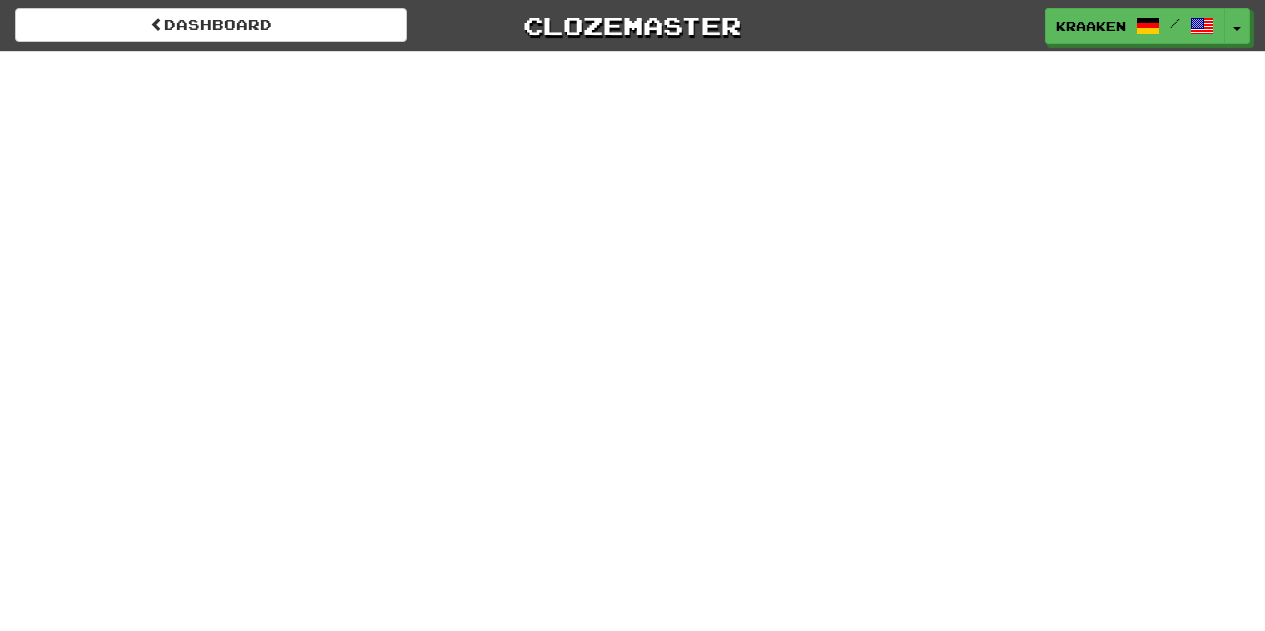 scroll, scrollTop: 0, scrollLeft: 0, axis: both 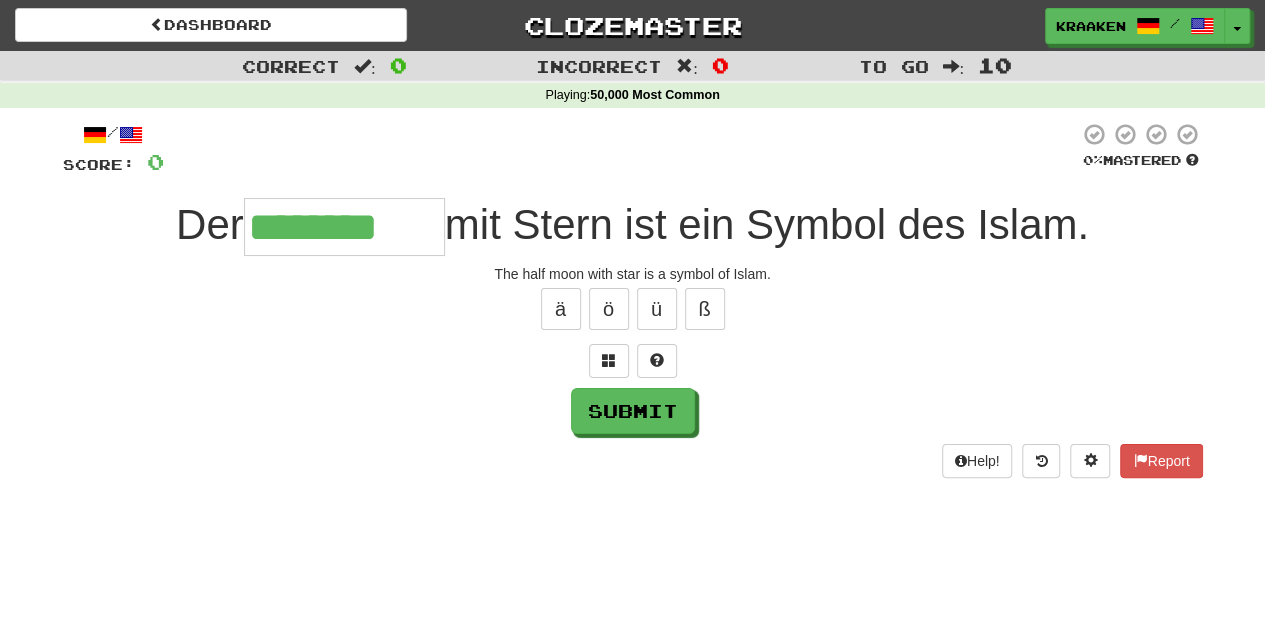type on "********" 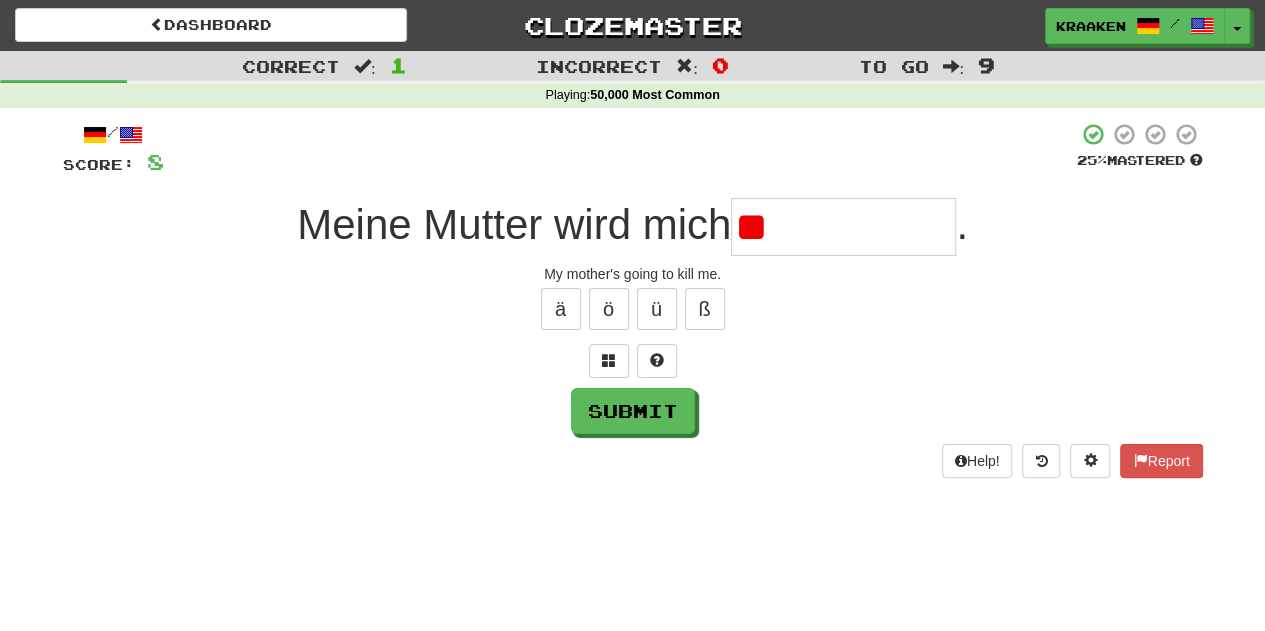 type on "*" 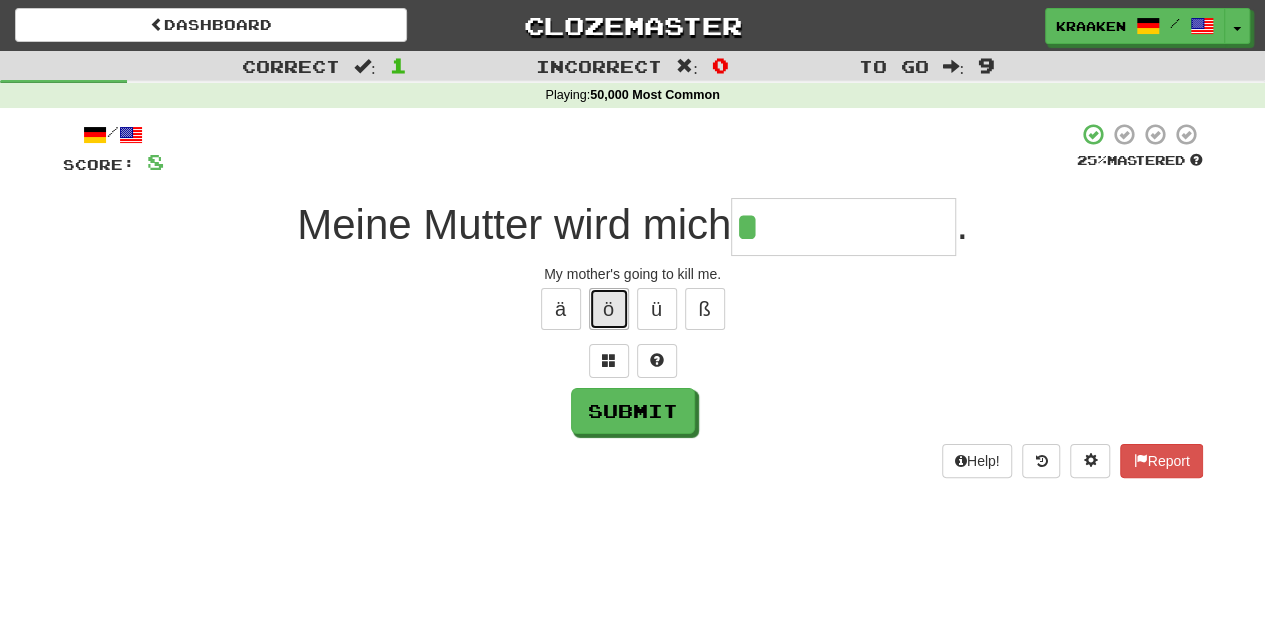 click on "ö" at bounding box center [609, 309] 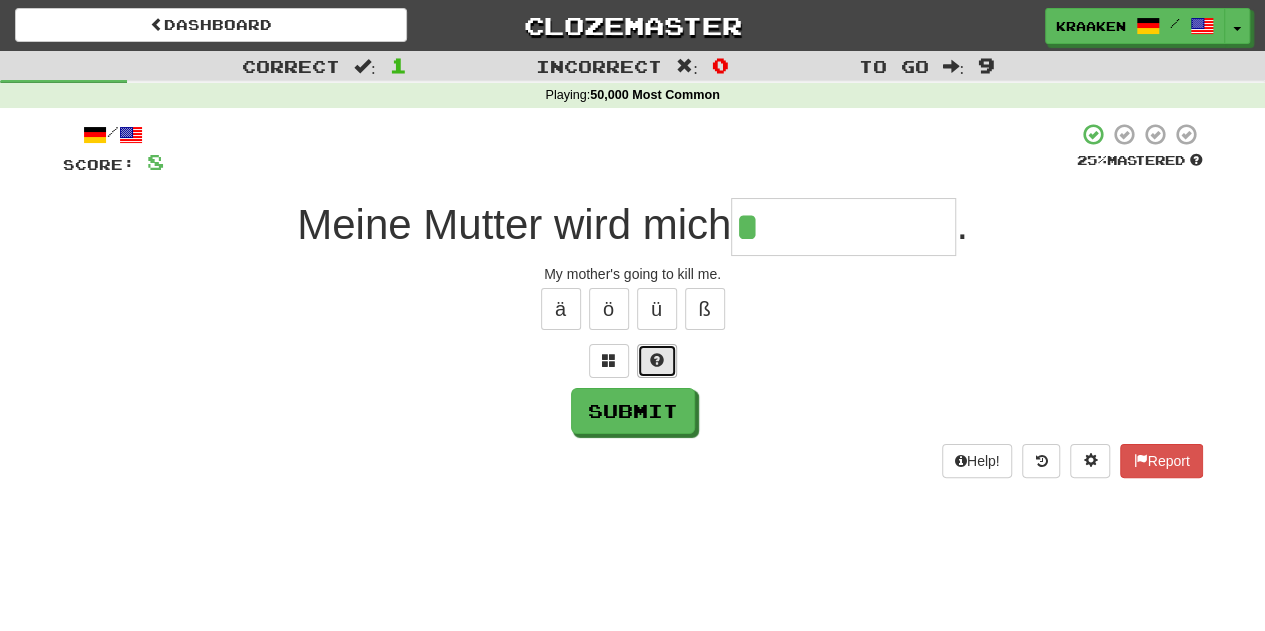 click at bounding box center [657, 360] 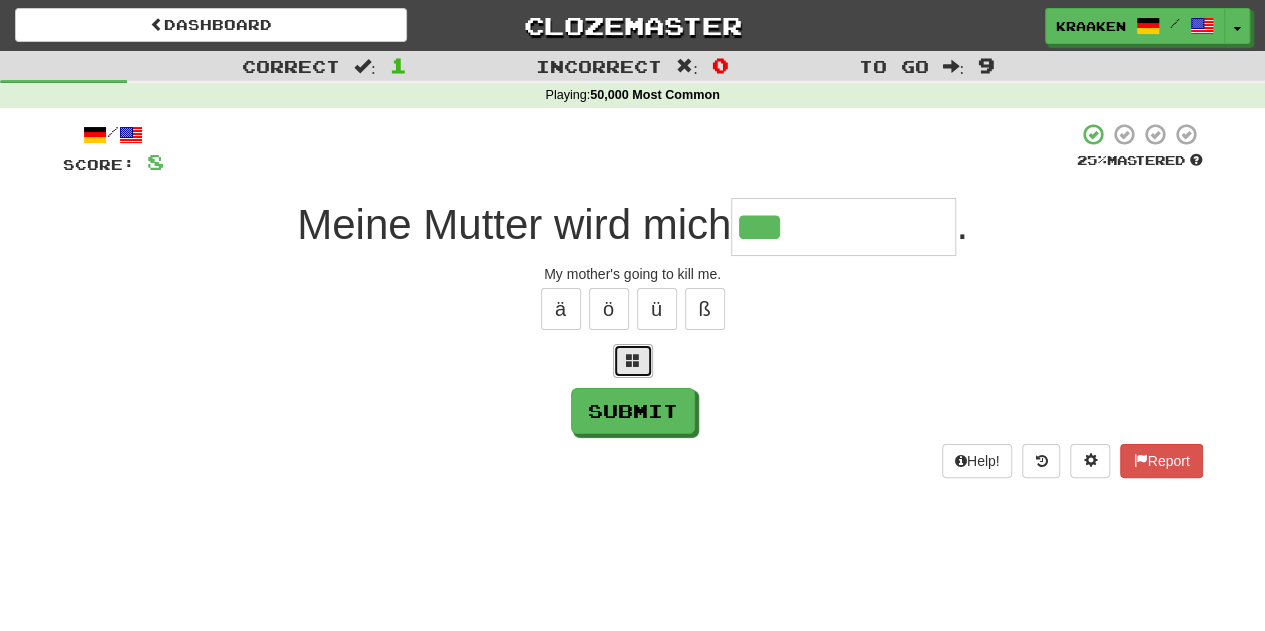click at bounding box center (633, 361) 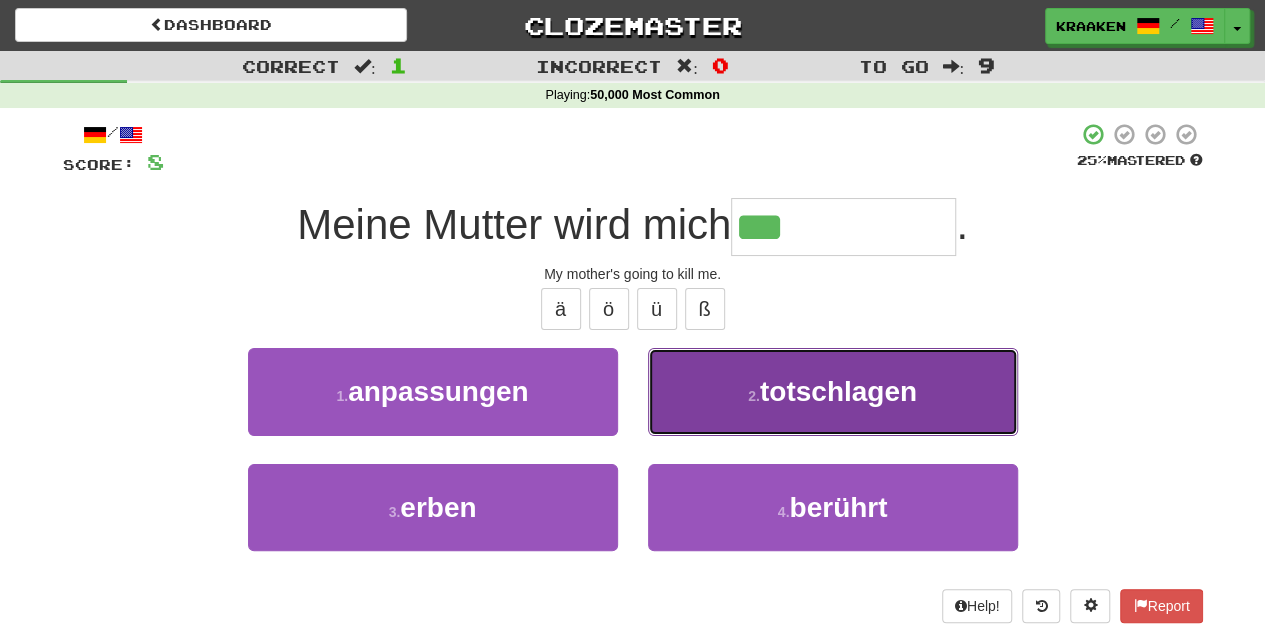 click on "2 .  totschlagen" at bounding box center (833, 391) 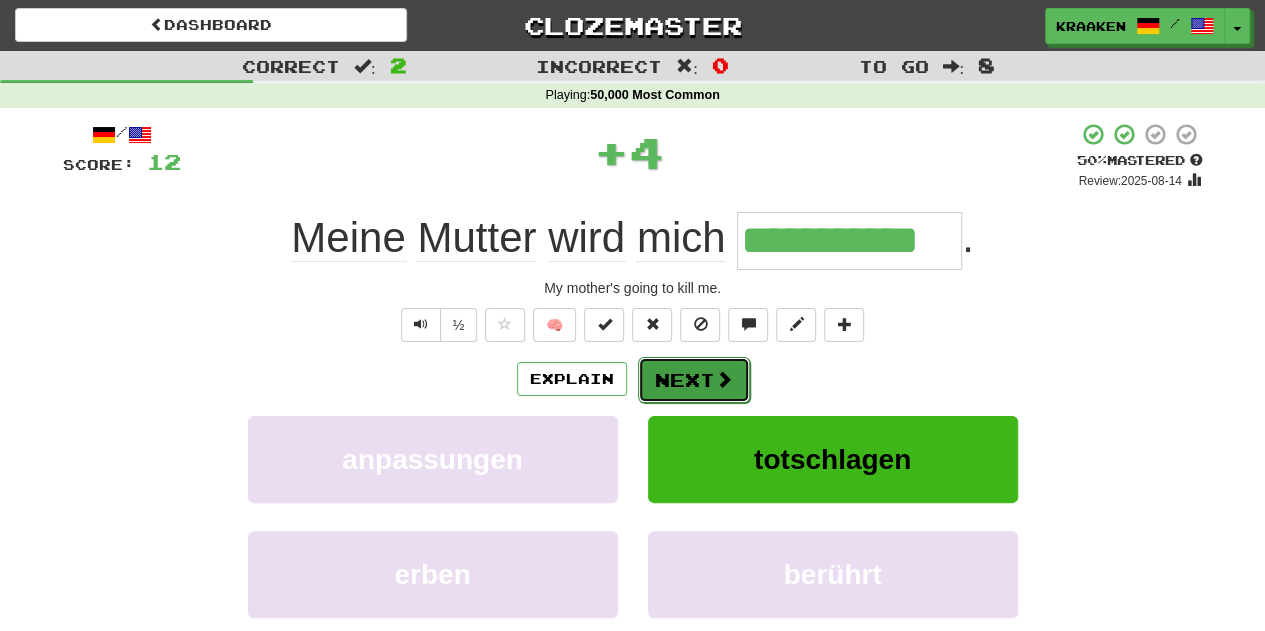 click on "Next" at bounding box center (694, 380) 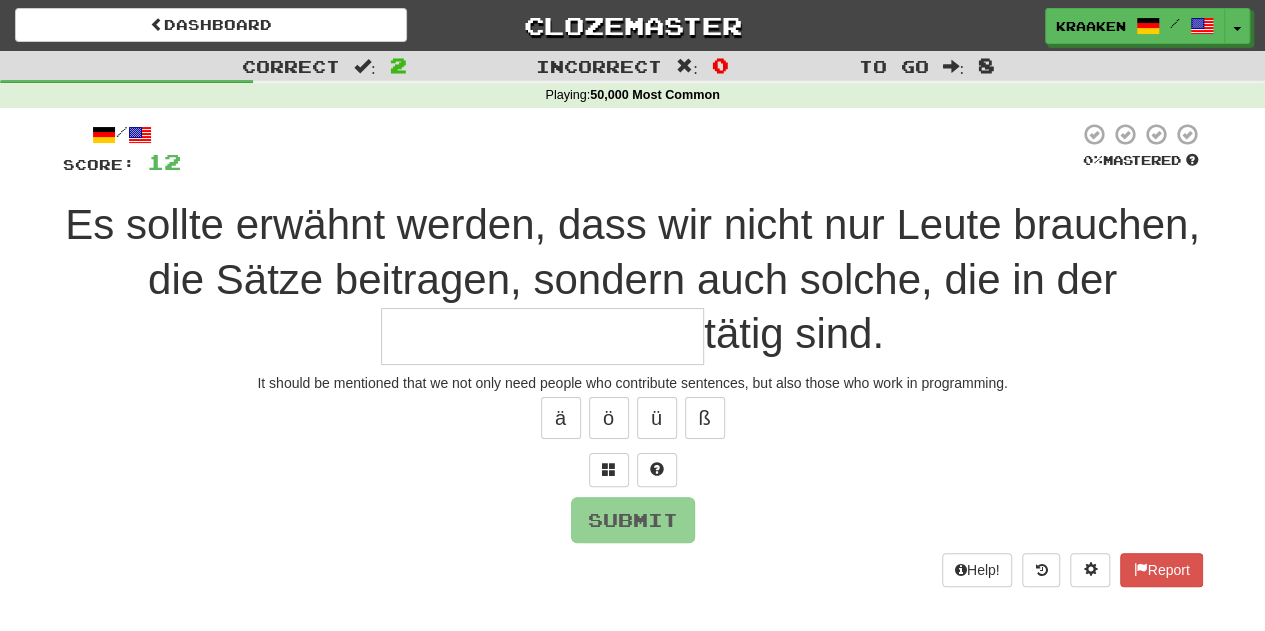 click at bounding box center (542, 337) 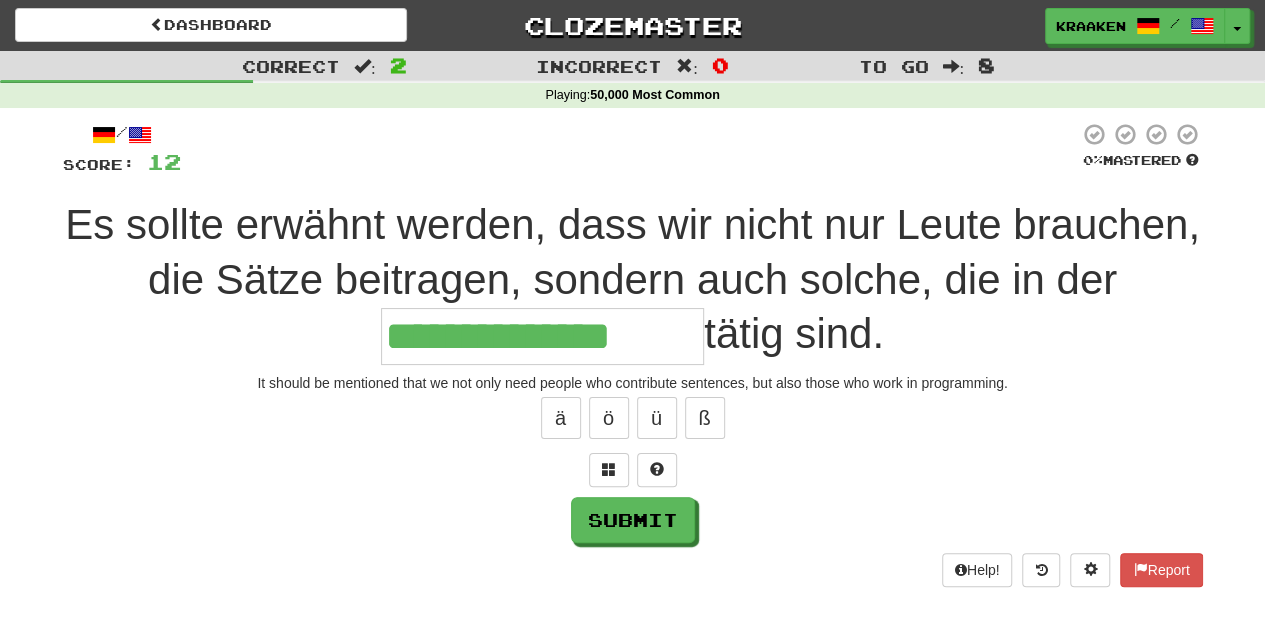 type on "**********" 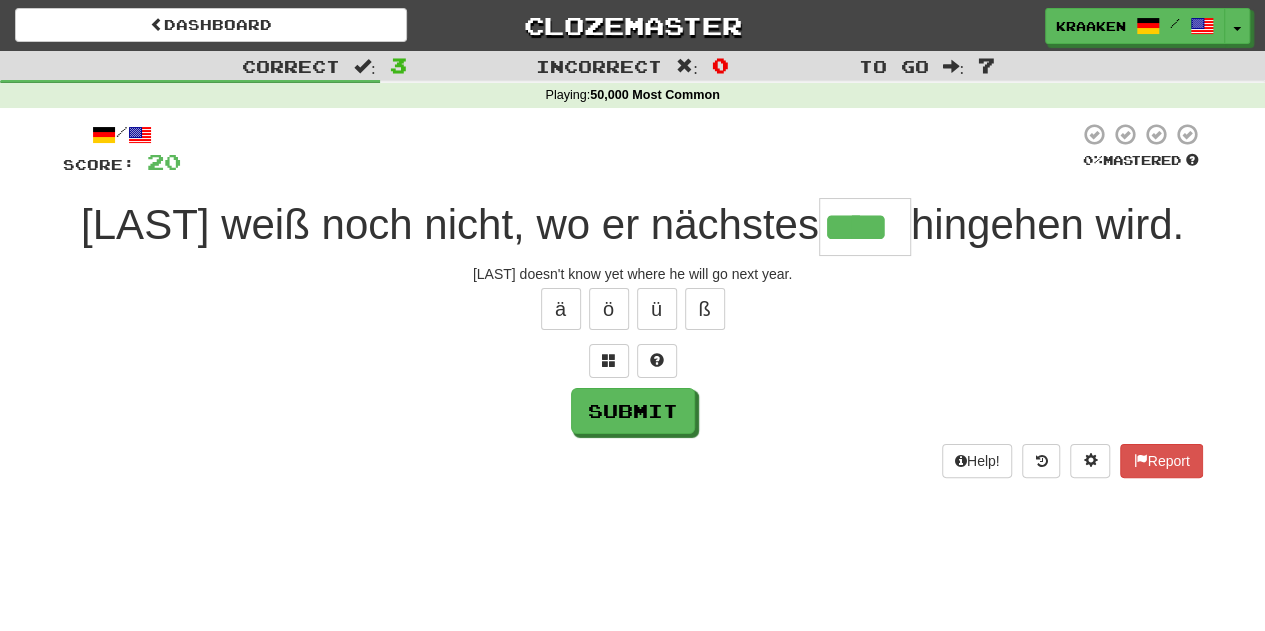 type on "****" 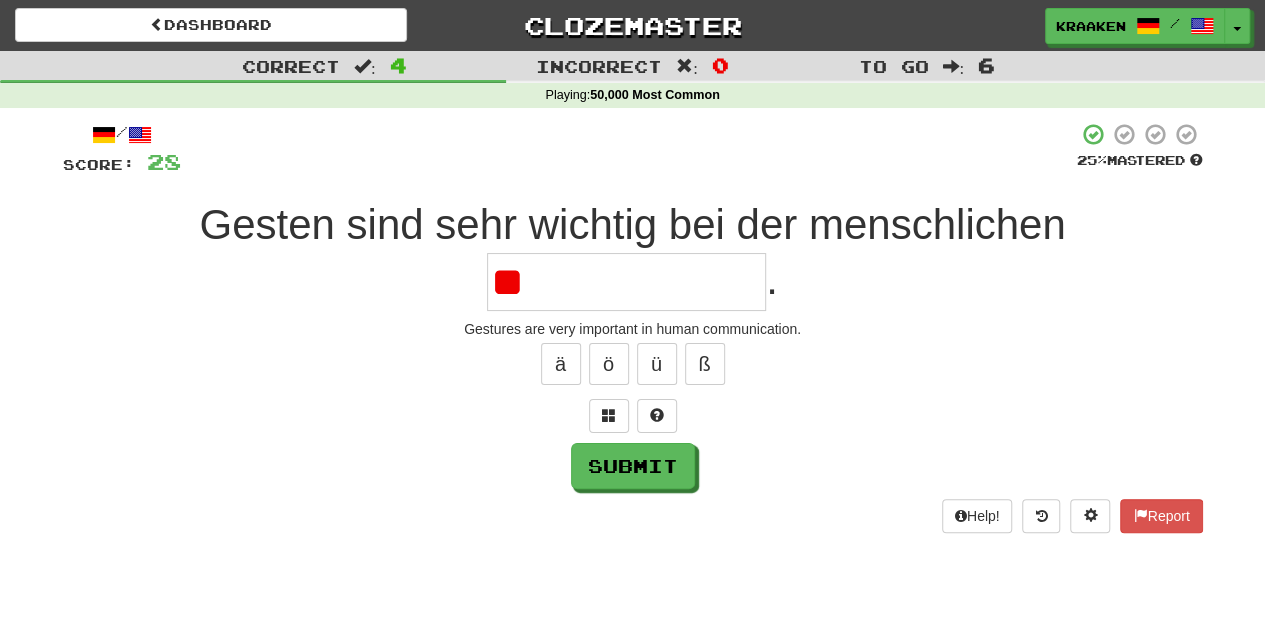 type on "*" 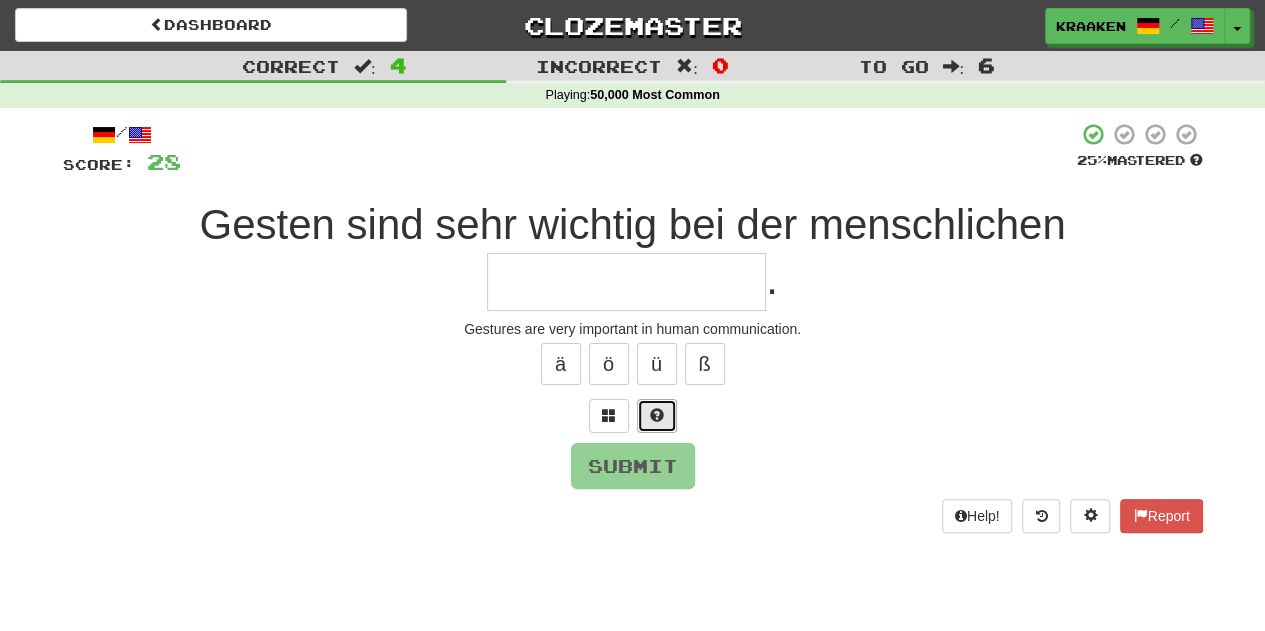 click at bounding box center [657, 416] 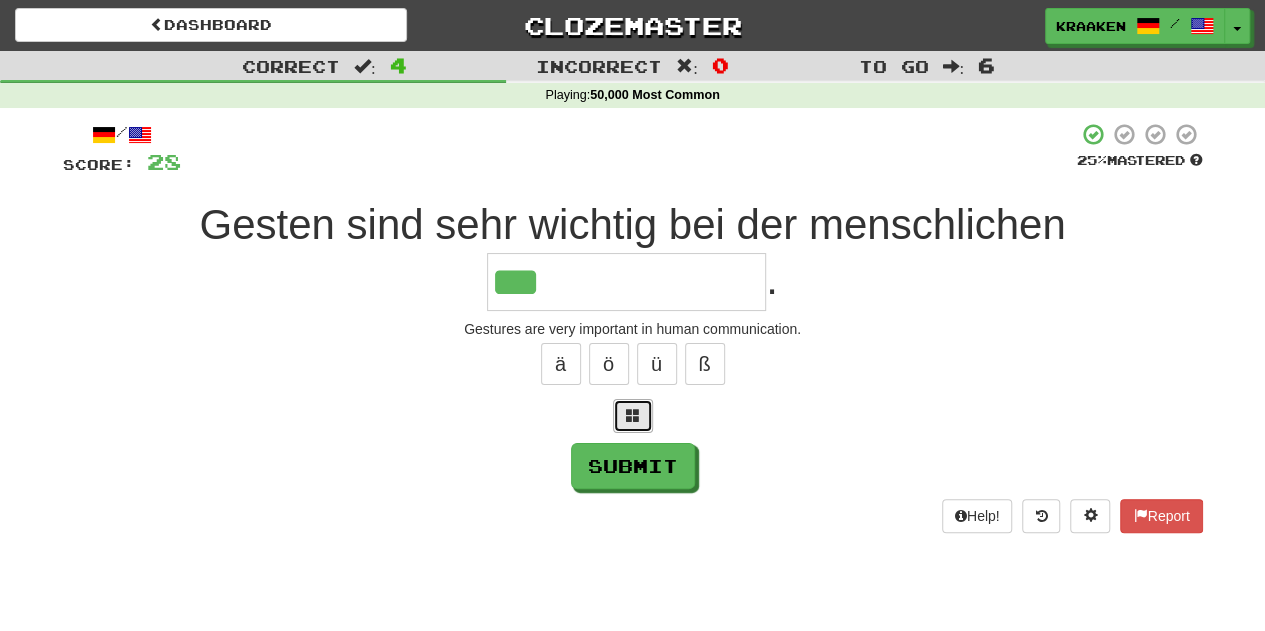 click at bounding box center (633, 415) 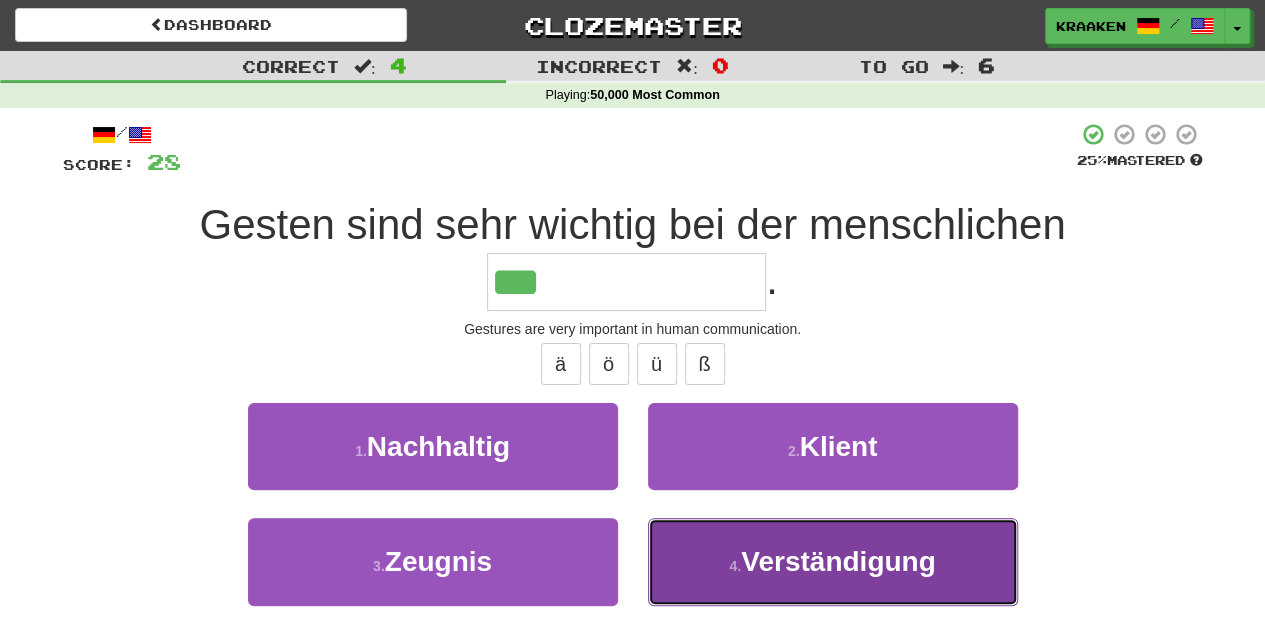 click on "4 .  Verständigung" at bounding box center (833, 561) 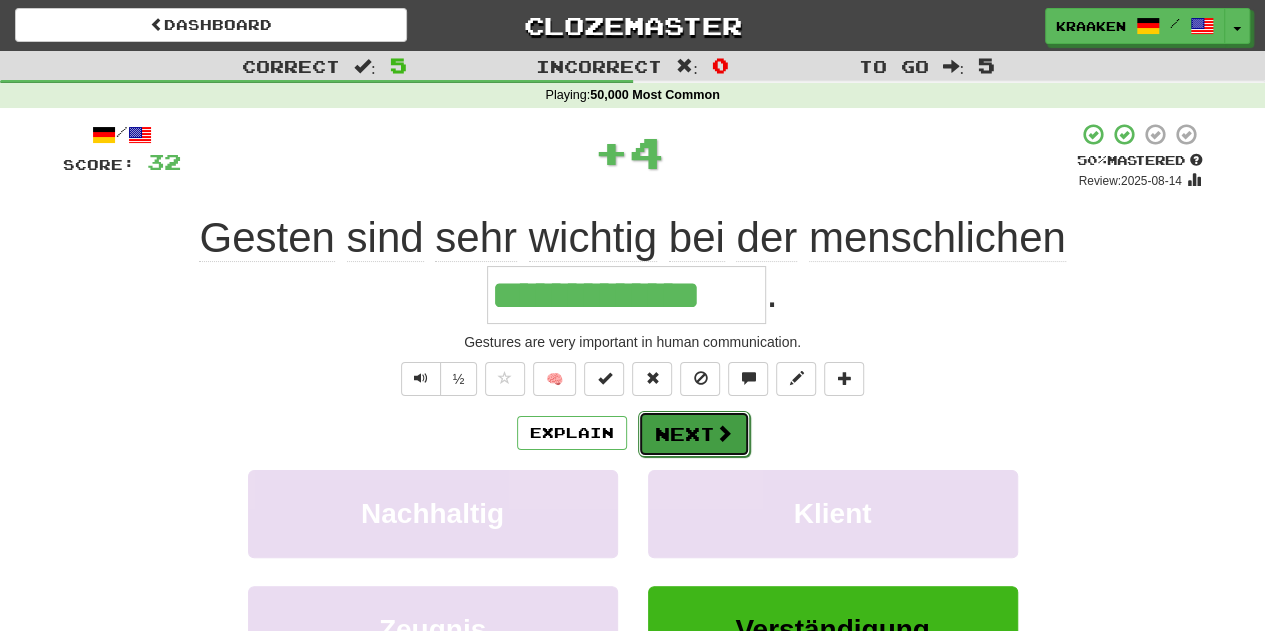 click on "Next" at bounding box center (694, 434) 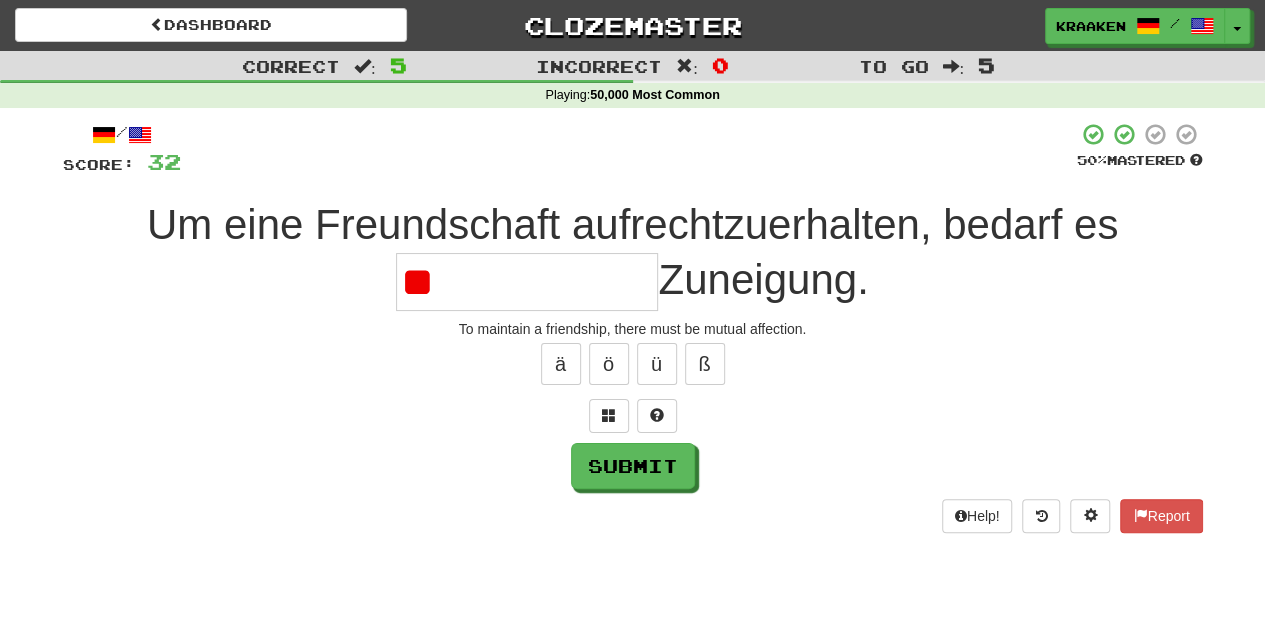 type on "*" 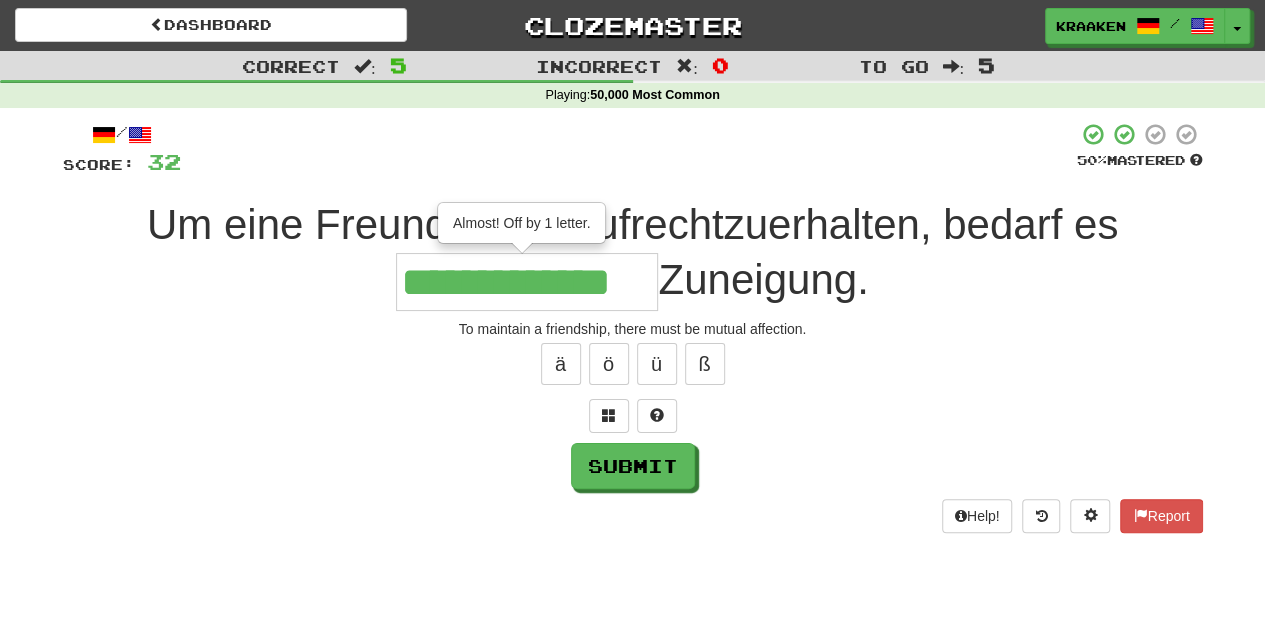 type on "**********" 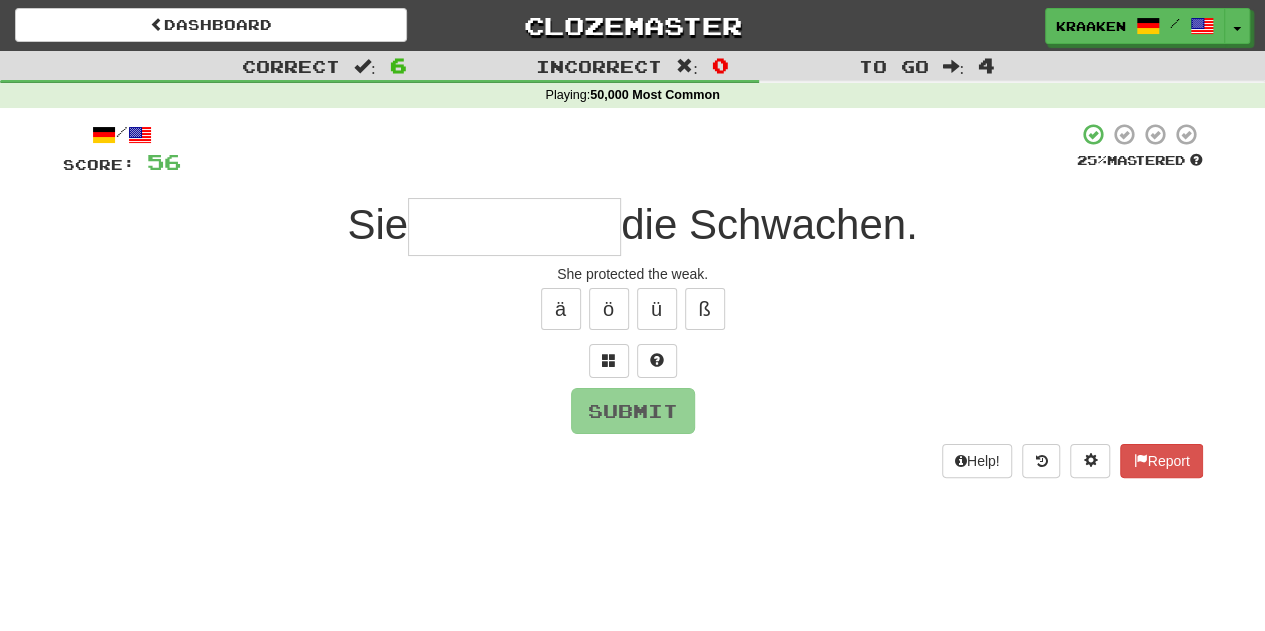 type on "*" 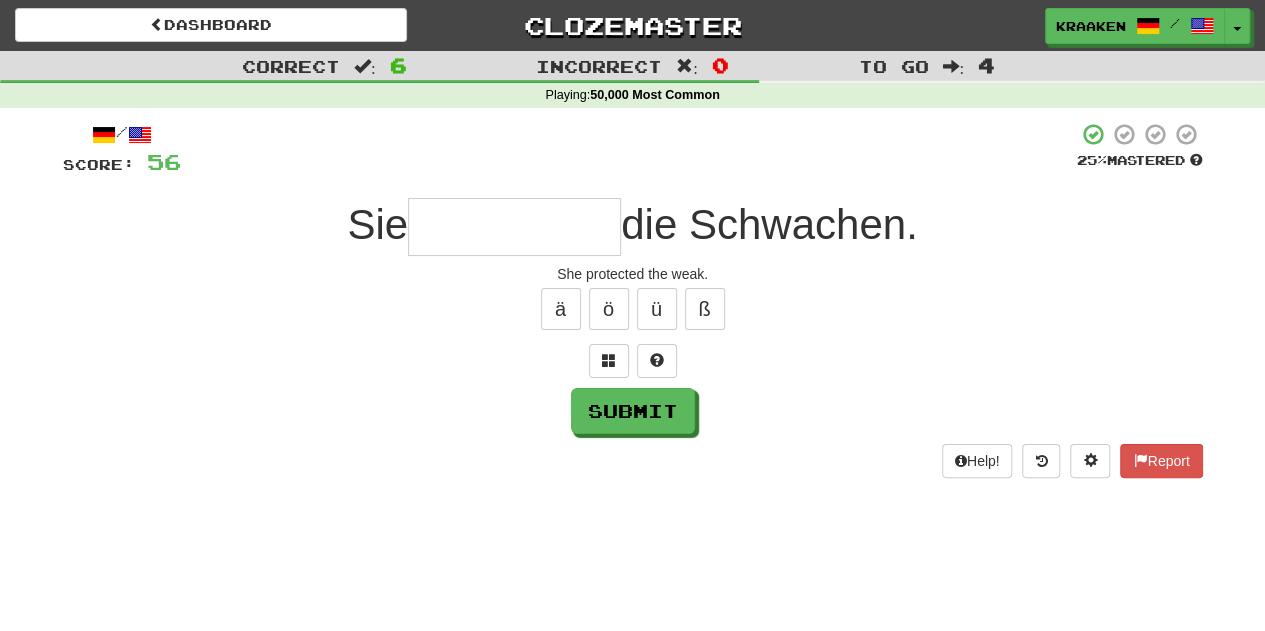 type on "*" 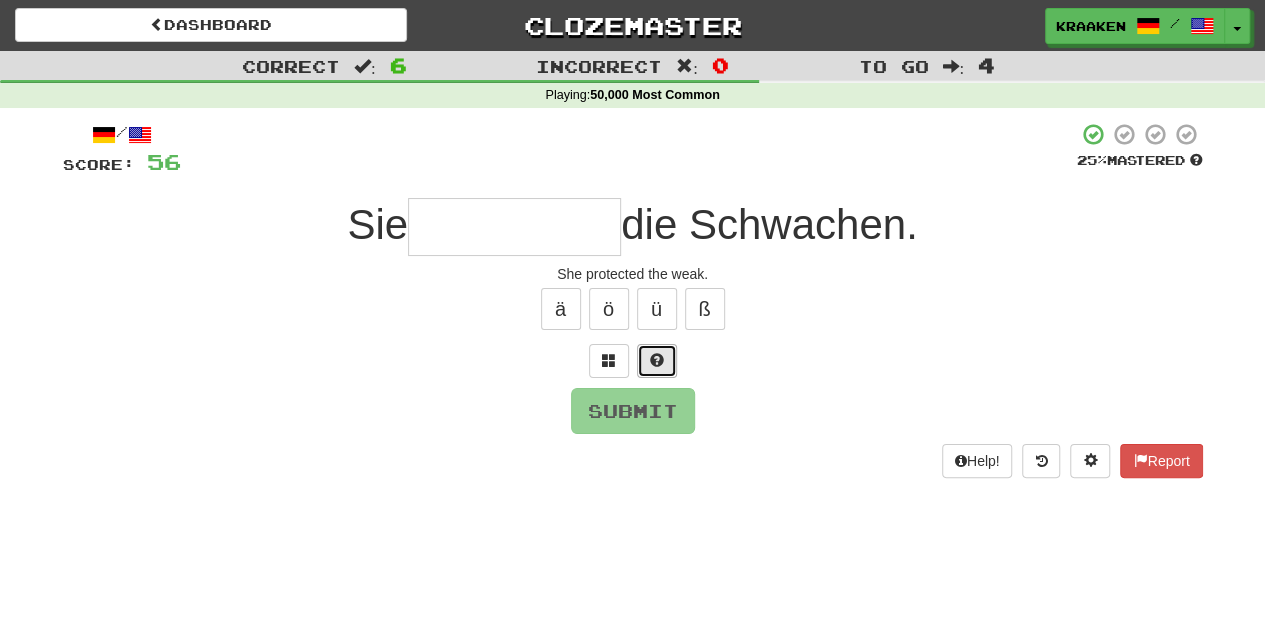 click at bounding box center (657, 361) 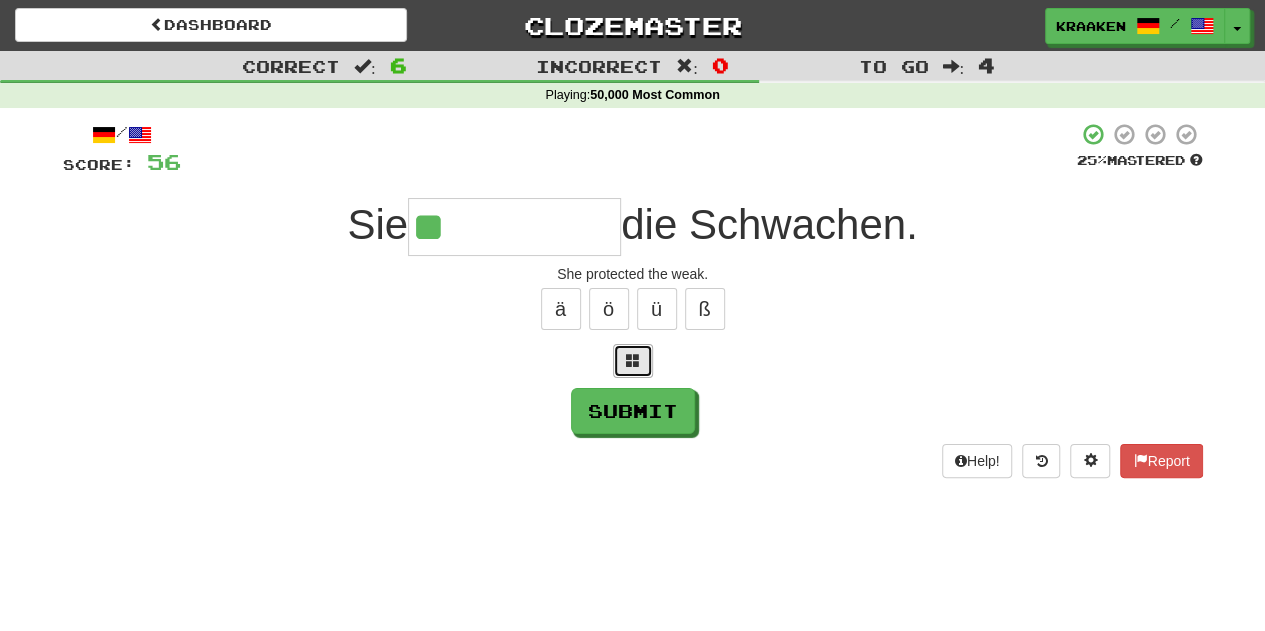 click at bounding box center (633, 360) 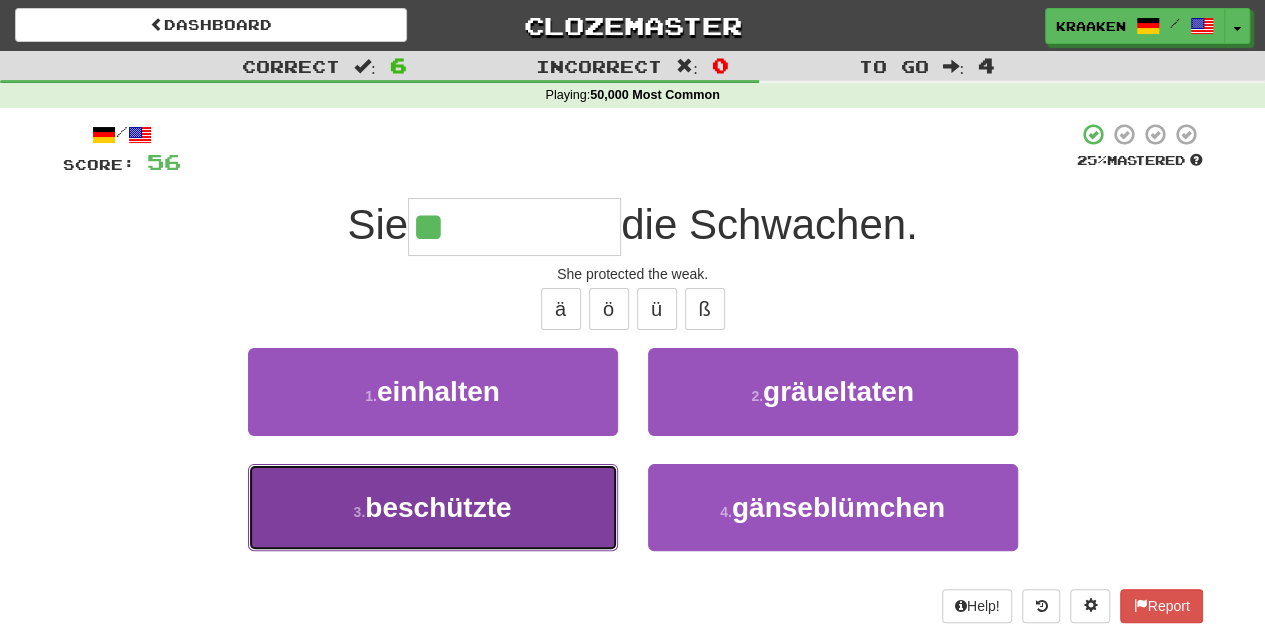 click on "3 .  beschützte" at bounding box center (433, 507) 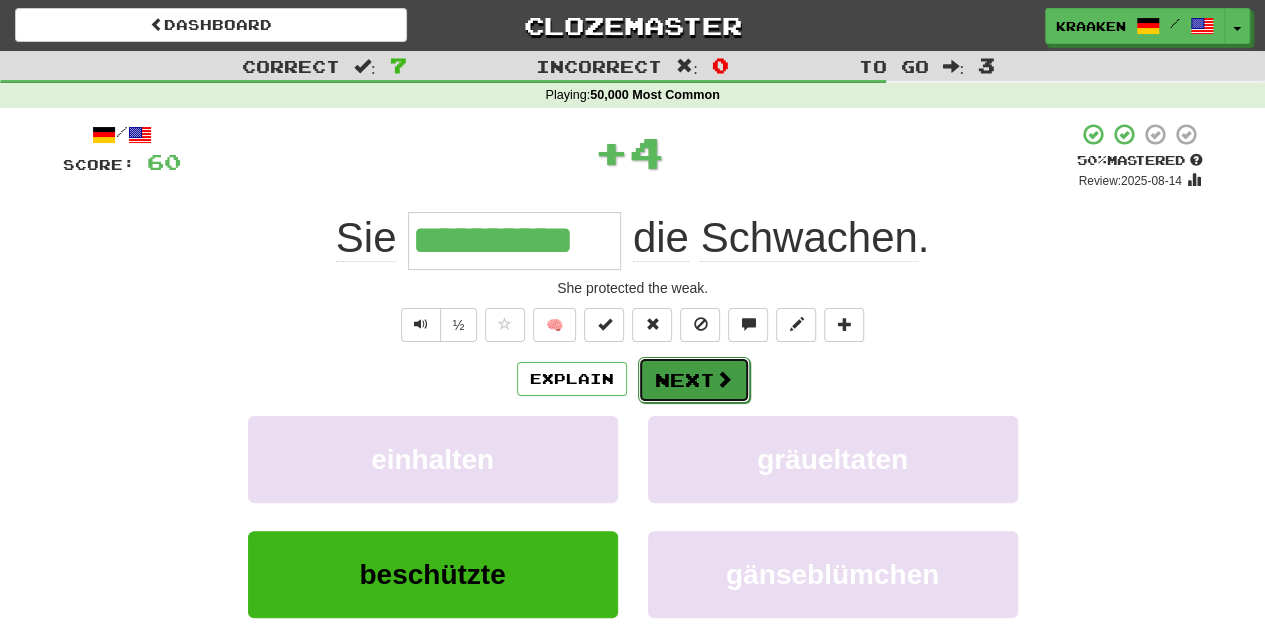 click on "Next" at bounding box center [694, 380] 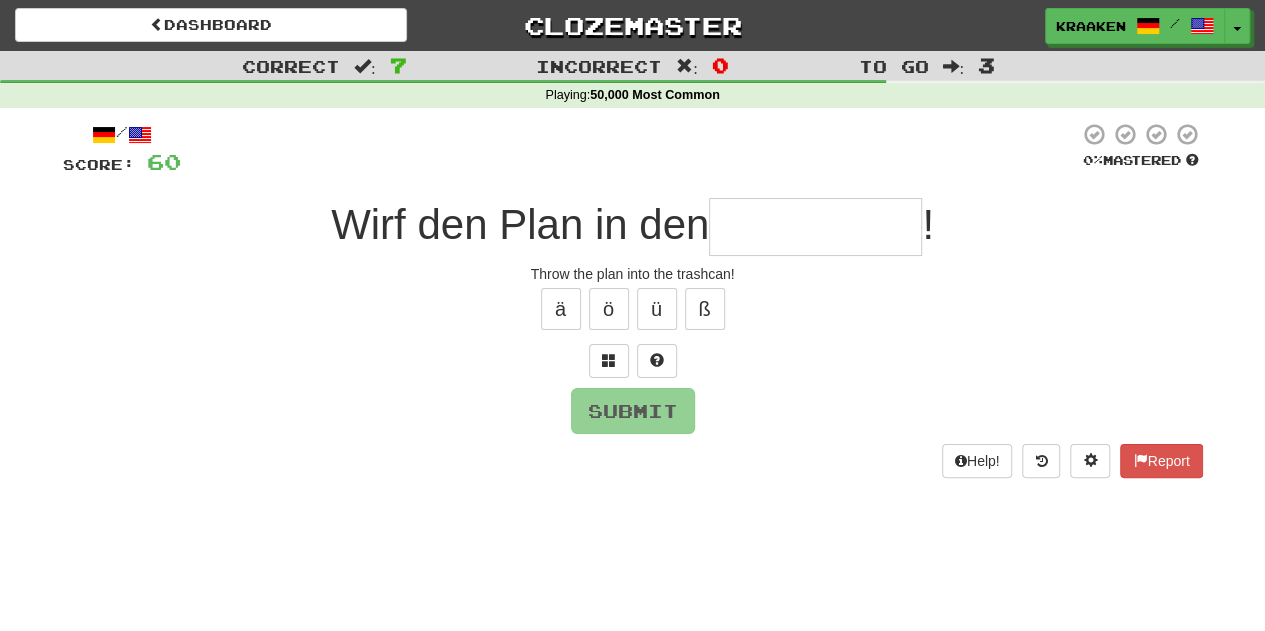 type on "*" 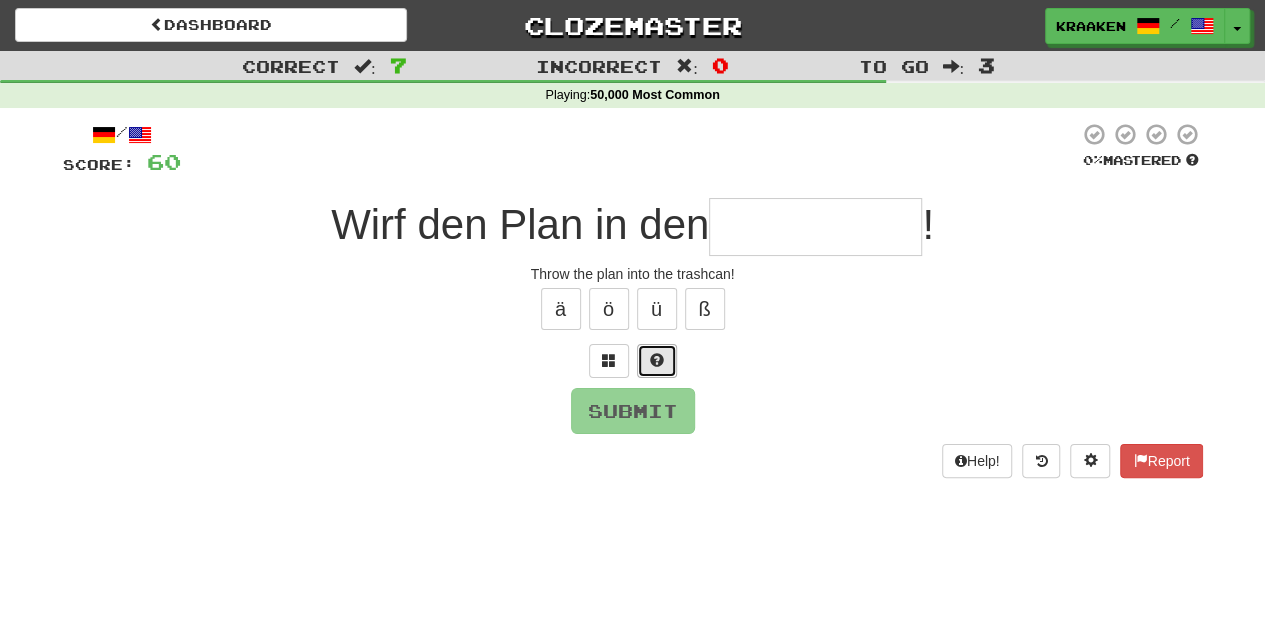 click at bounding box center [657, 361] 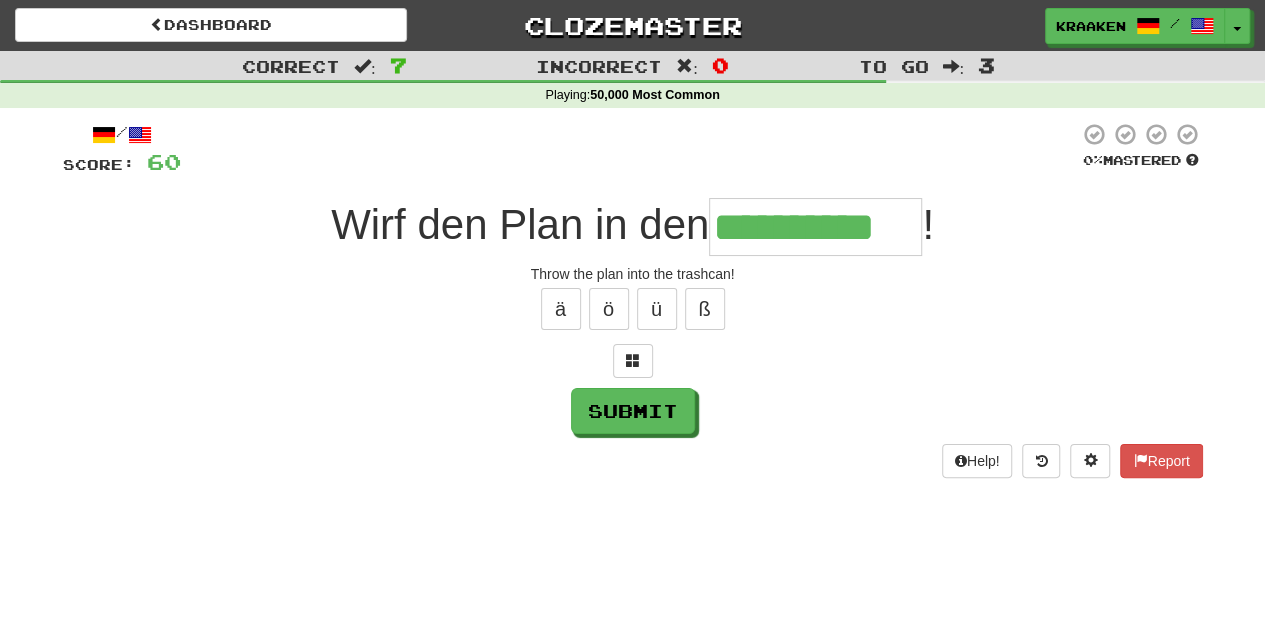 type on "**********" 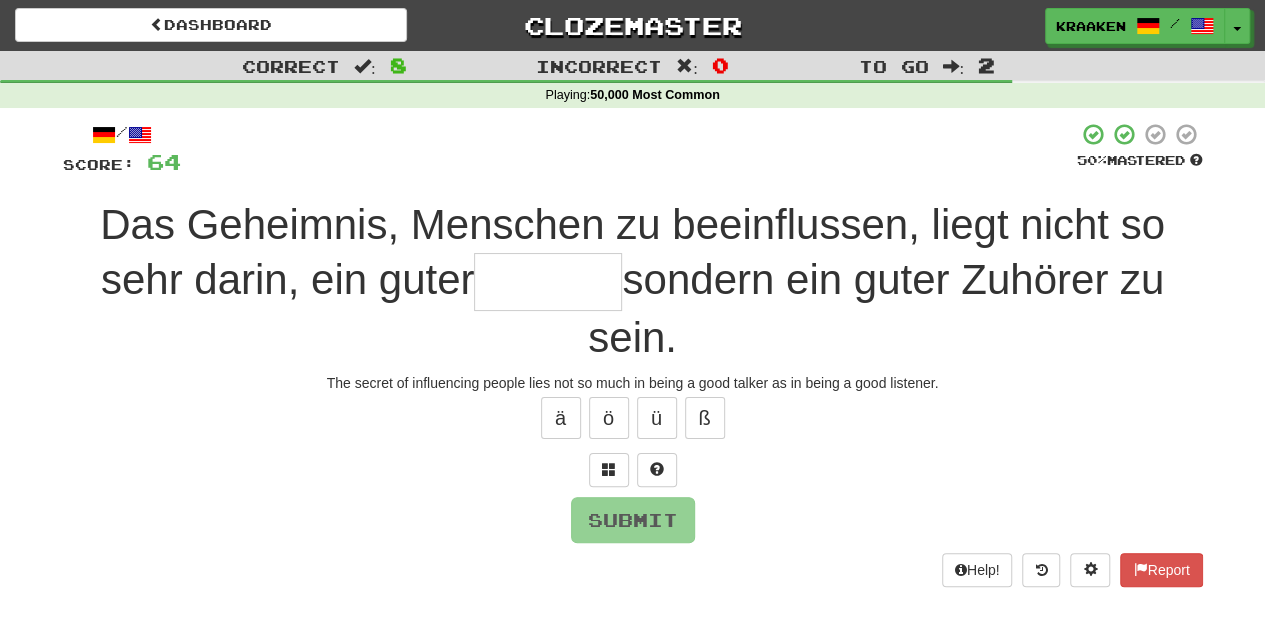 type on "*" 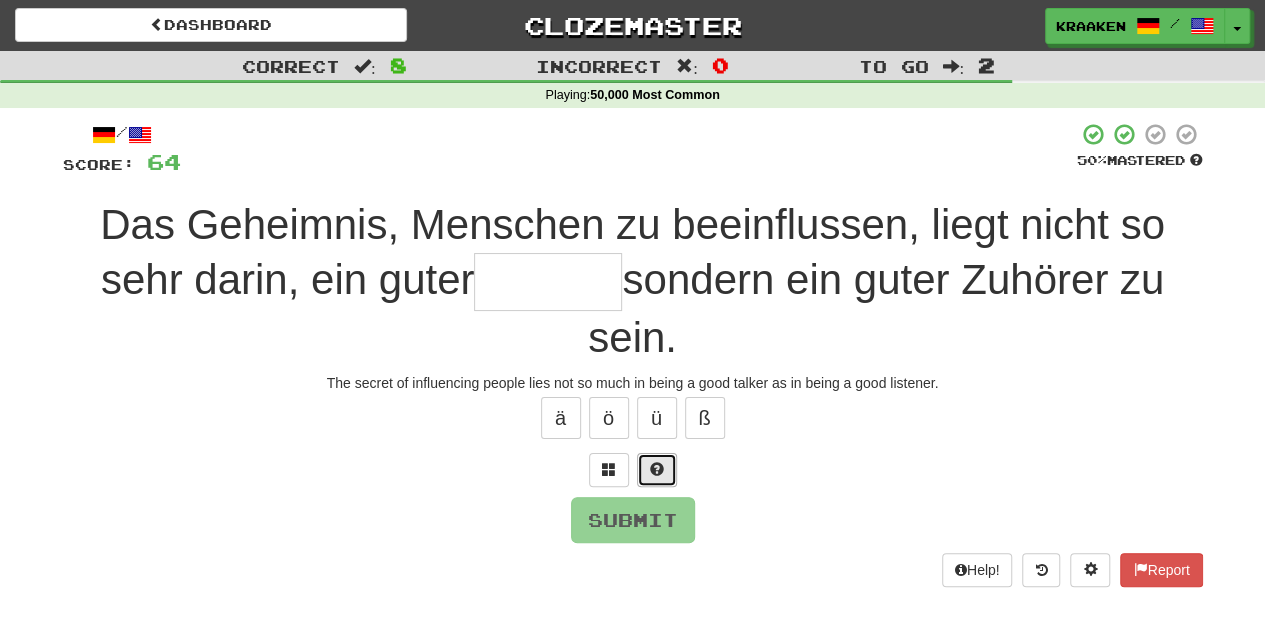 click at bounding box center [657, 469] 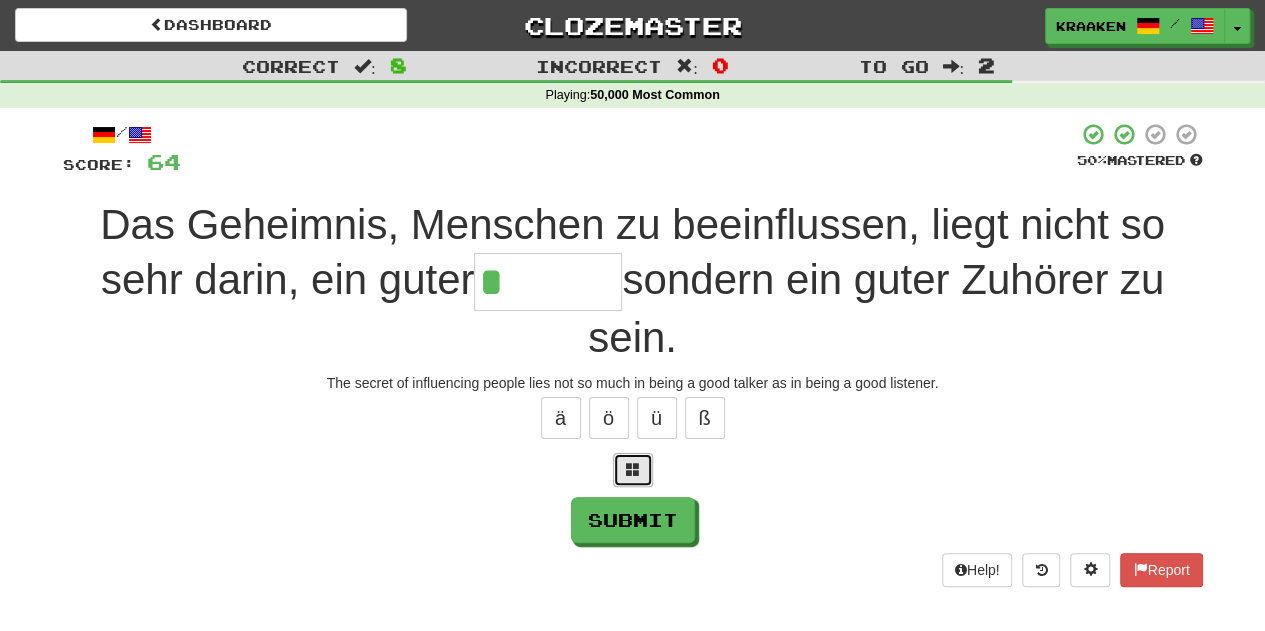 click at bounding box center (633, 469) 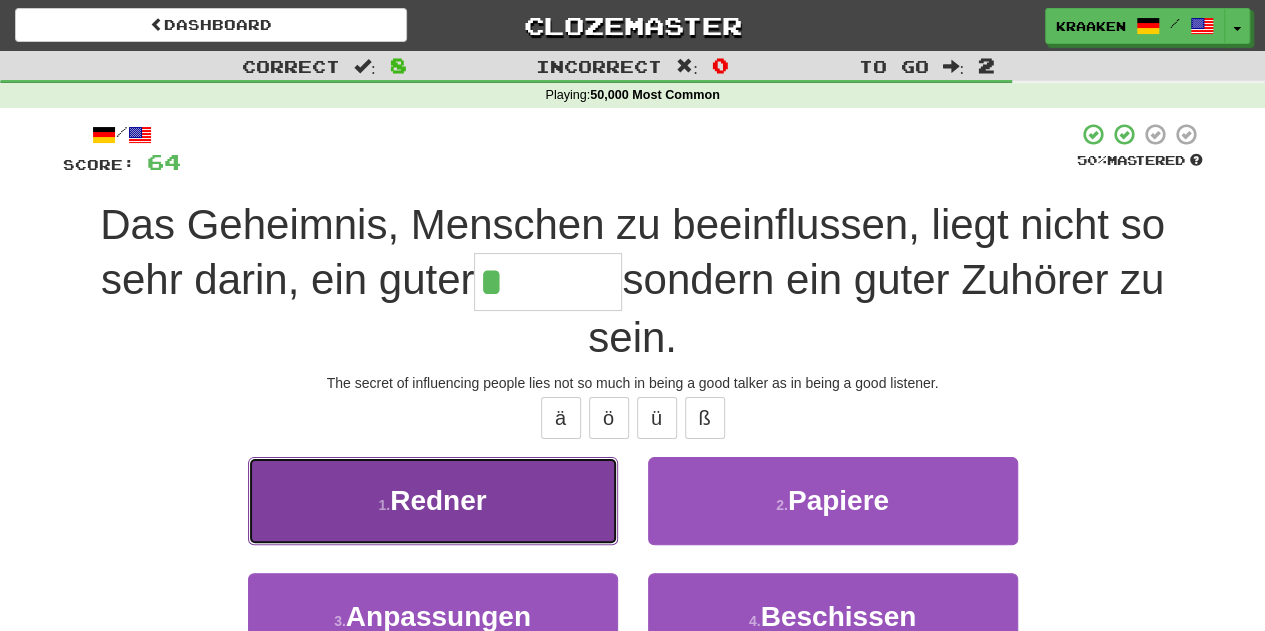 click on "1 .  Redner" at bounding box center (433, 500) 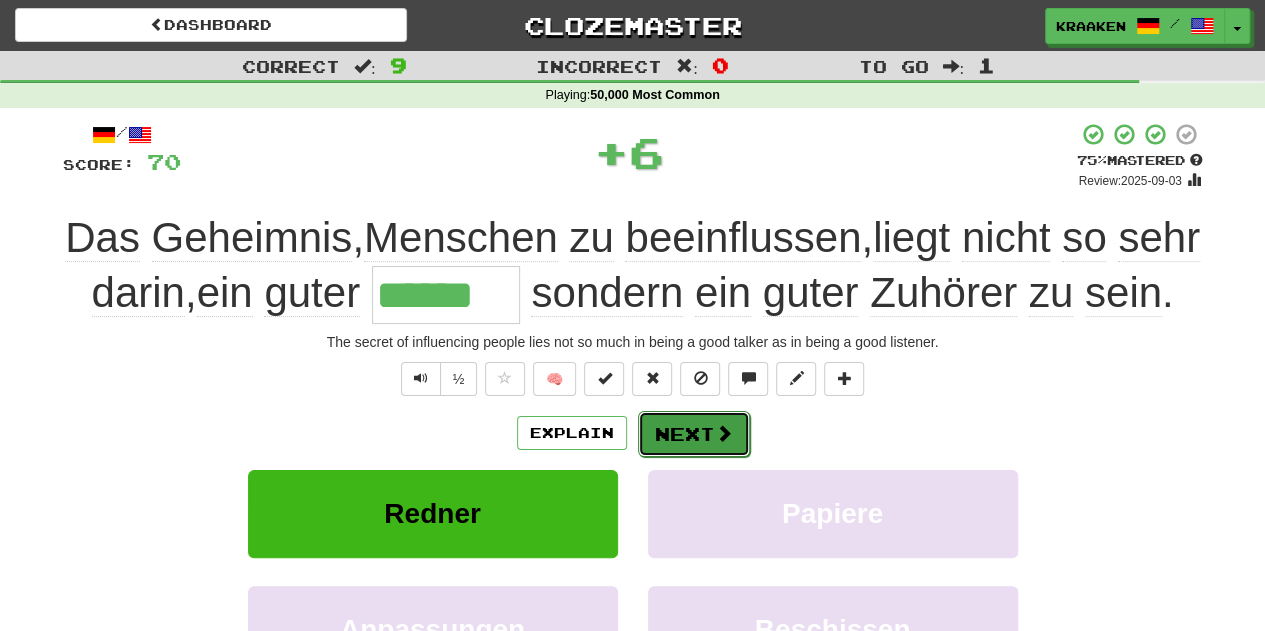 click on "Next" at bounding box center (694, 434) 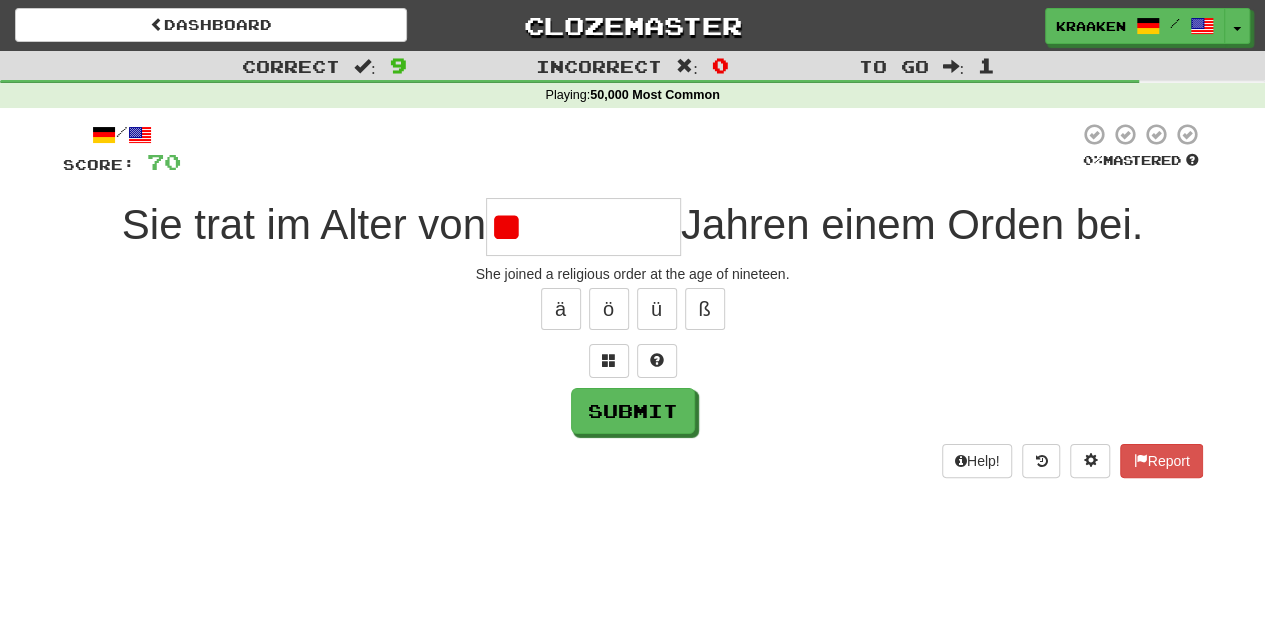 type on "*" 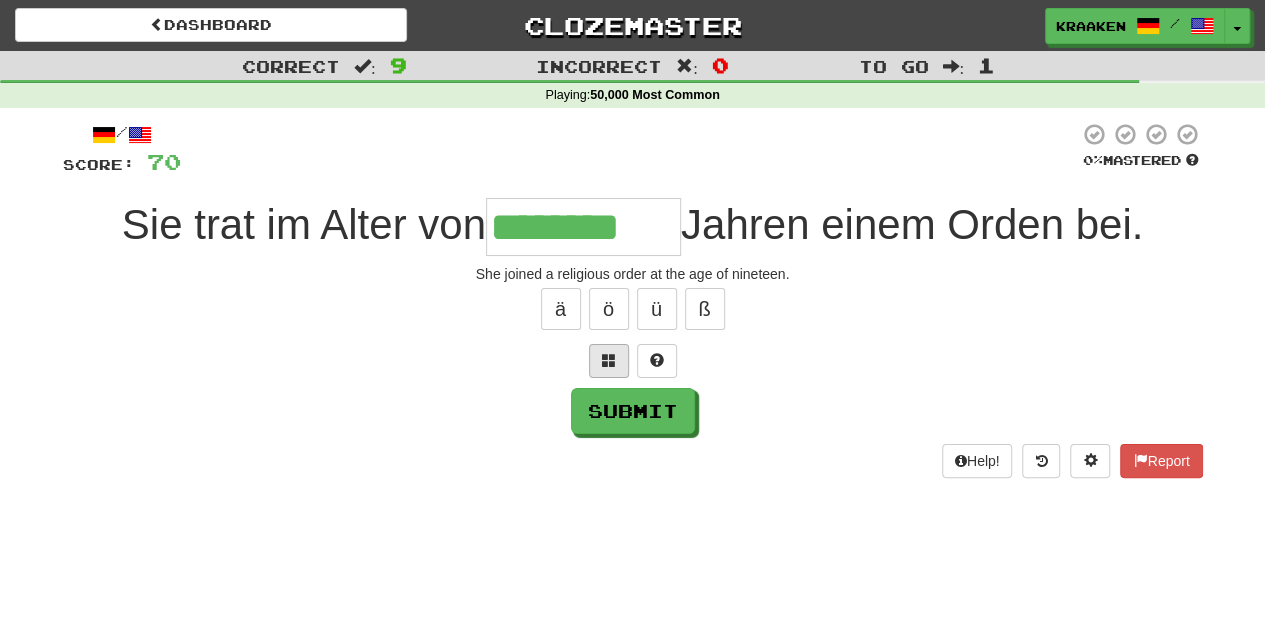 type on "********" 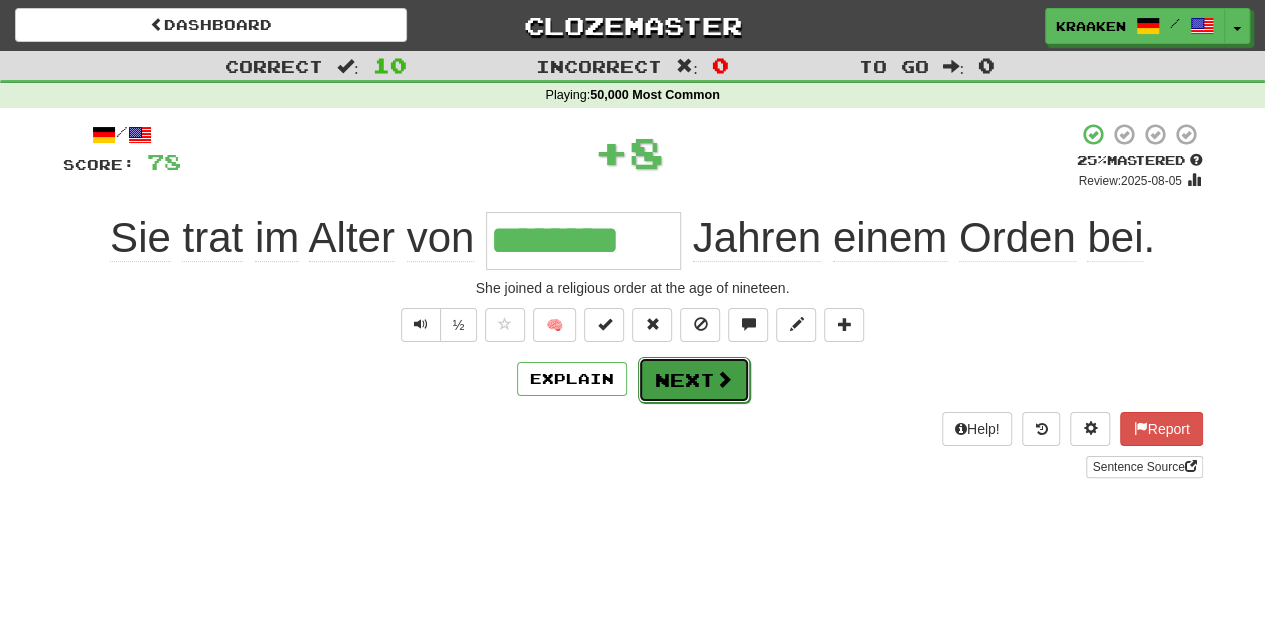 click on "Next" at bounding box center [694, 380] 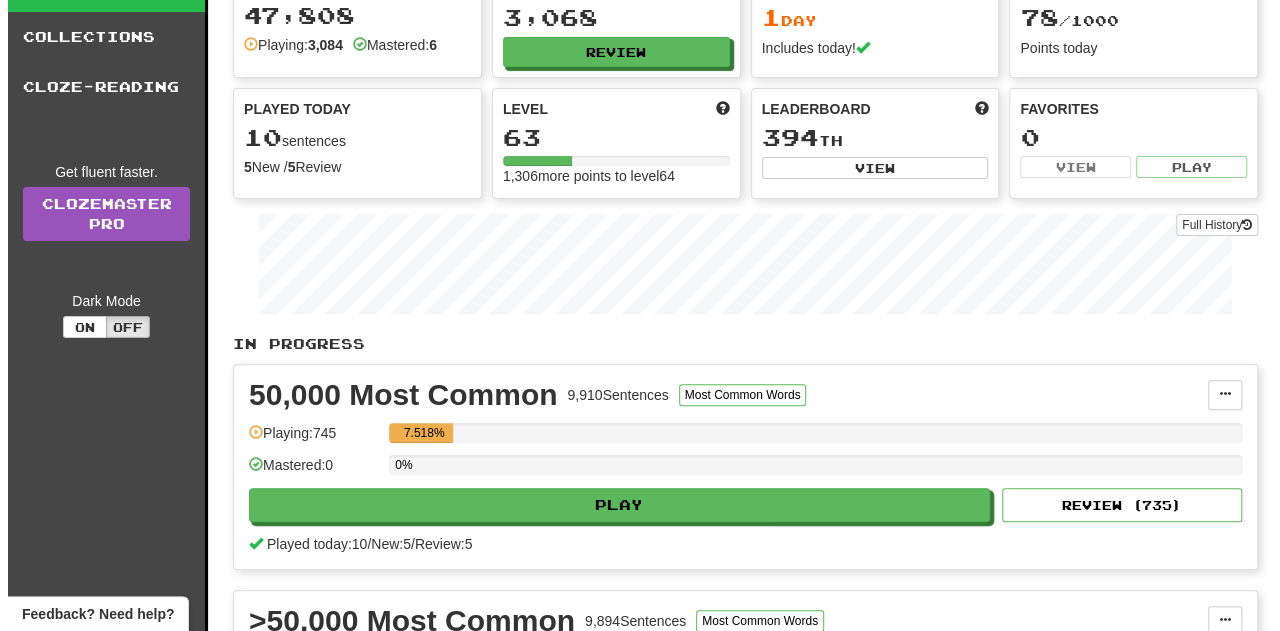 scroll, scrollTop: 266, scrollLeft: 0, axis: vertical 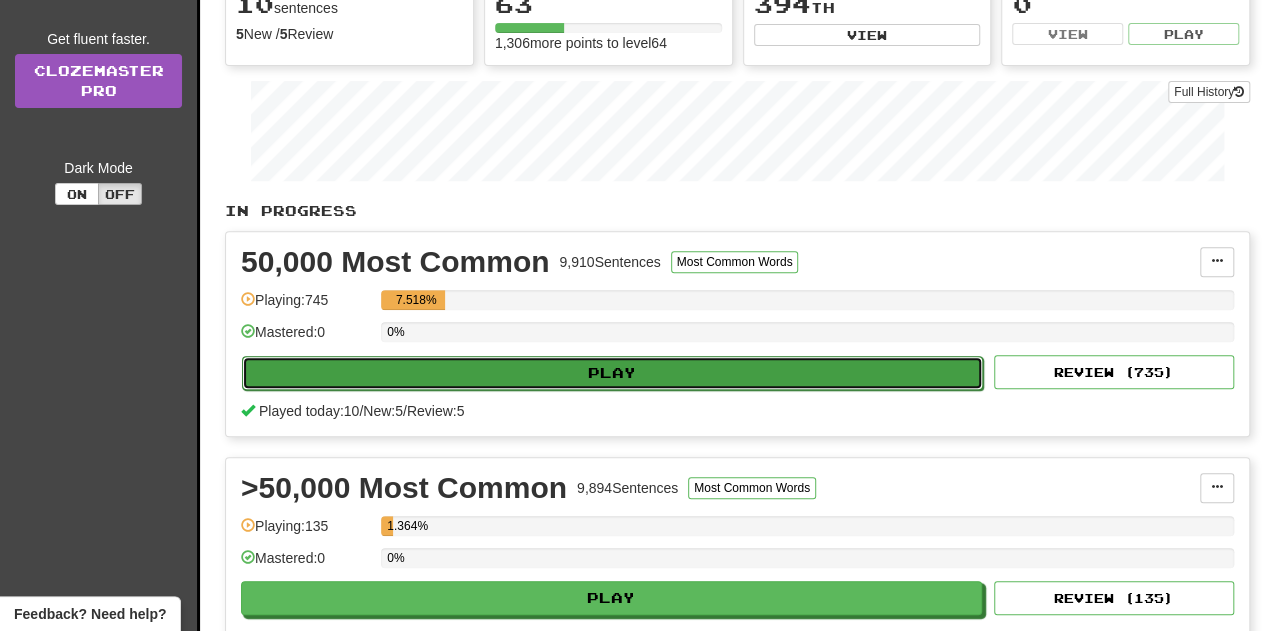 click on "Play" at bounding box center [612, 373] 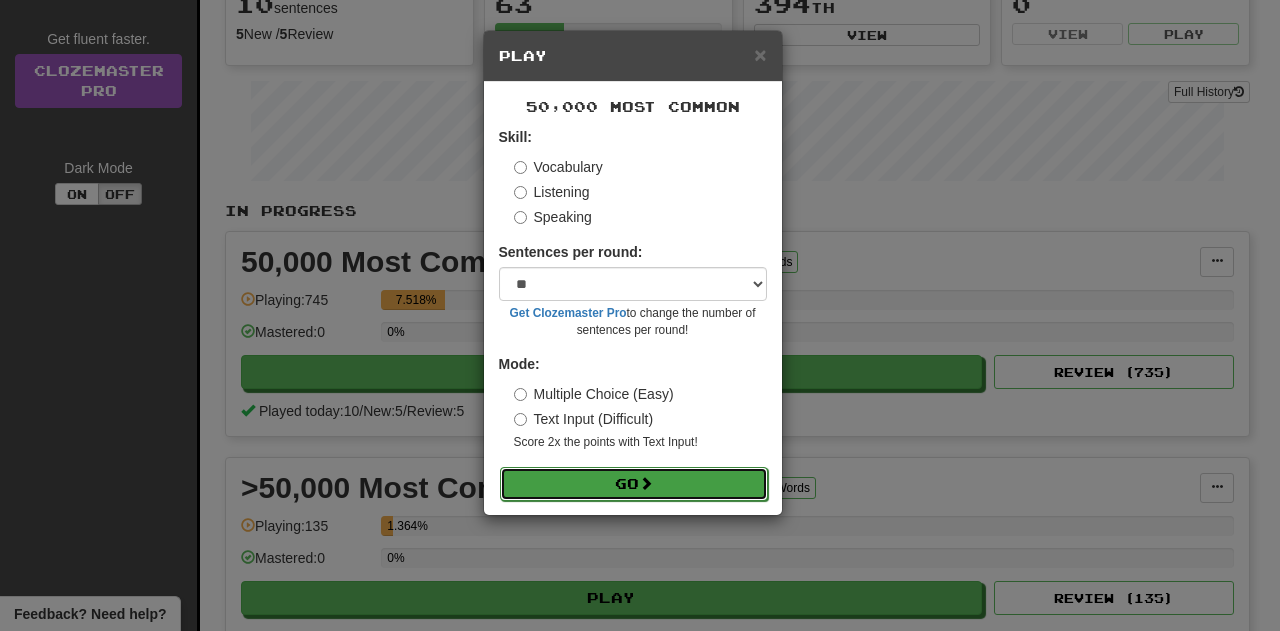 click on "Go" at bounding box center [634, 484] 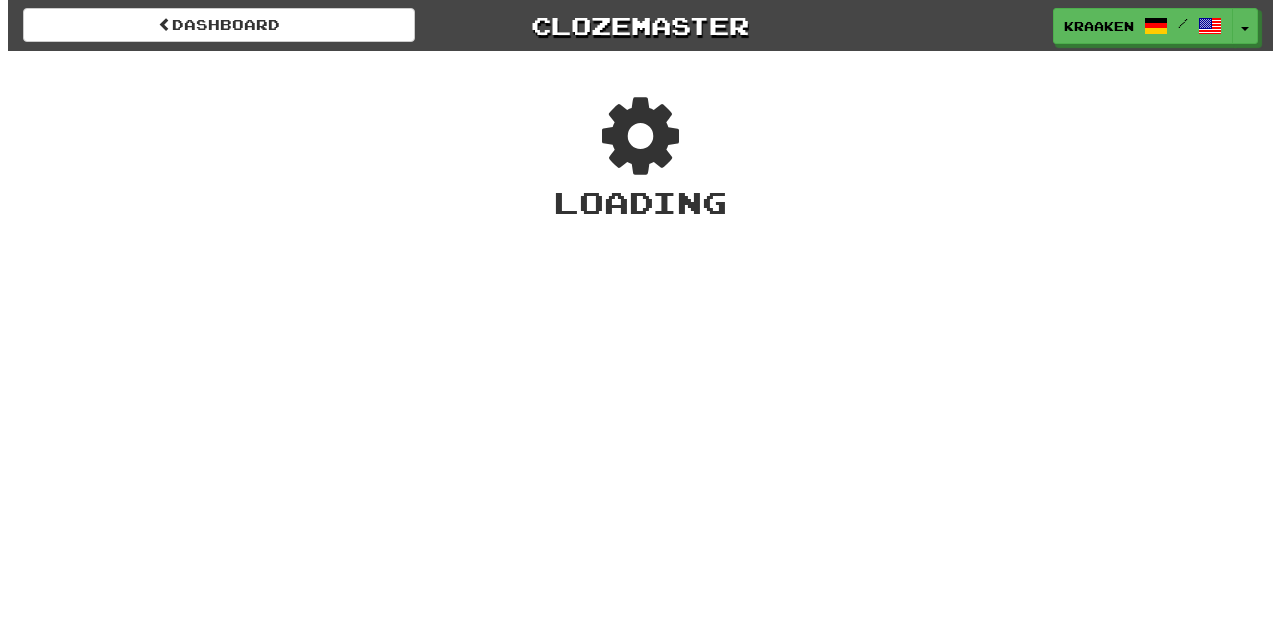 scroll, scrollTop: 0, scrollLeft: 0, axis: both 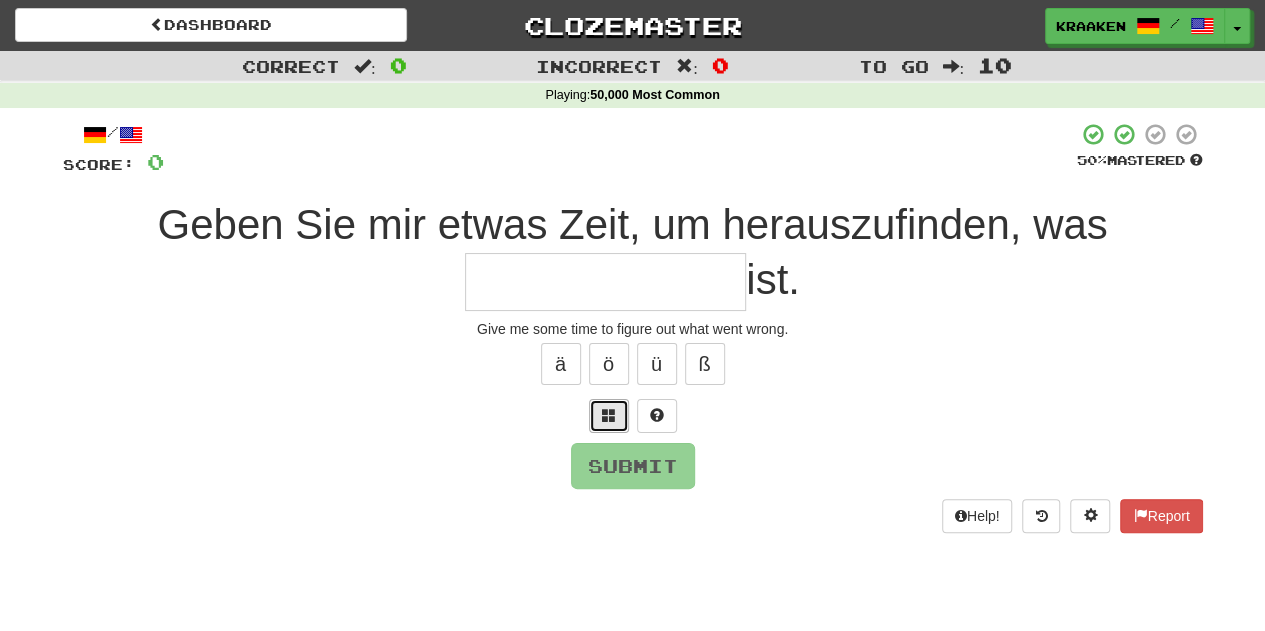 click at bounding box center [609, 415] 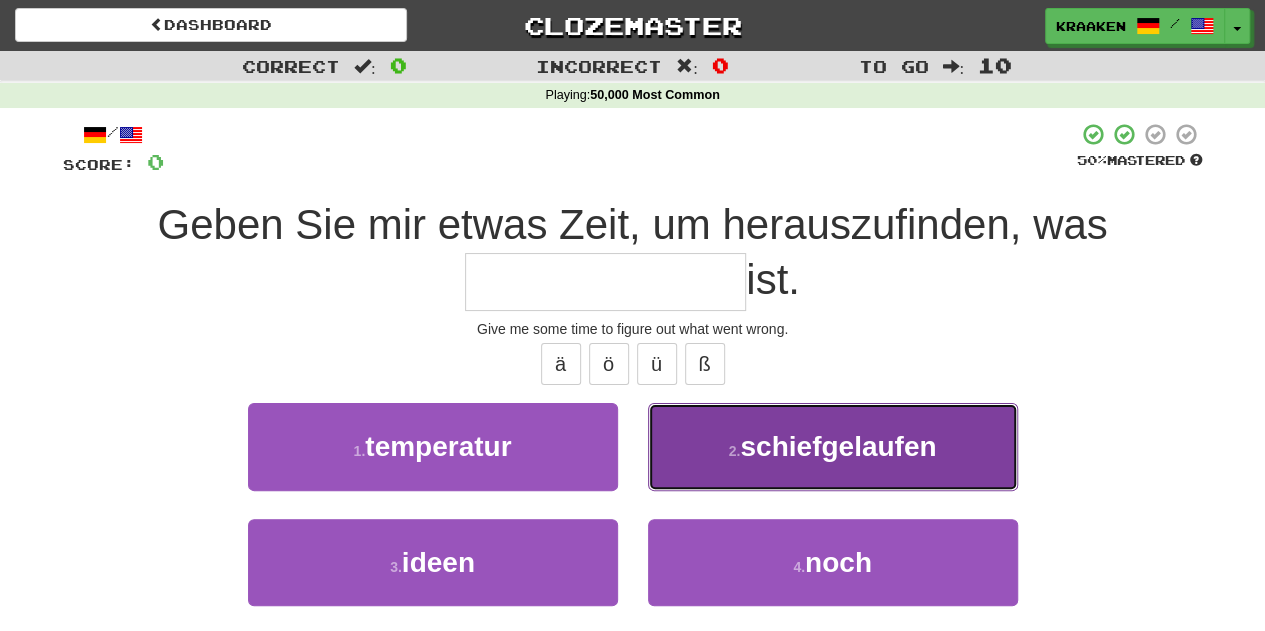 click on "schiefgelaufen" at bounding box center [838, 446] 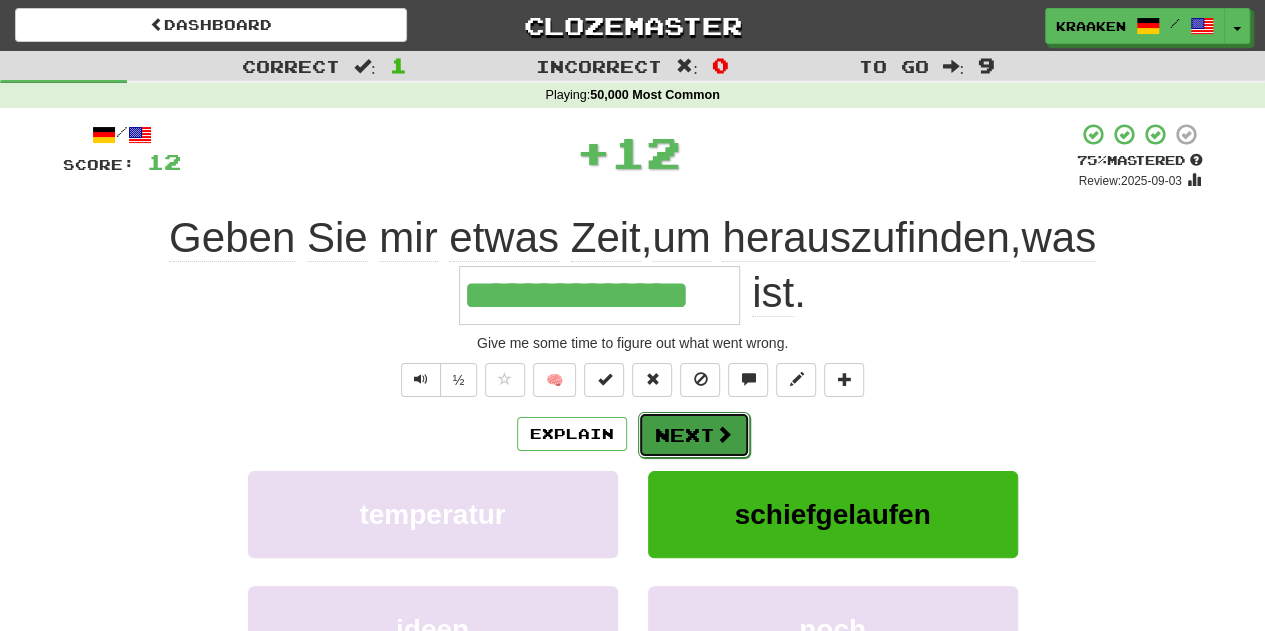 click on "Next" at bounding box center (694, 435) 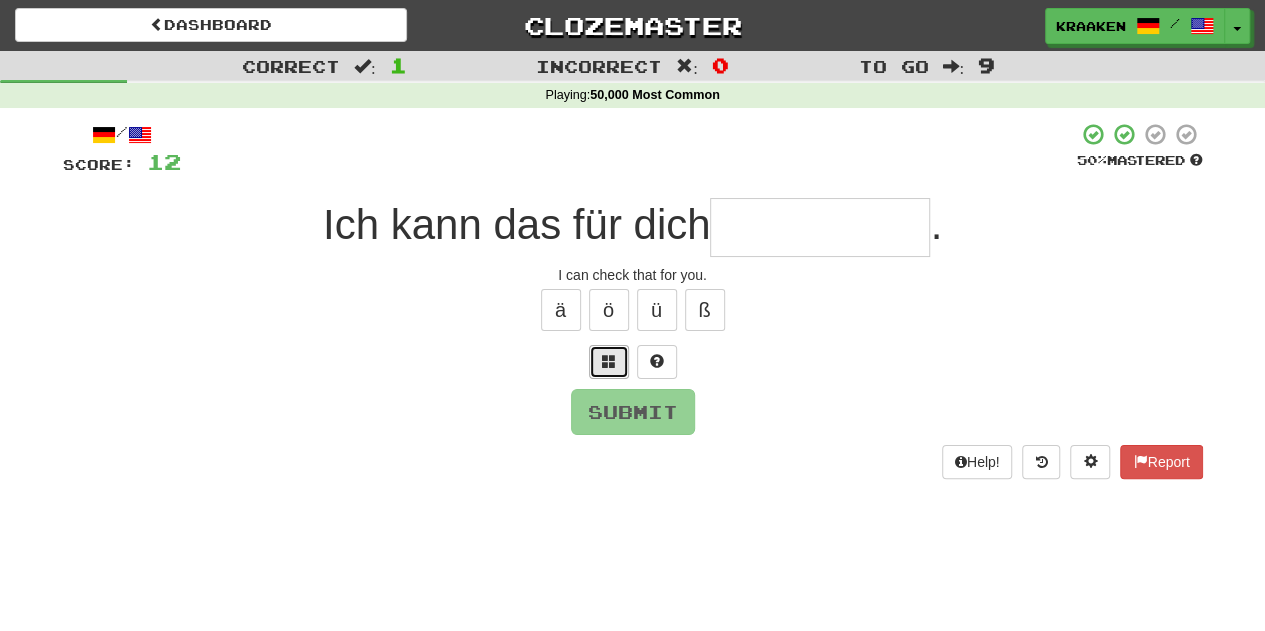 click at bounding box center [609, 362] 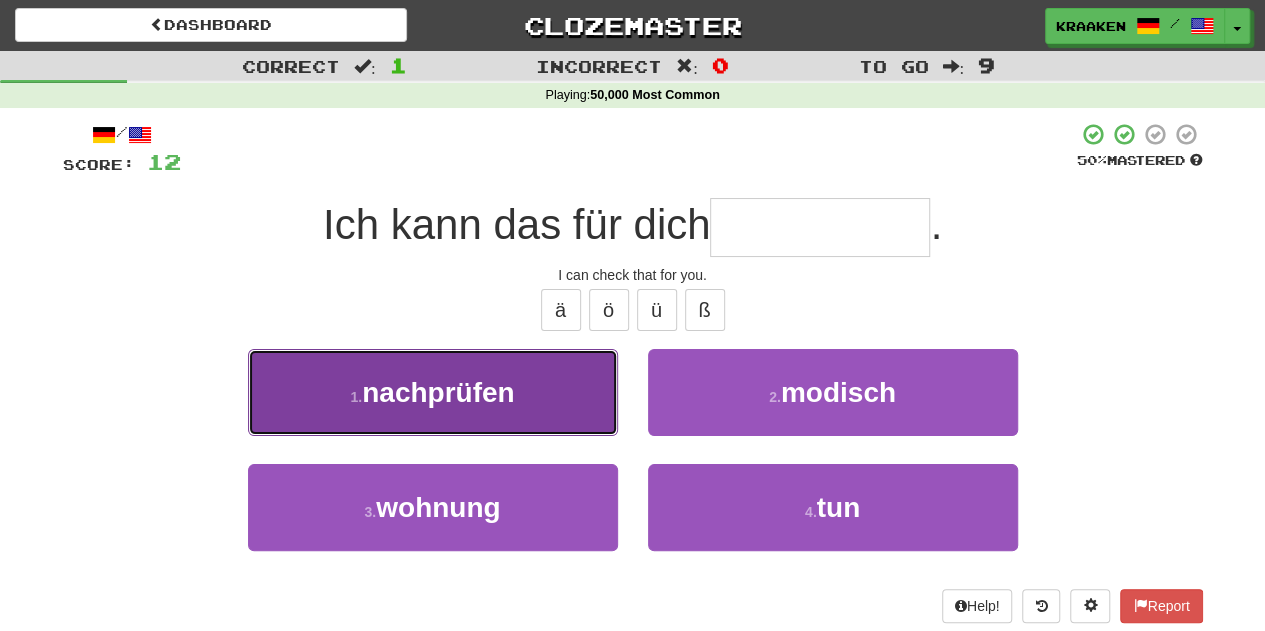 click on "1 .  nachprüfen" at bounding box center [433, 392] 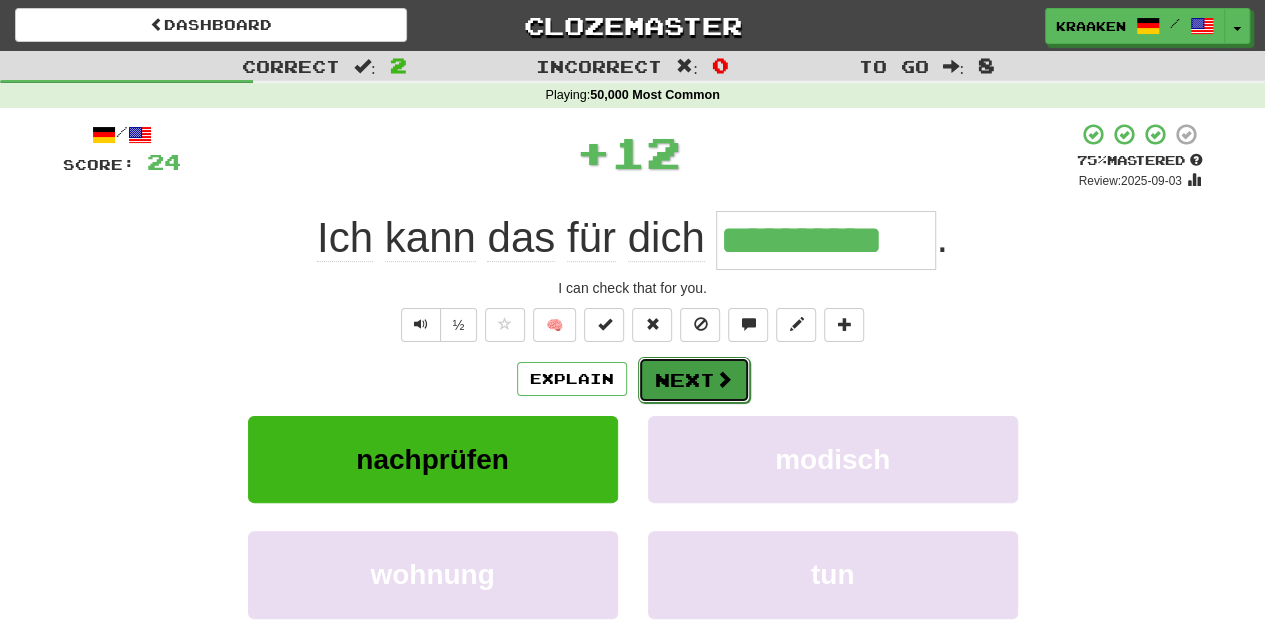 click on "Next" at bounding box center [694, 380] 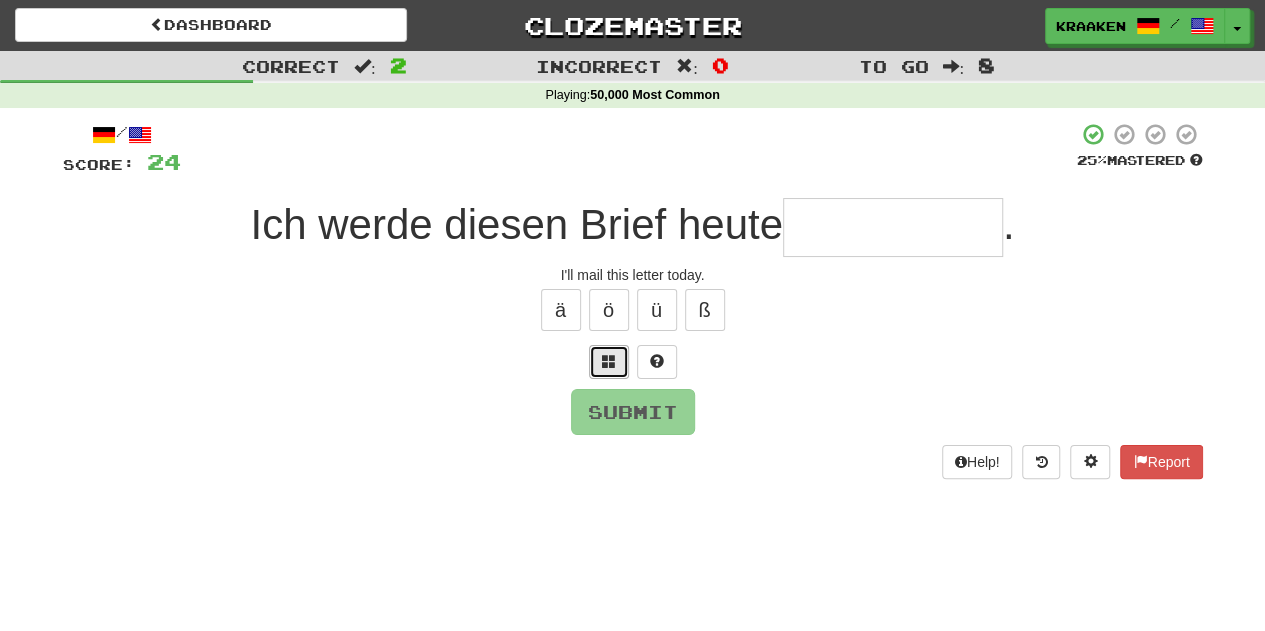 click at bounding box center (609, 362) 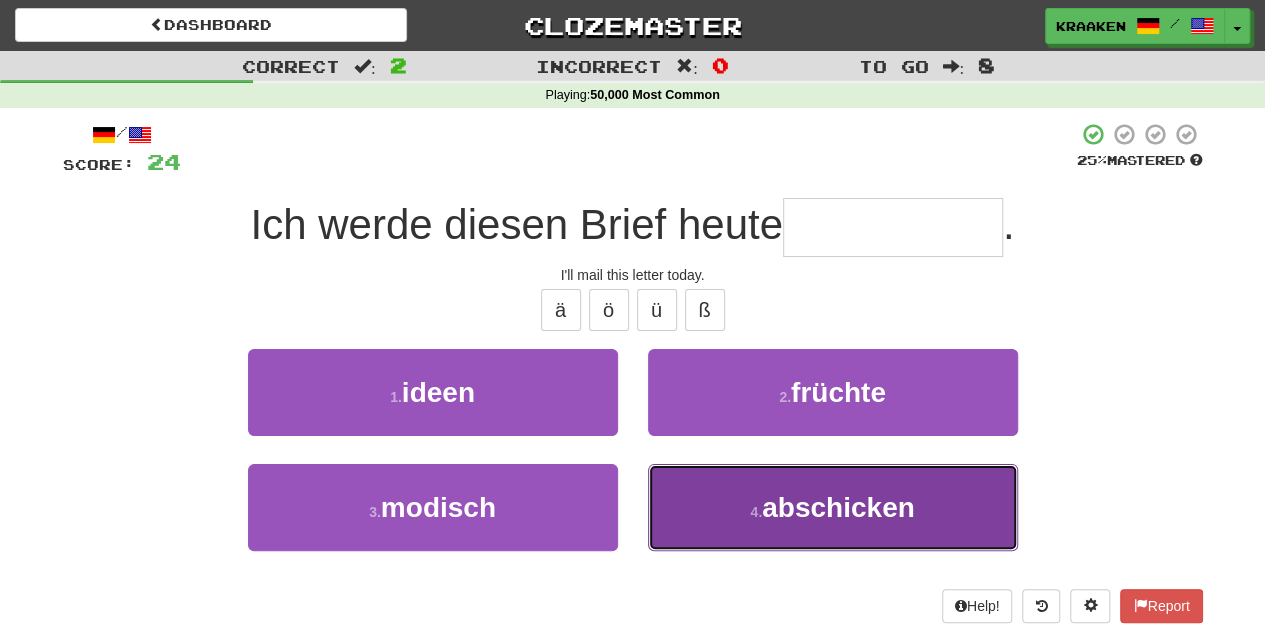 click on "abschicken" at bounding box center (838, 507) 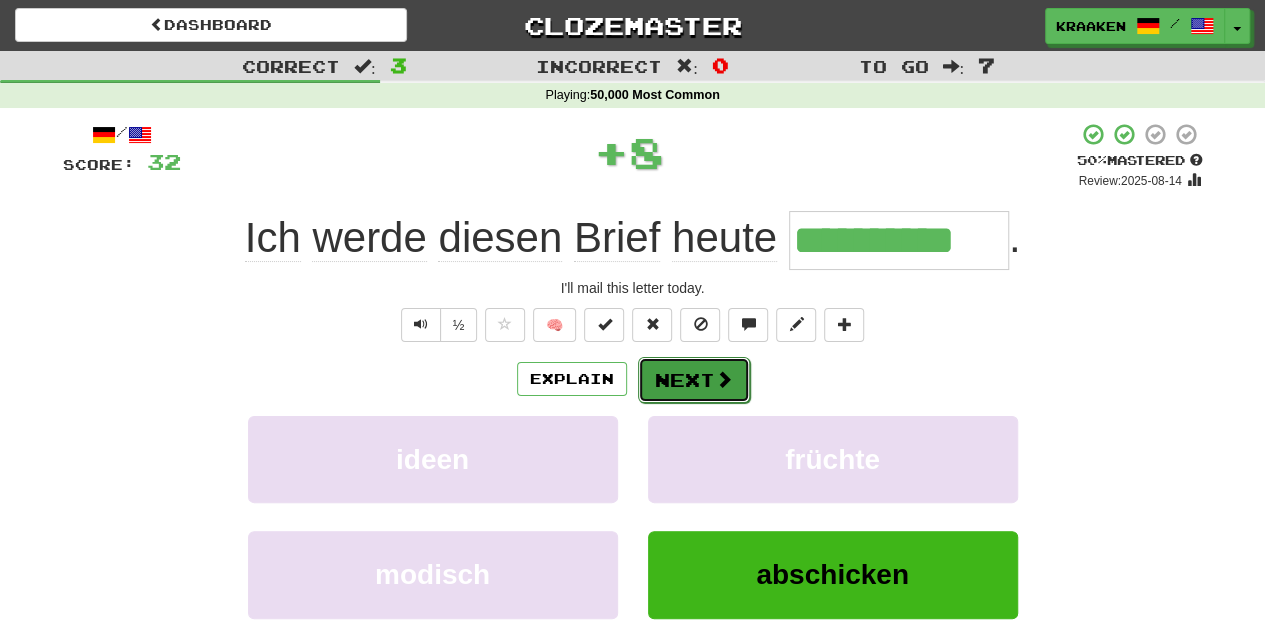 click on "Next" at bounding box center (694, 380) 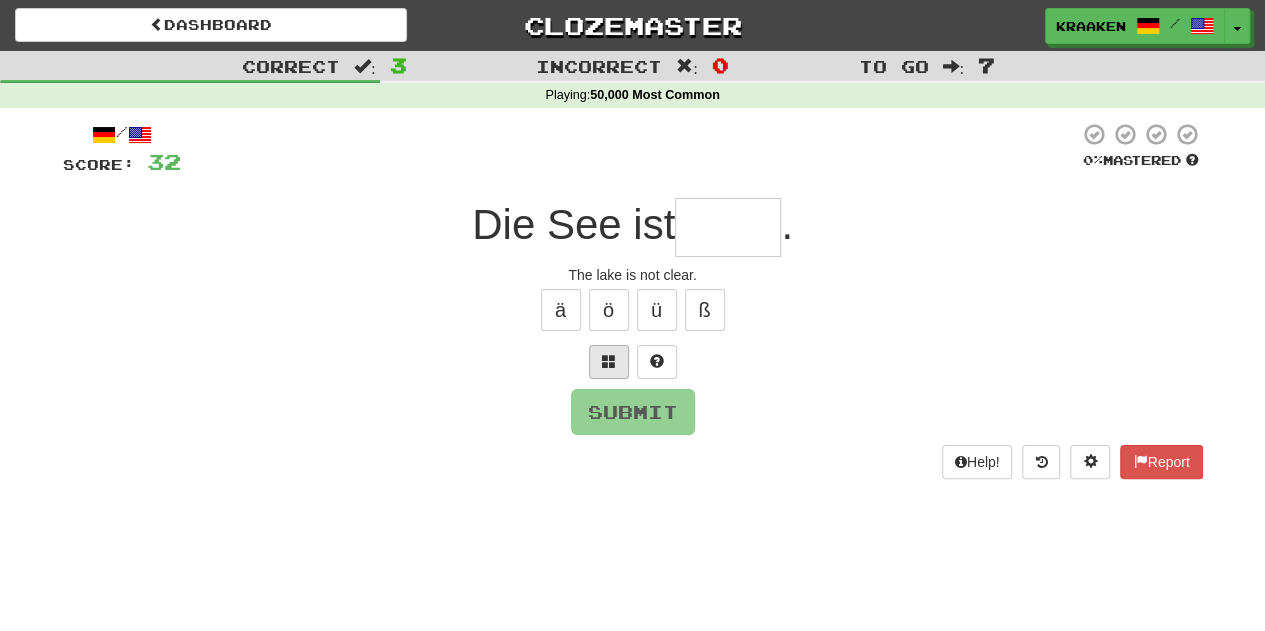 click at bounding box center (633, 362) 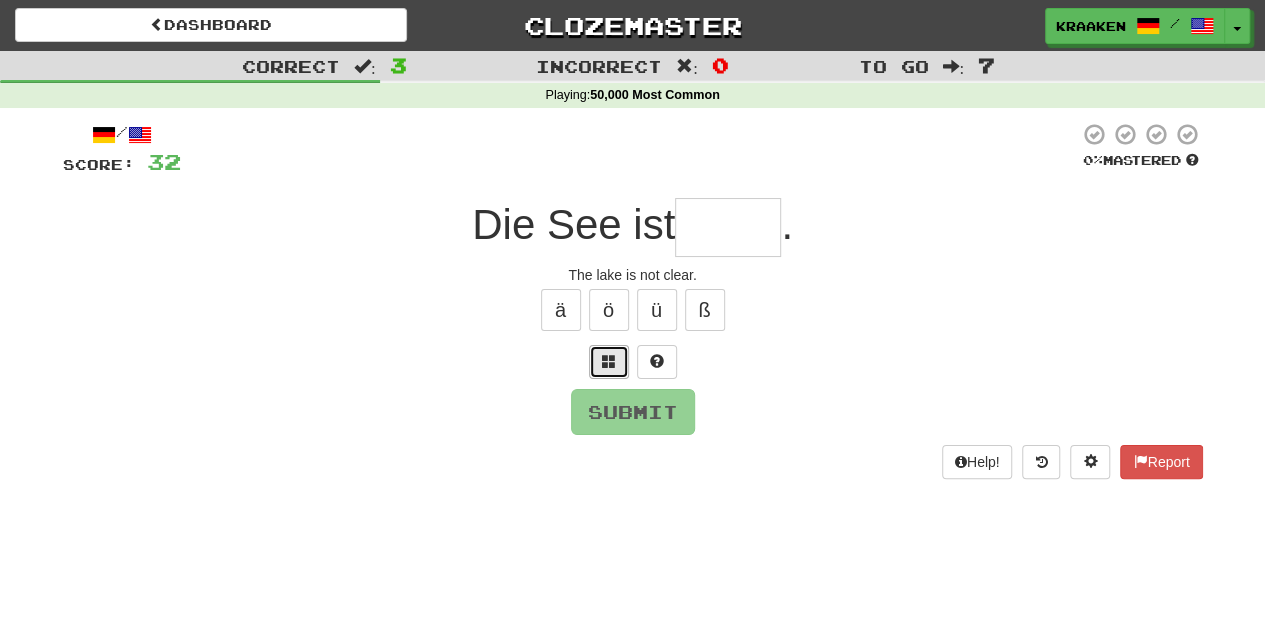 click at bounding box center (609, 362) 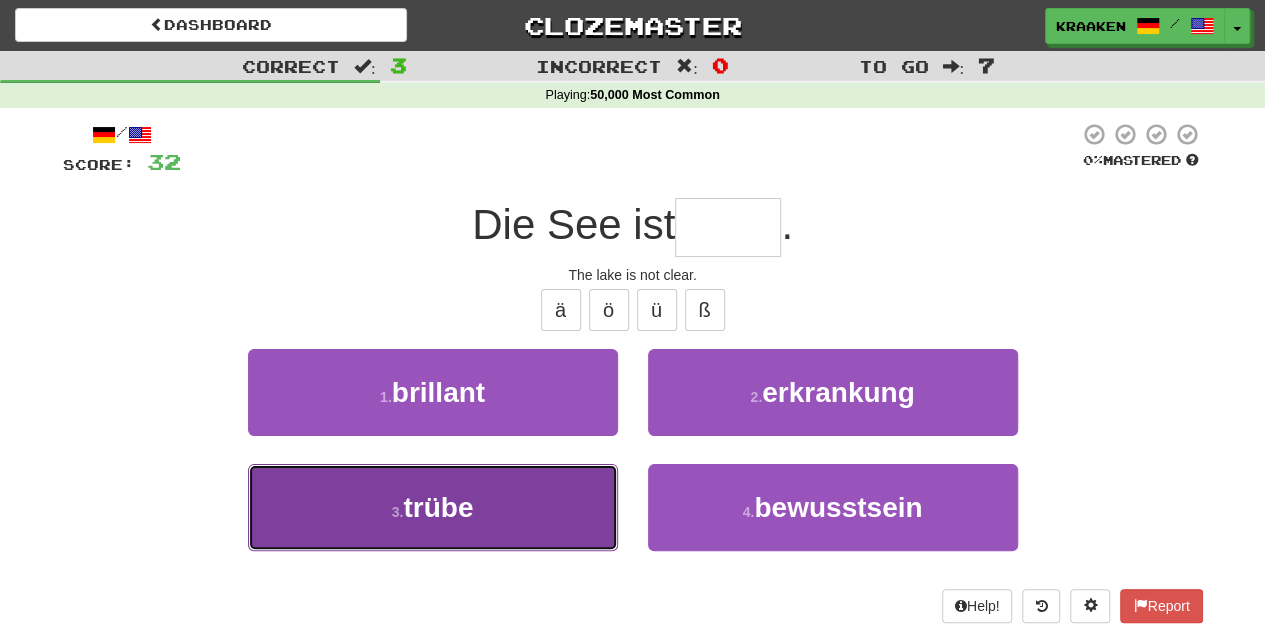 click on "3 .  trübe" at bounding box center (433, 507) 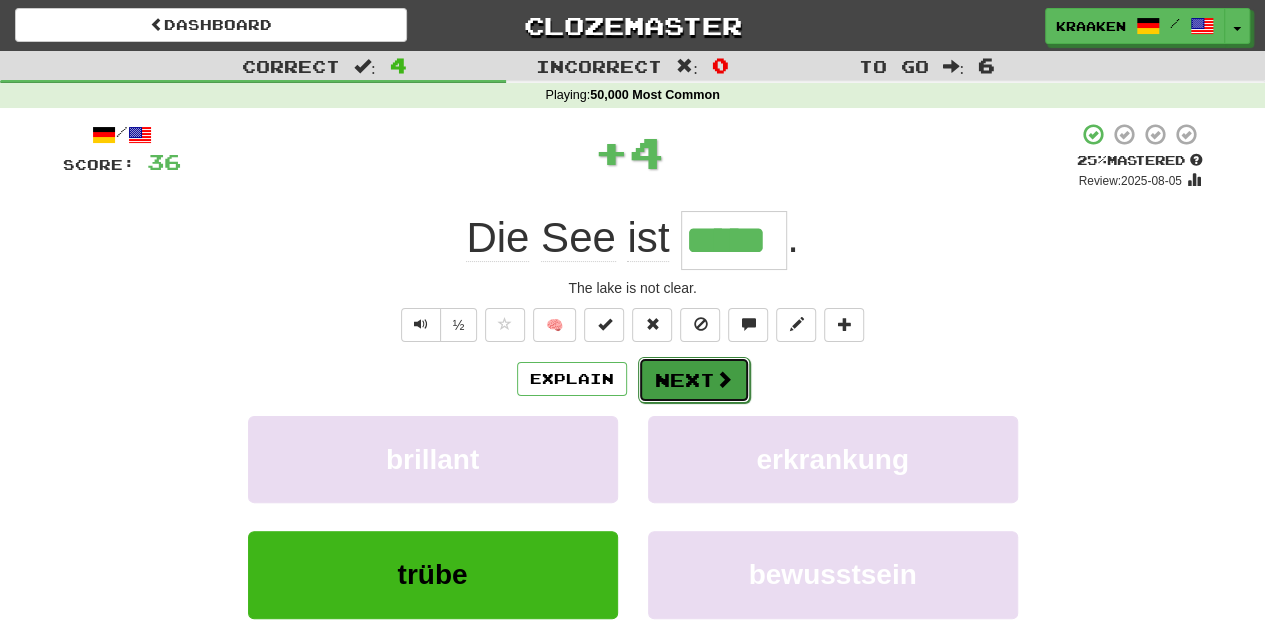 click on "Next" at bounding box center [694, 380] 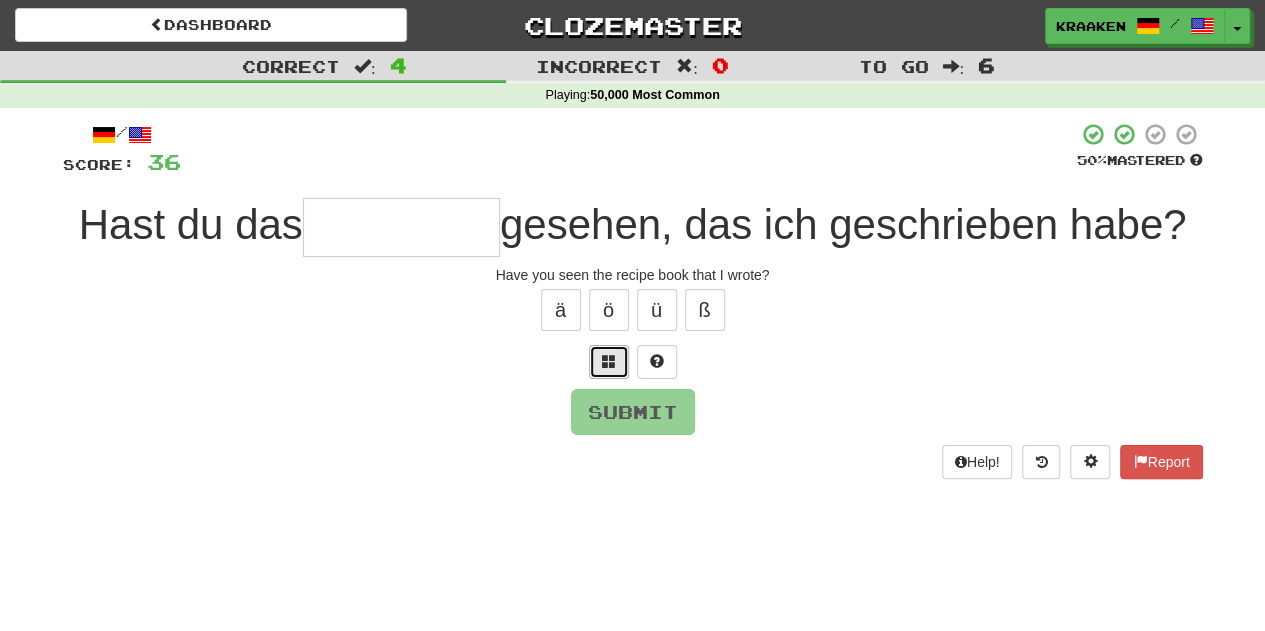 click at bounding box center (609, 362) 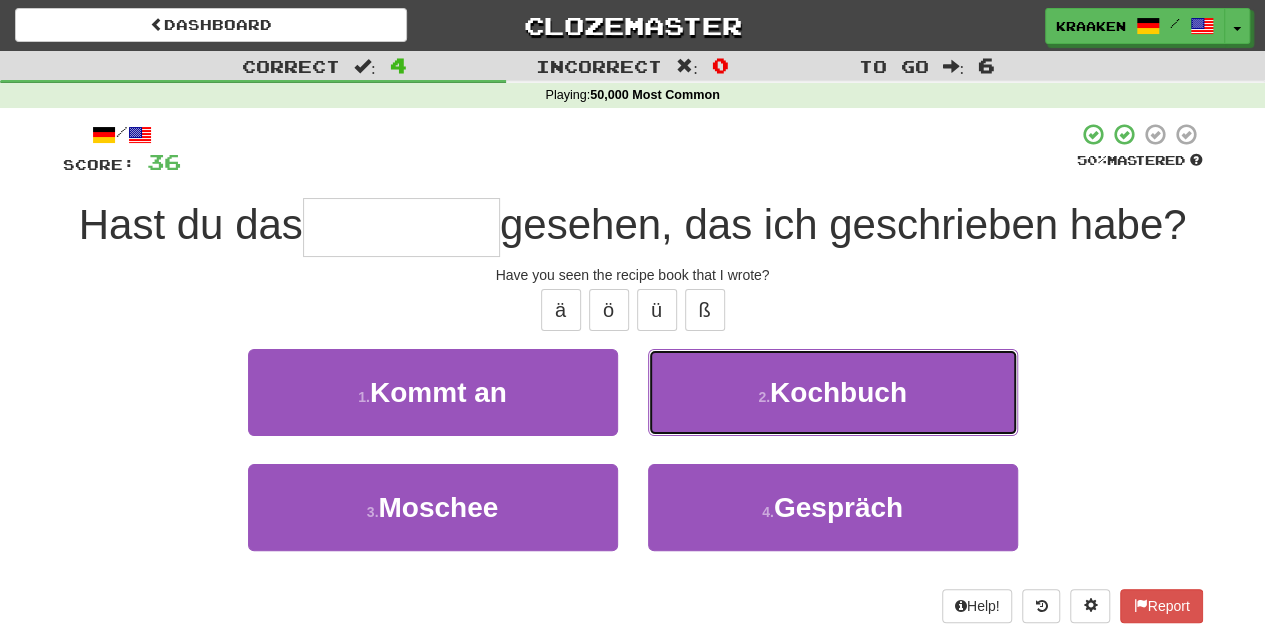 click on "2 .  Kochbuch" at bounding box center (833, 392) 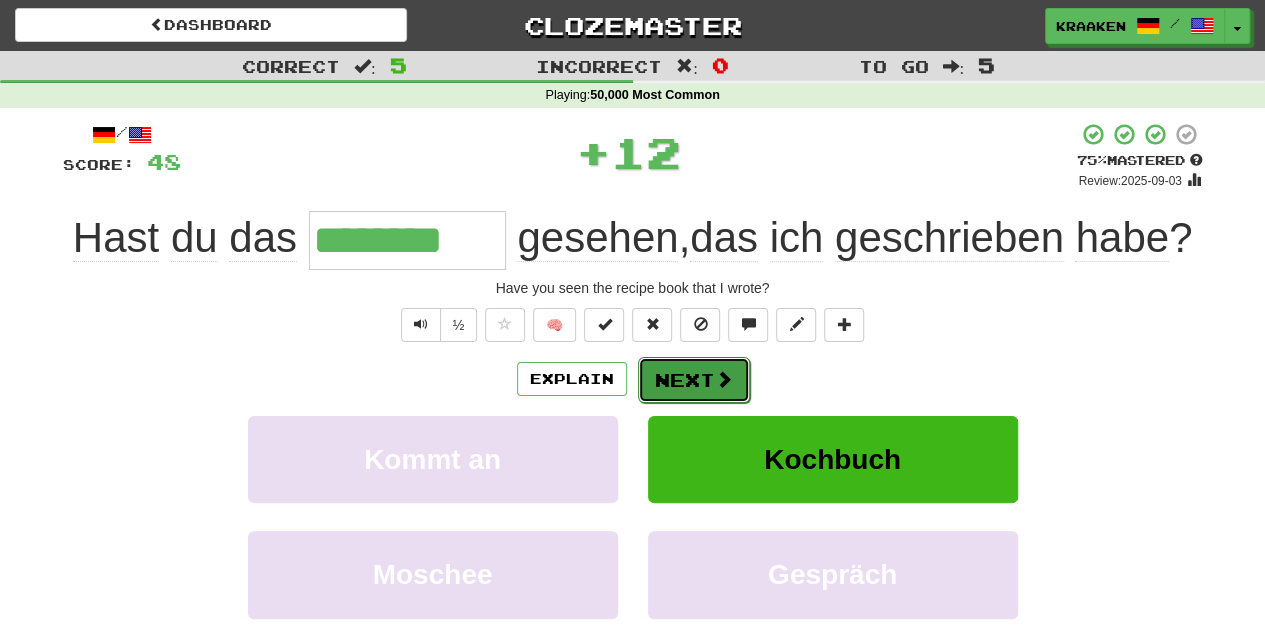 click on "Next" at bounding box center (694, 380) 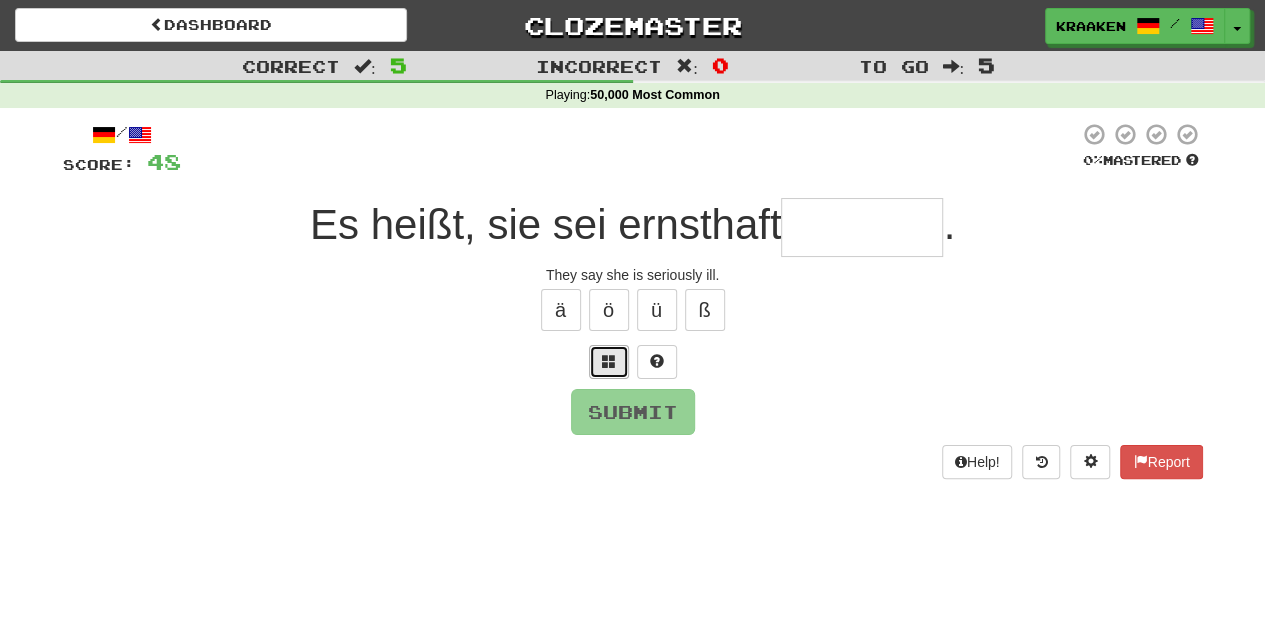 click at bounding box center [609, 362] 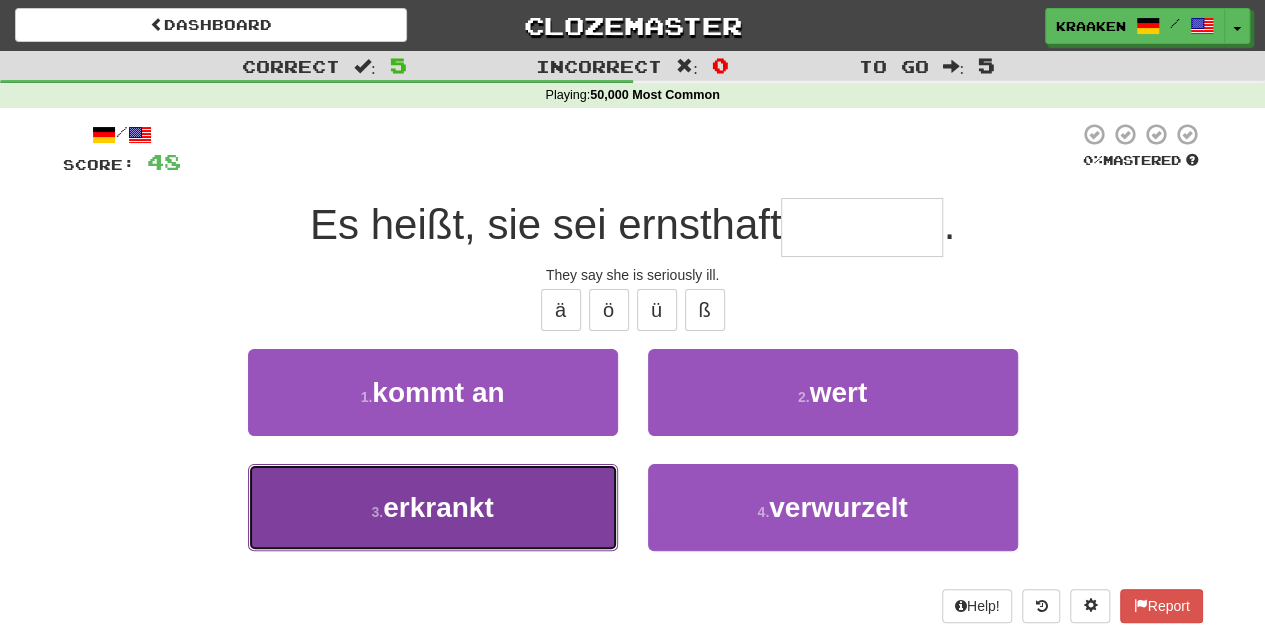 click on "3 .  erkrankt" at bounding box center [433, 507] 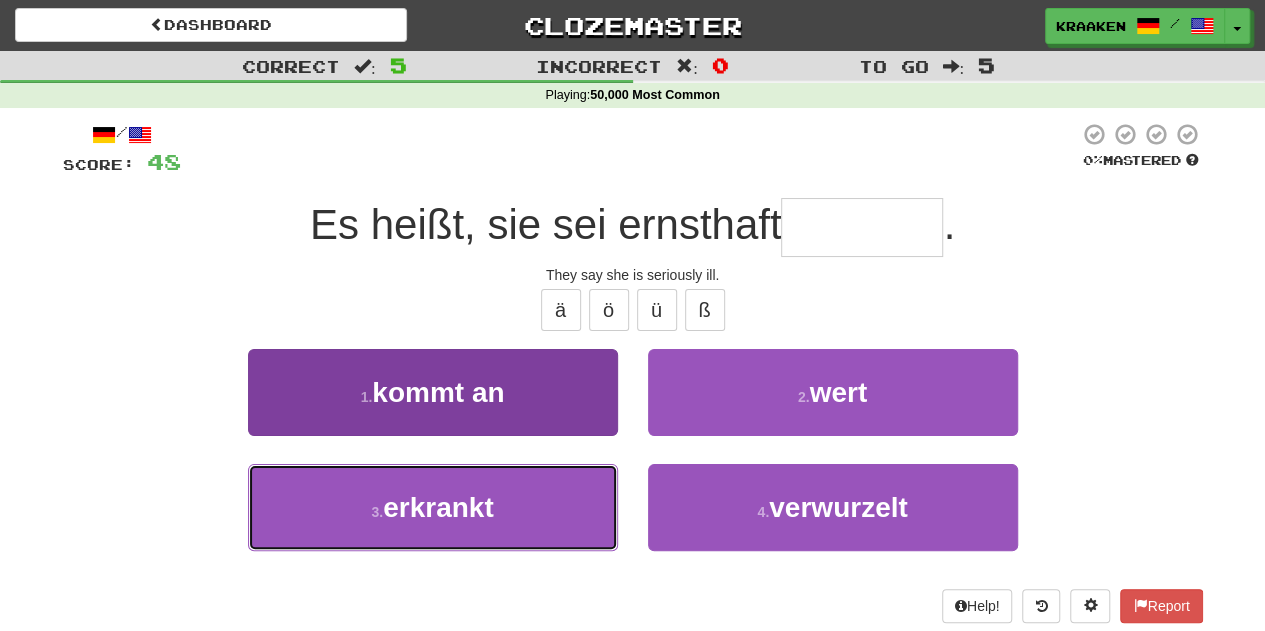 type on "********" 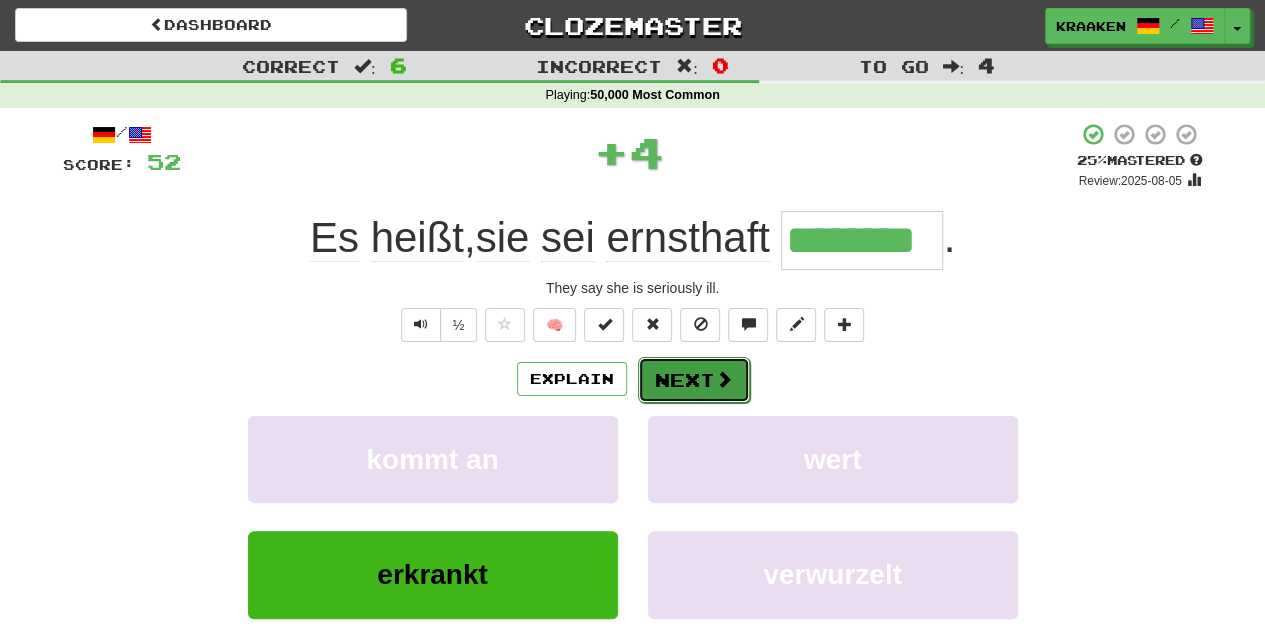 click on "Next" at bounding box center (694, 380) 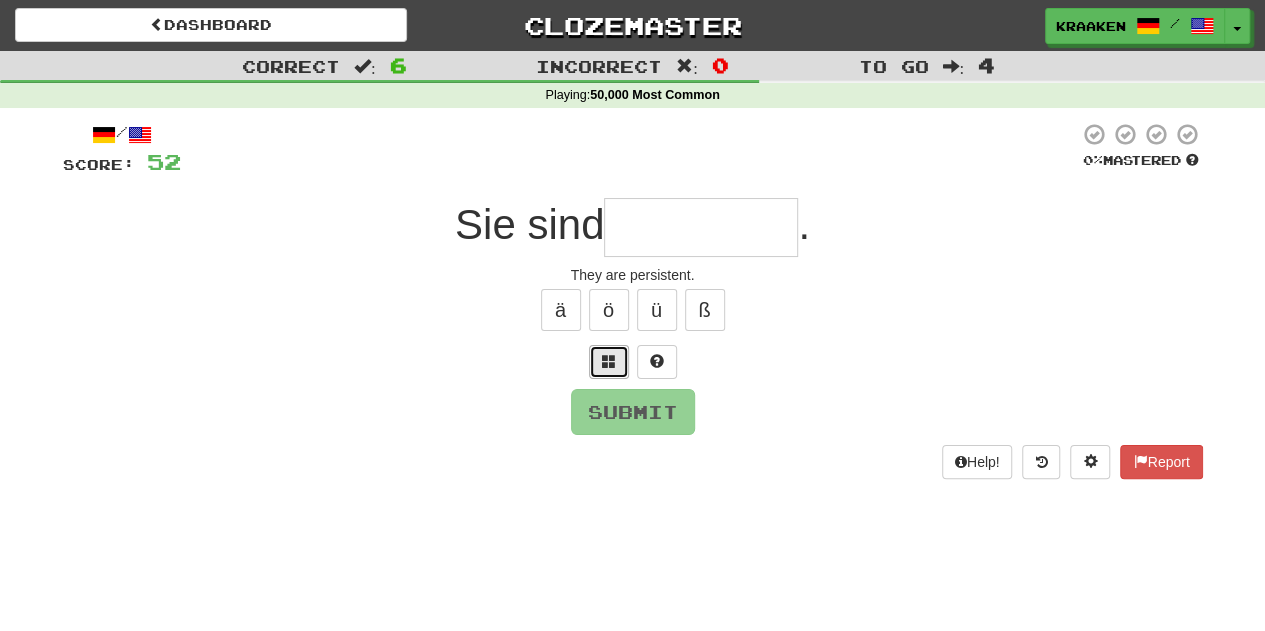 click at bounding box center [609, 362] 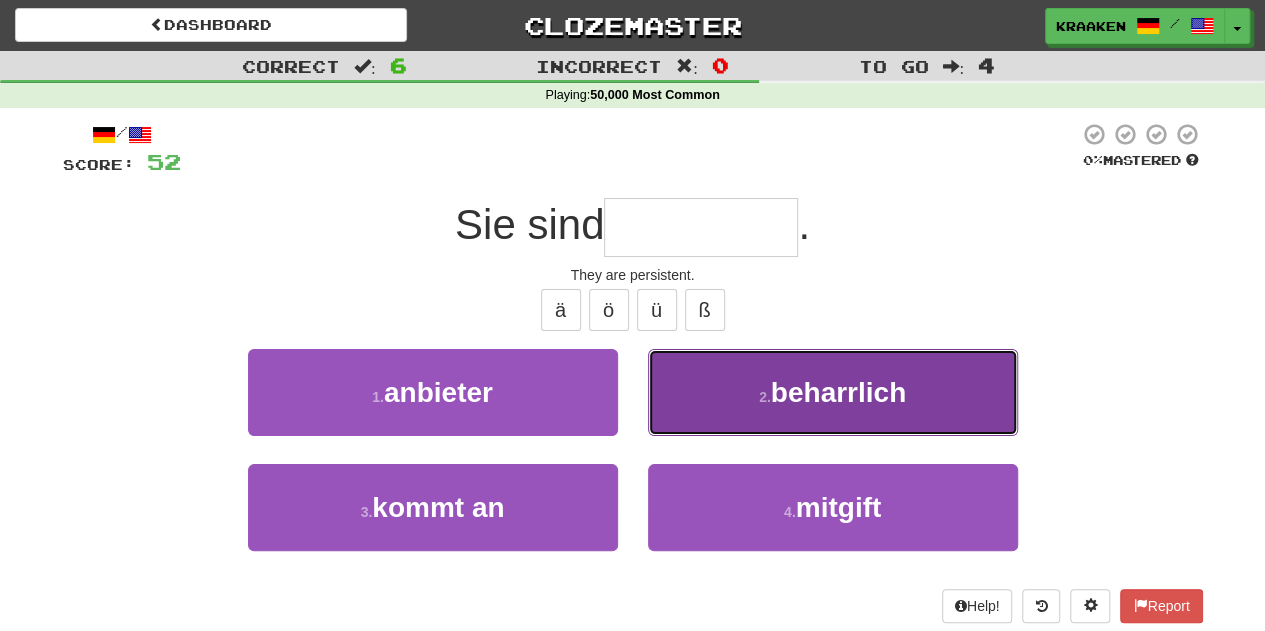 click on "2 .  beharrlich" at bounding box center [833, 392] 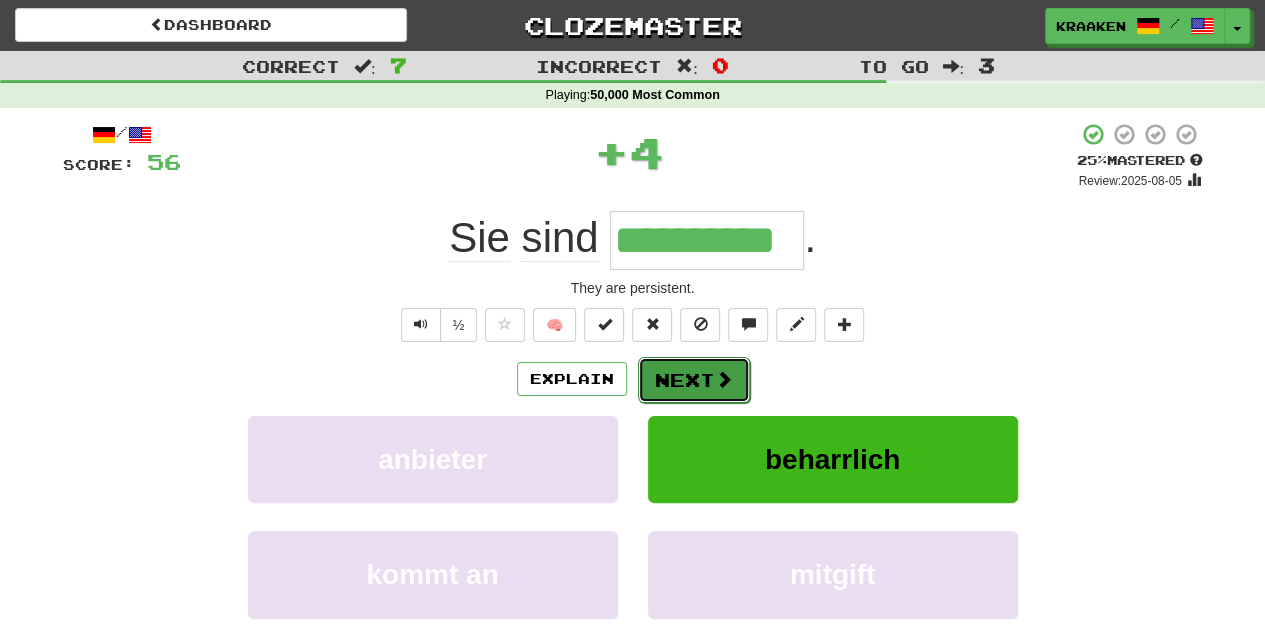 click on "Next" at bounding box center (694, 380) 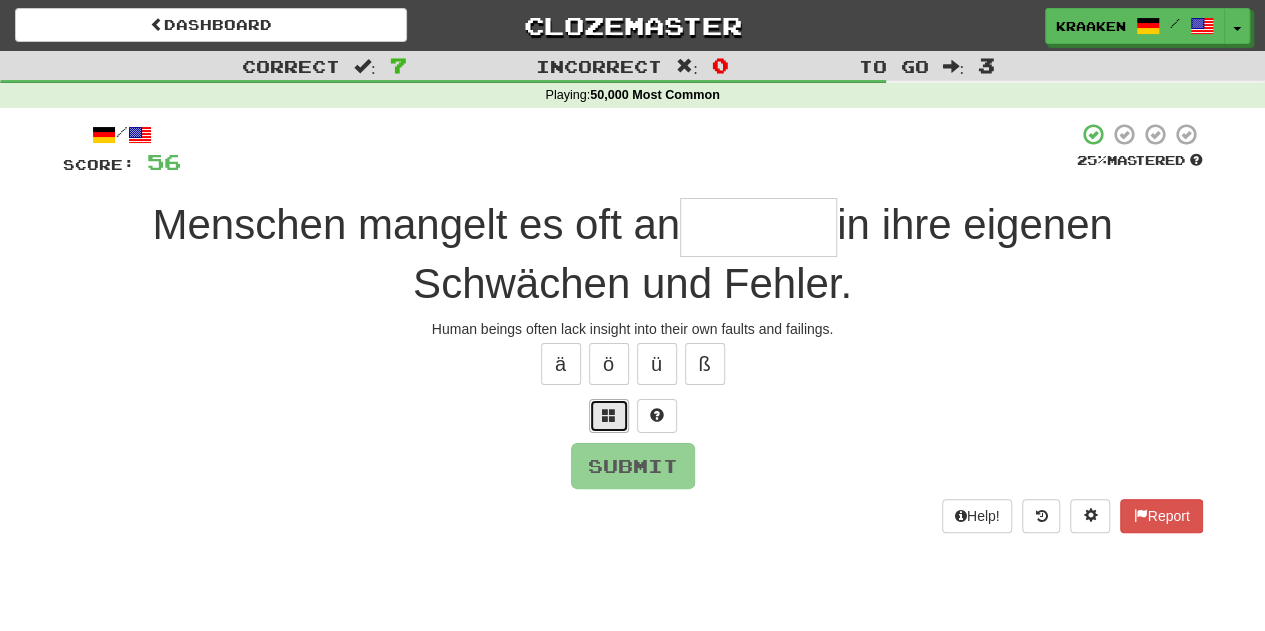 click at bounding box center (609, 416) 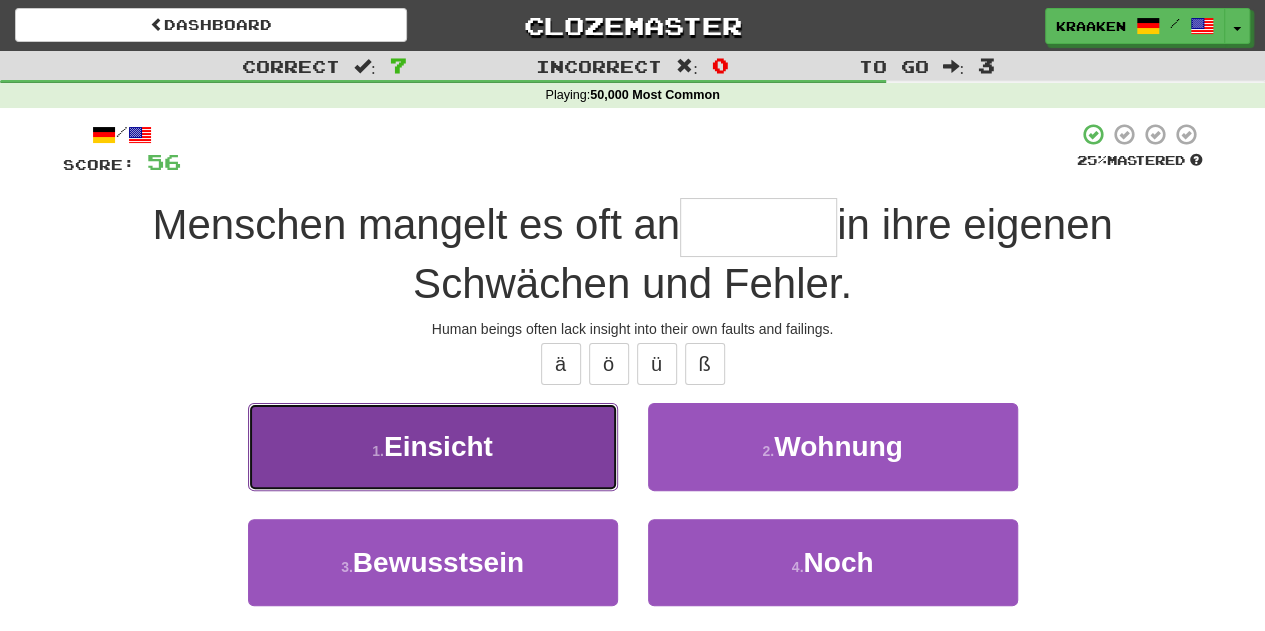 click on "1 .  Einsicht" at bounding box center [433, 446] 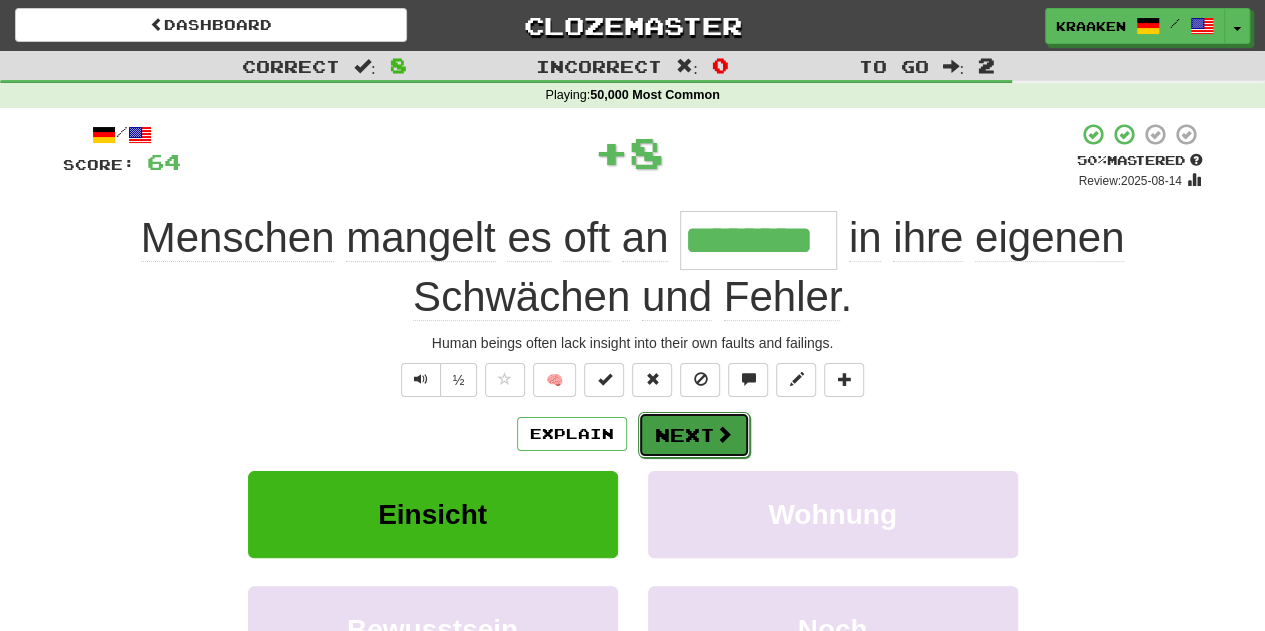 click on "Next" at bounding box center (694, 435) 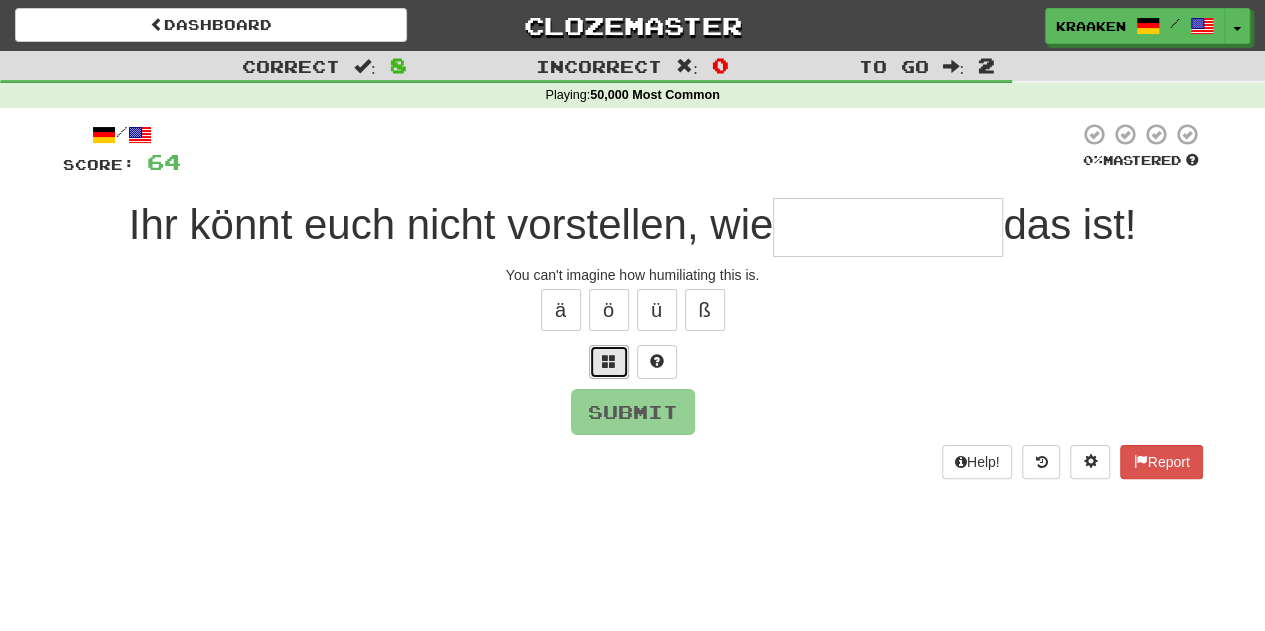 click at bounding box center [609, 362] 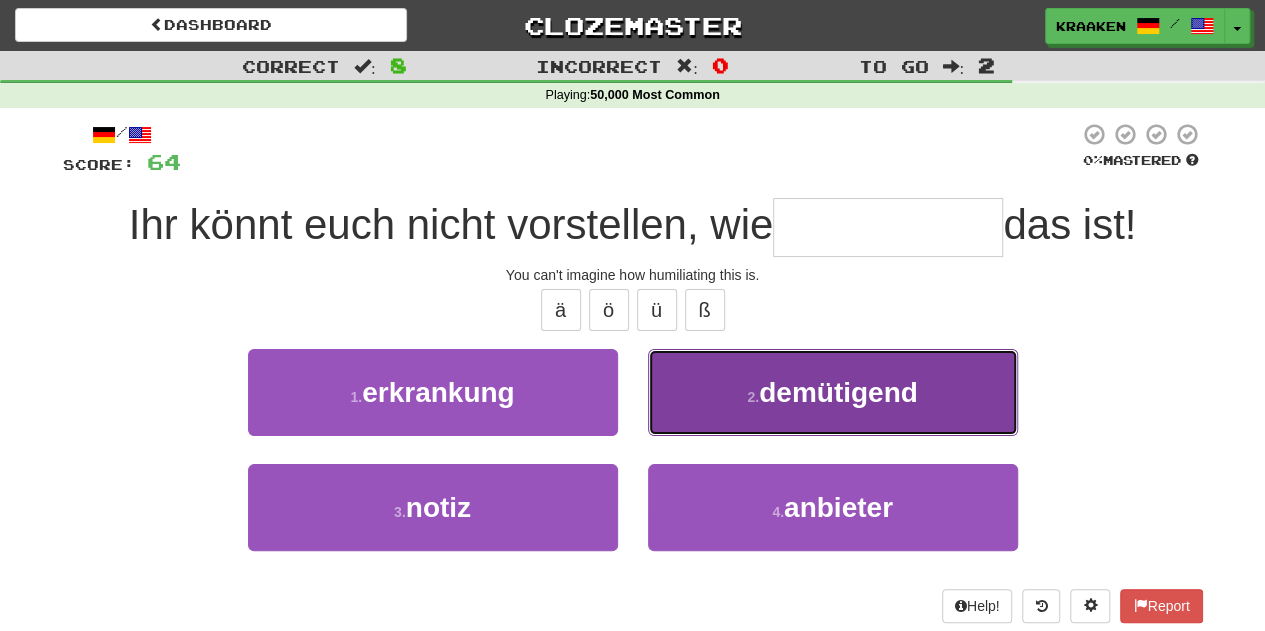 click on "2 .  demütigend" at bounding box center [833, 392] 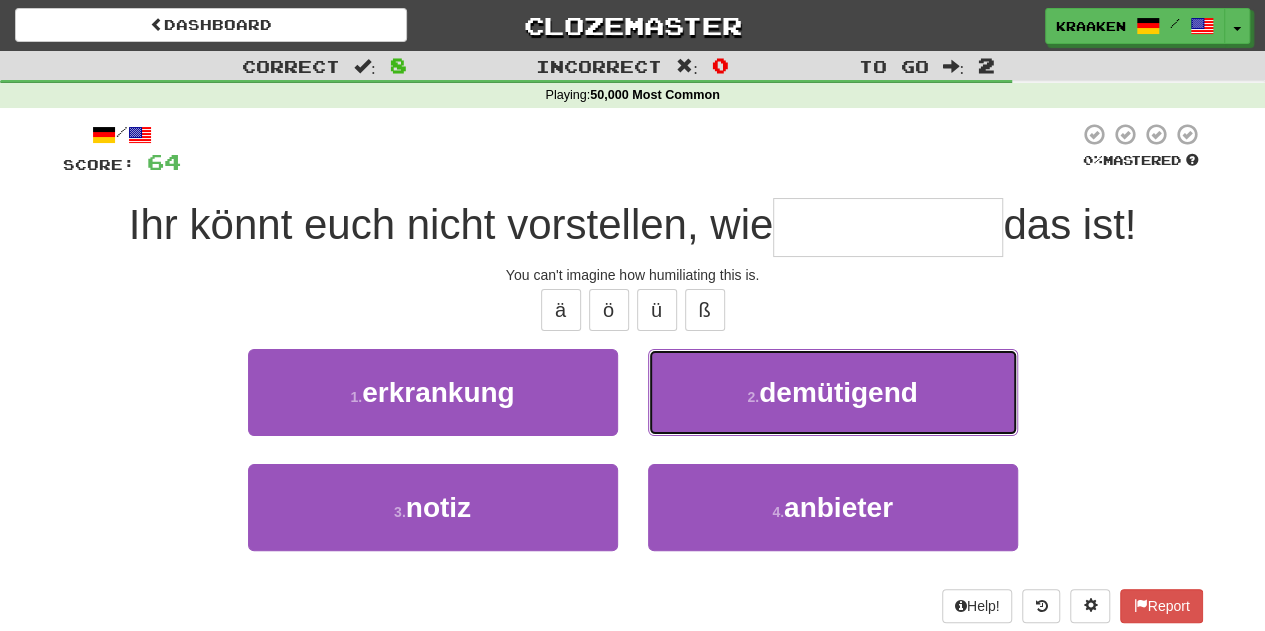 type on "**********" 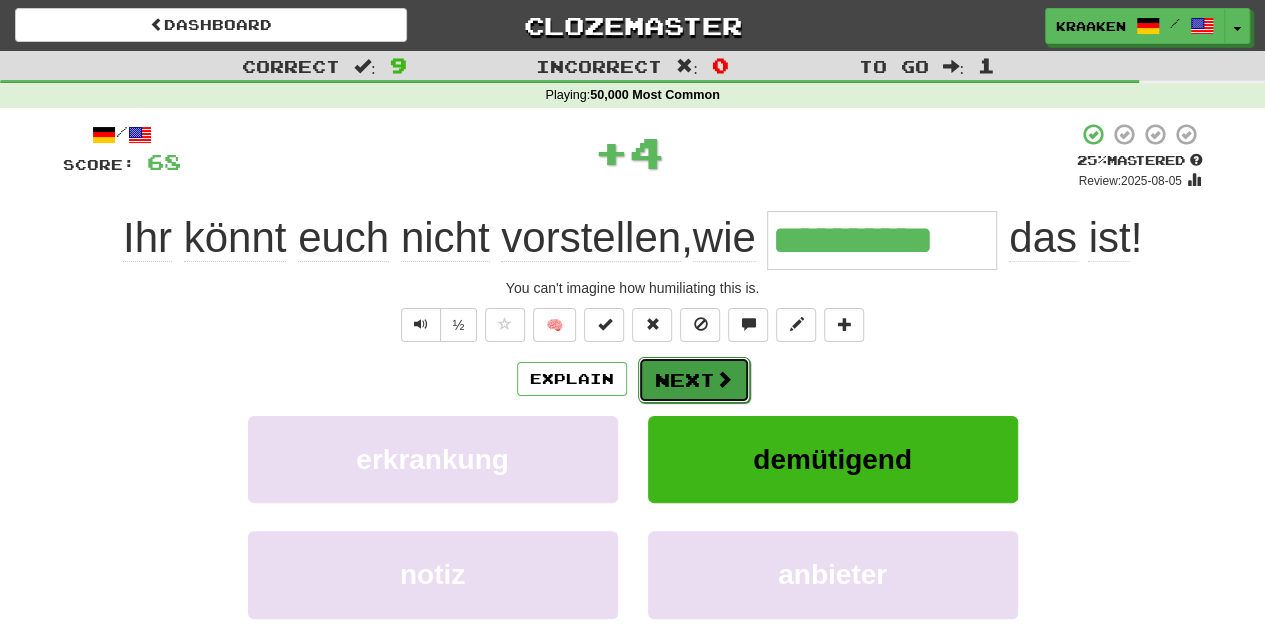 click on "Next" at bounding box center (694, 380) 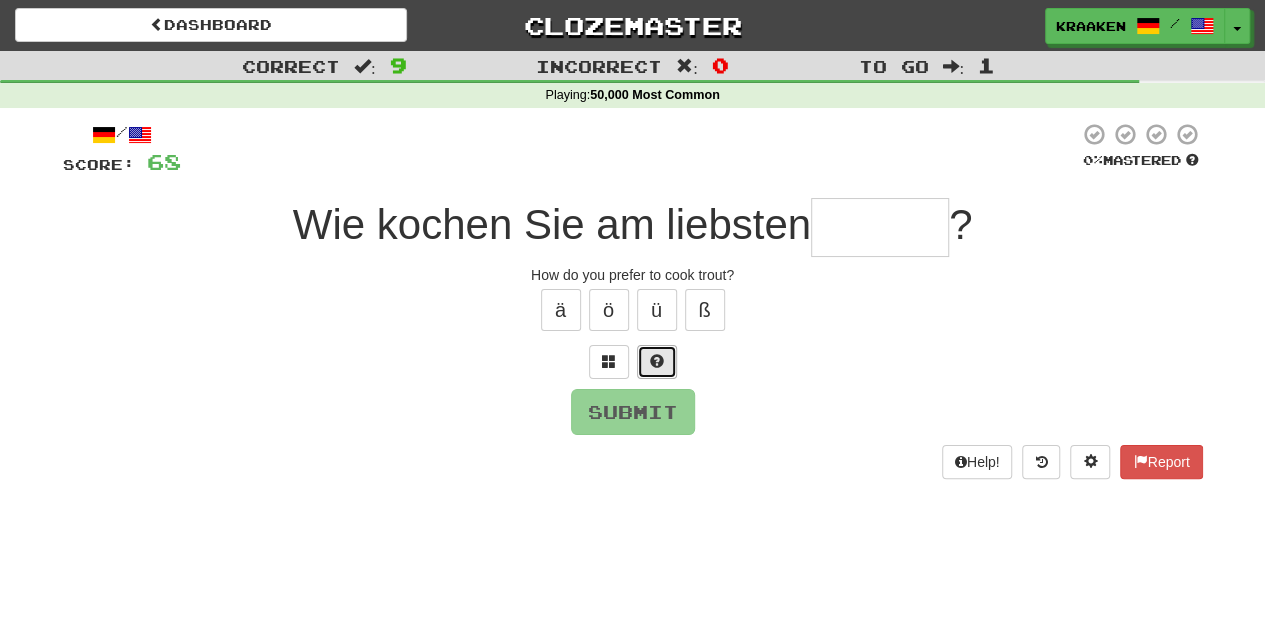 click at bounding box center [657, 362] 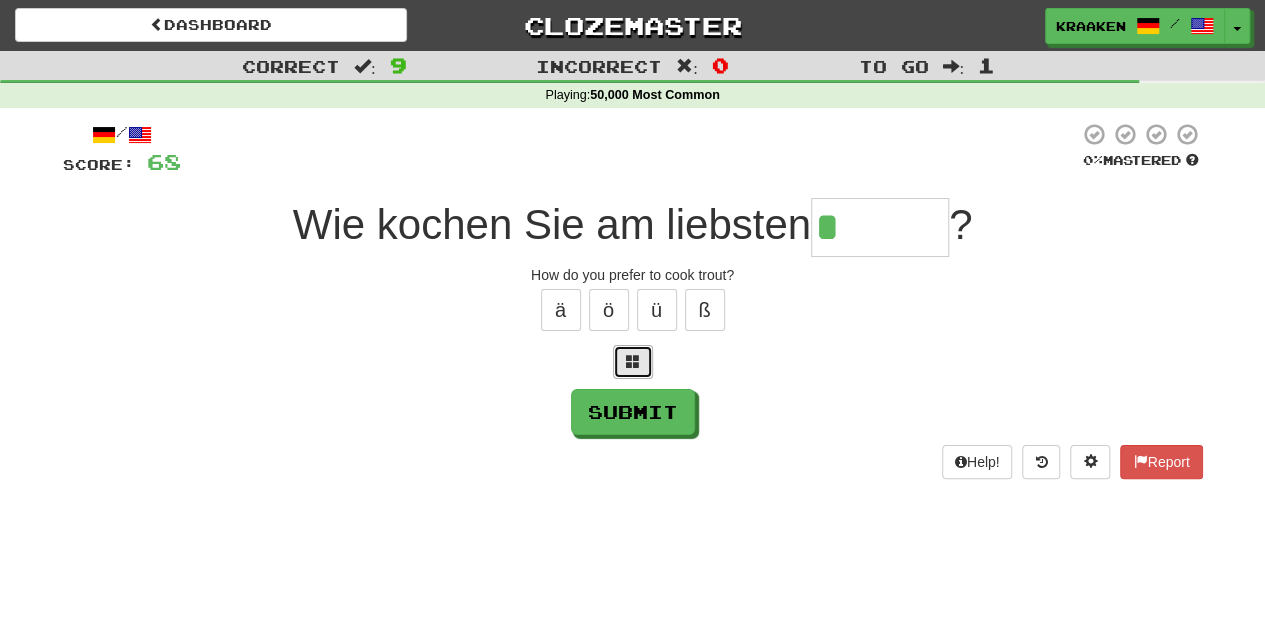 click at bounding box center [633, 362] 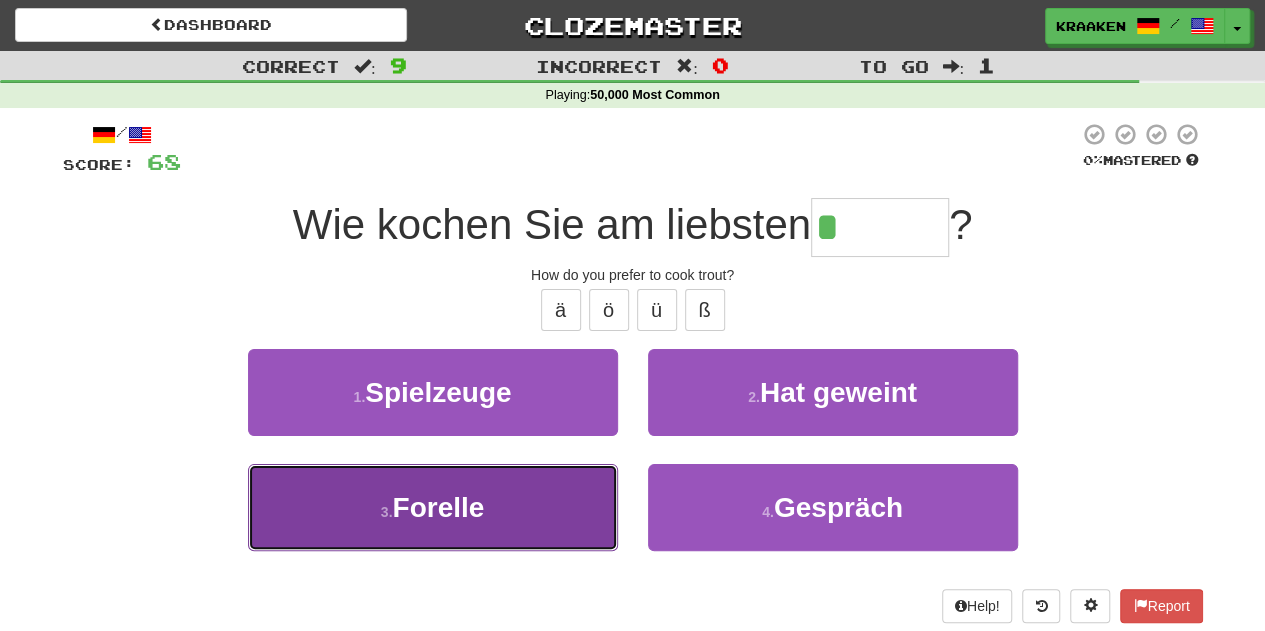click on "3 .  Forelle" at bounding box center (433, 507) 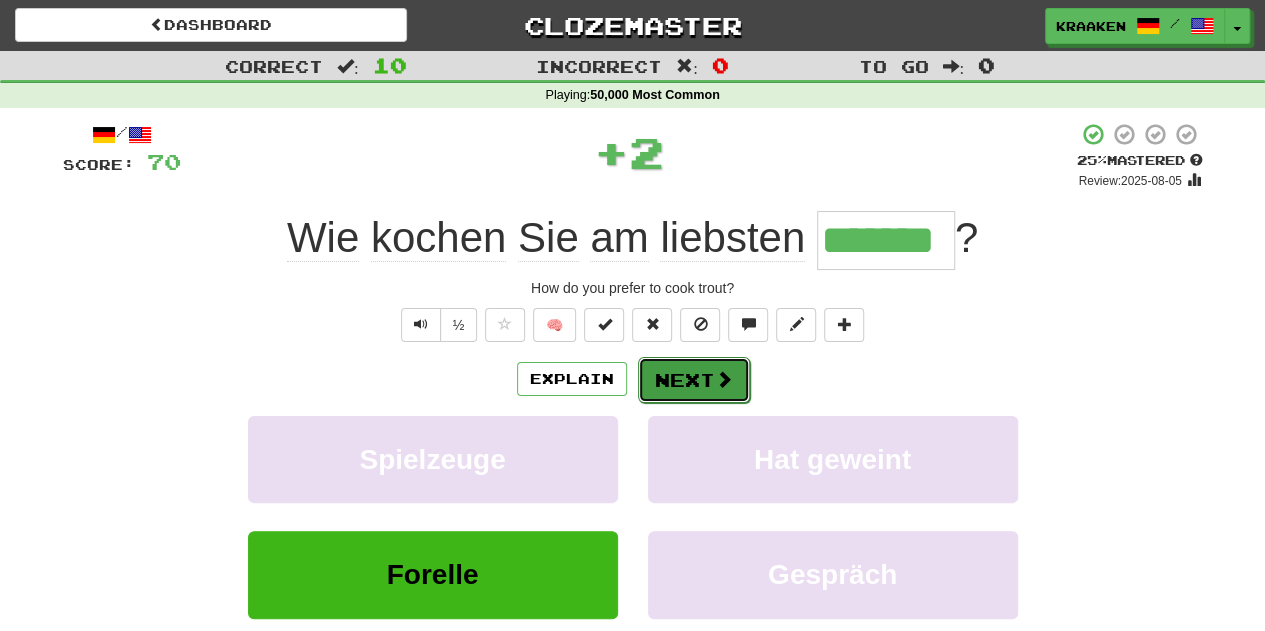 click at bounding box center [724, 379] 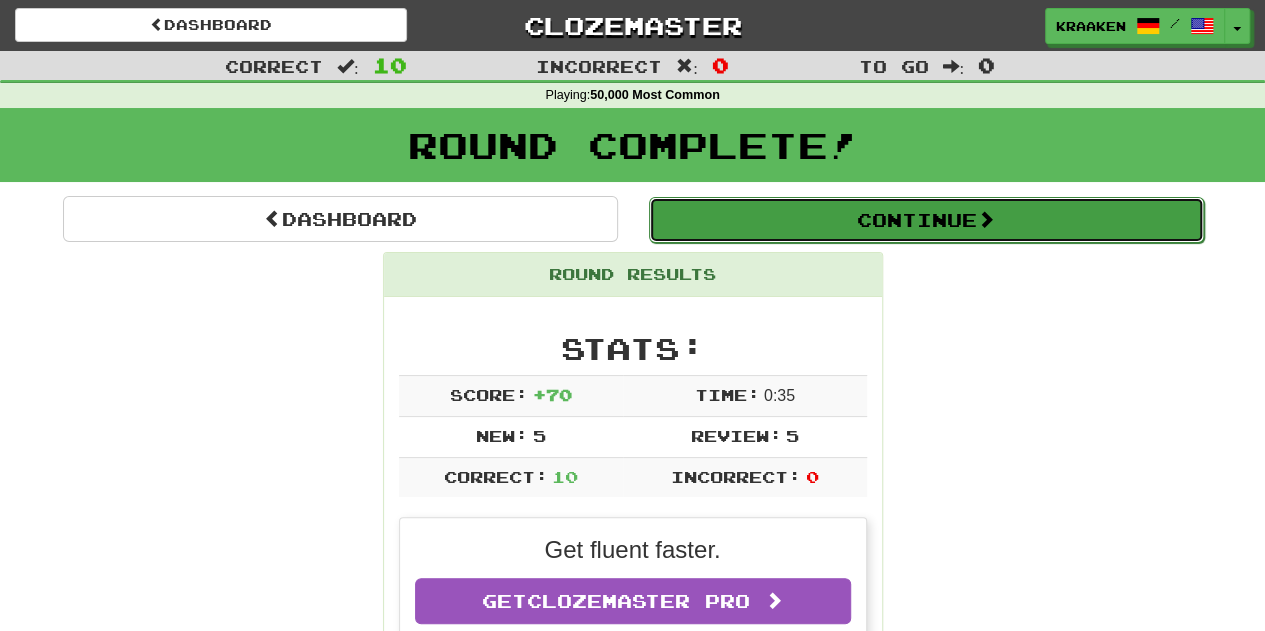 click on "Continue" at bounding box center (926, 220) 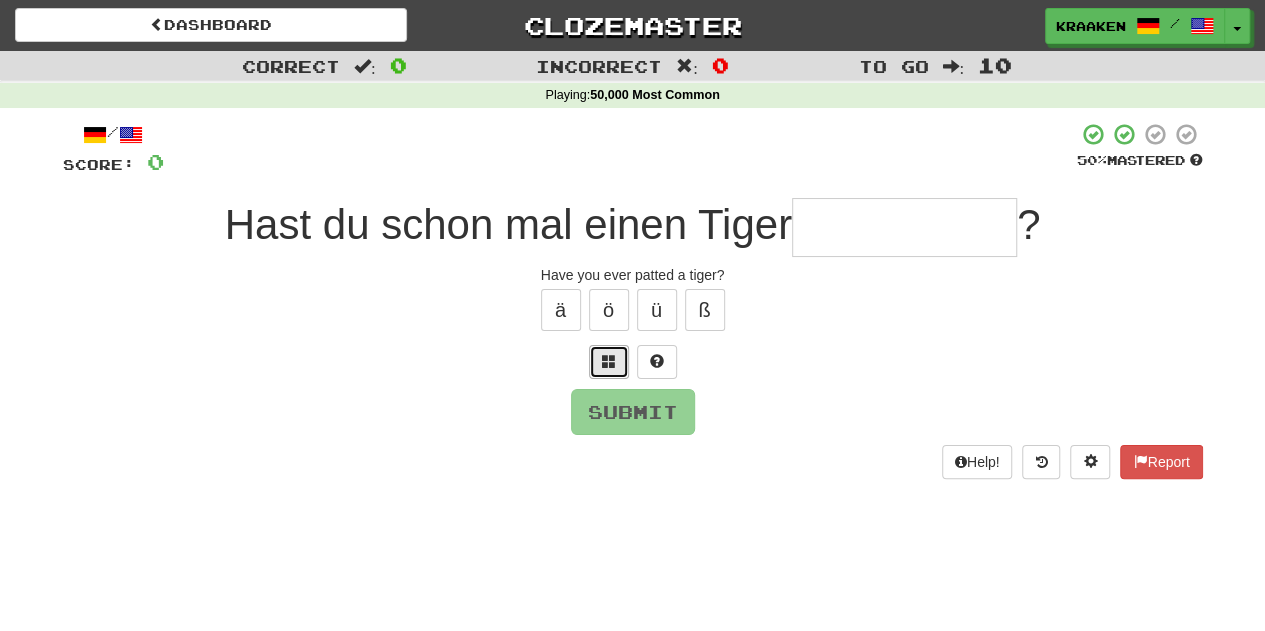 click at bounding box center [609, 362] 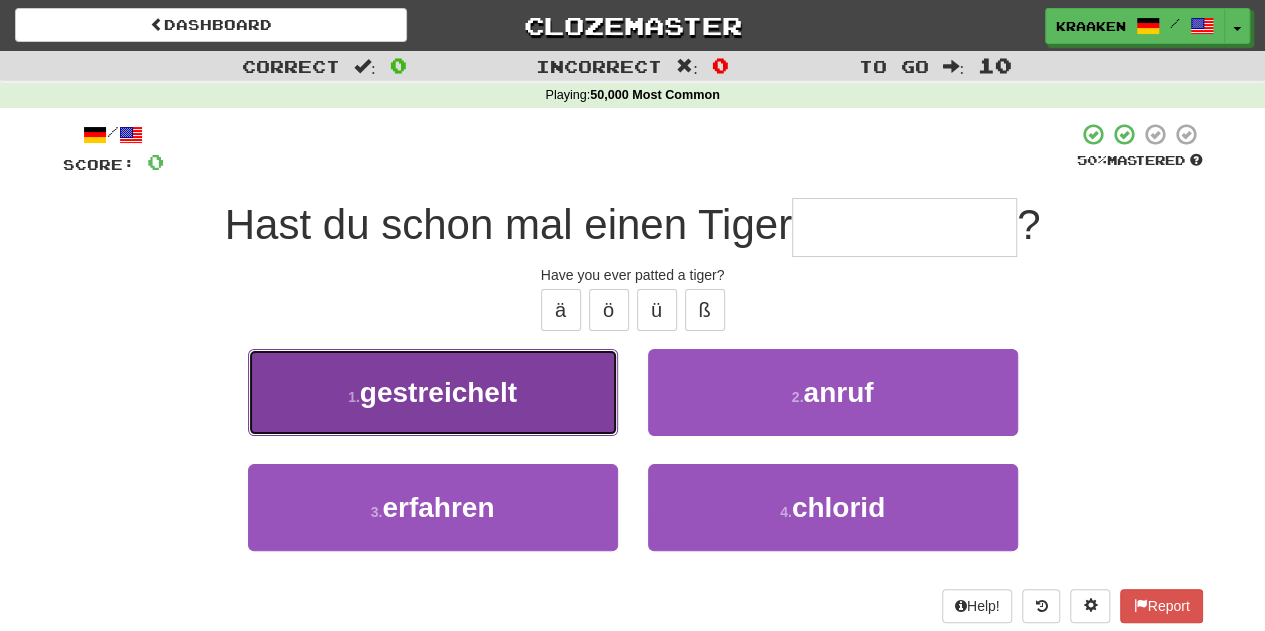 click on "1 .  gestreichelt" at bounding box center (433, 392) 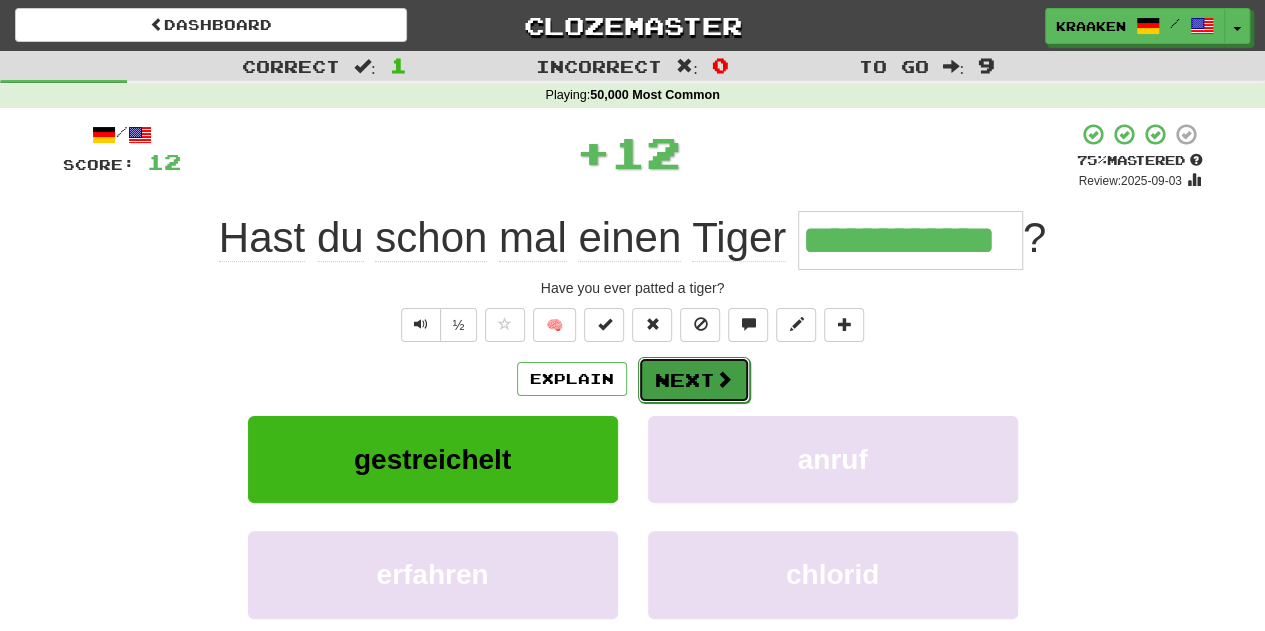 click at bounding box center (724, 379) 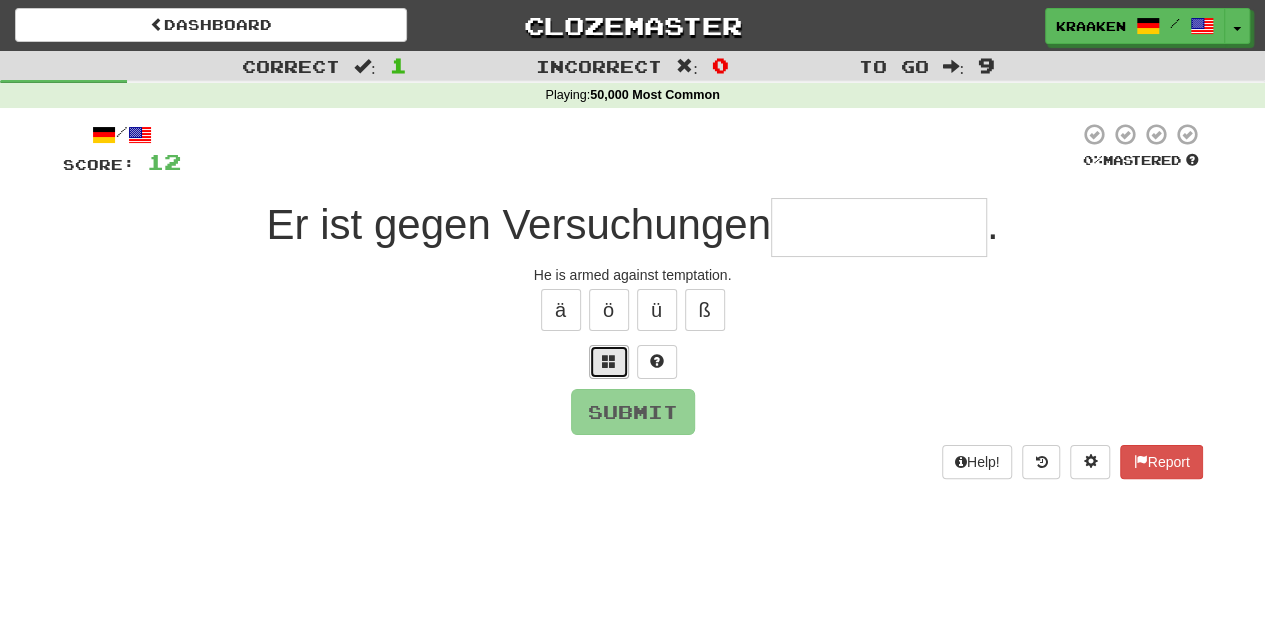 click at bounding box center [609, 362] 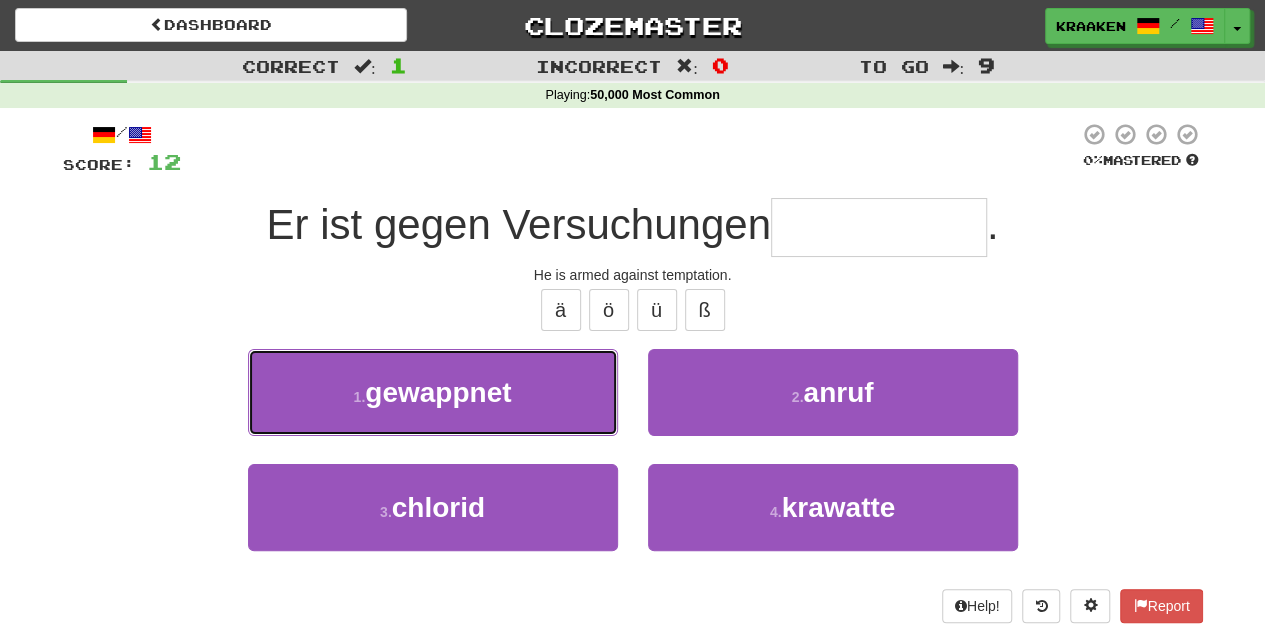 click on "1 .  gewappnet" at bounding box center (433, 392) 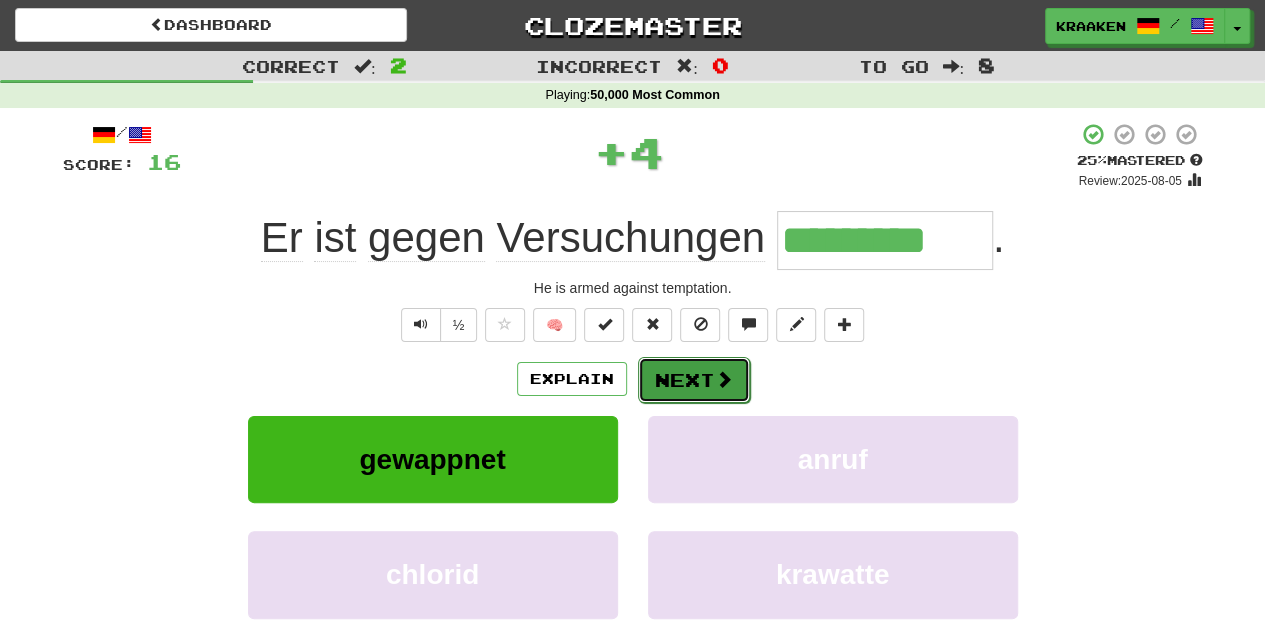 click on "Next" at bounding box center (694, 380) 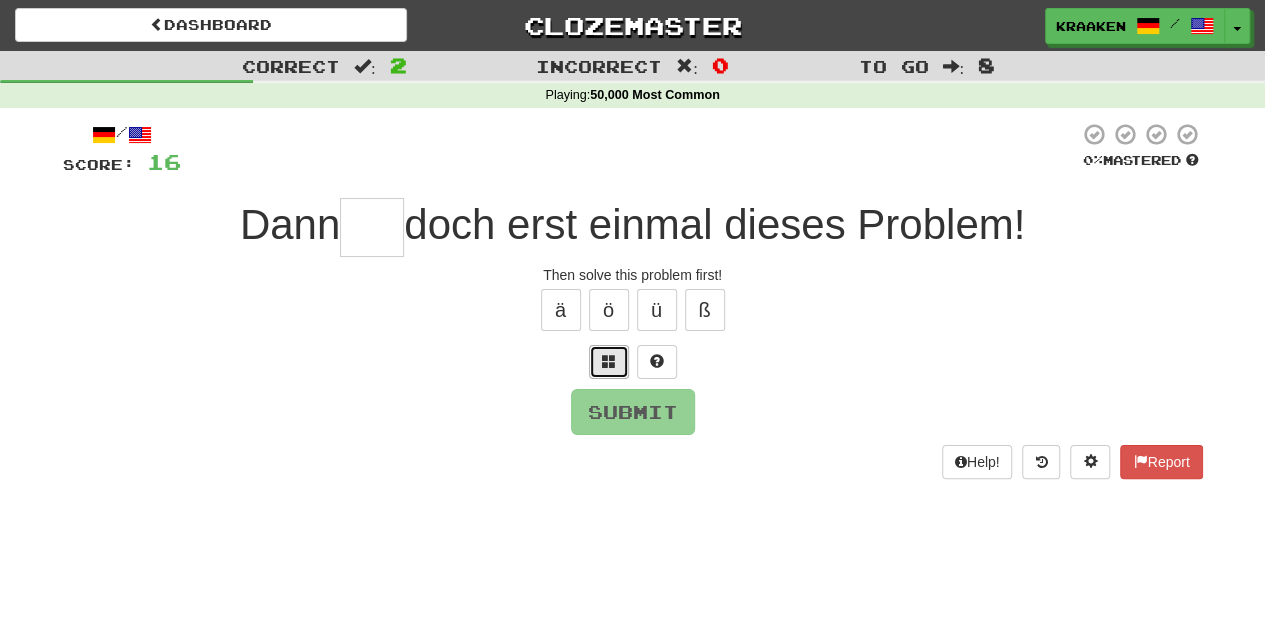click at bounding box center [609, 362] 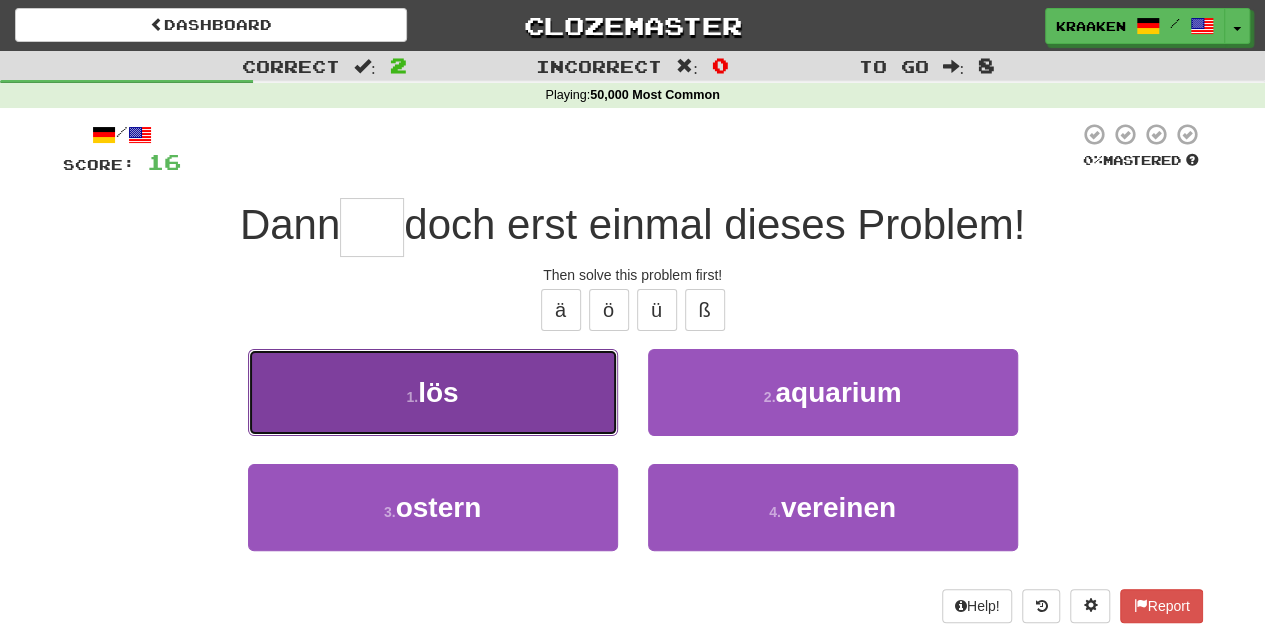click on "1 .  lös" at bounding box center [433, 392] 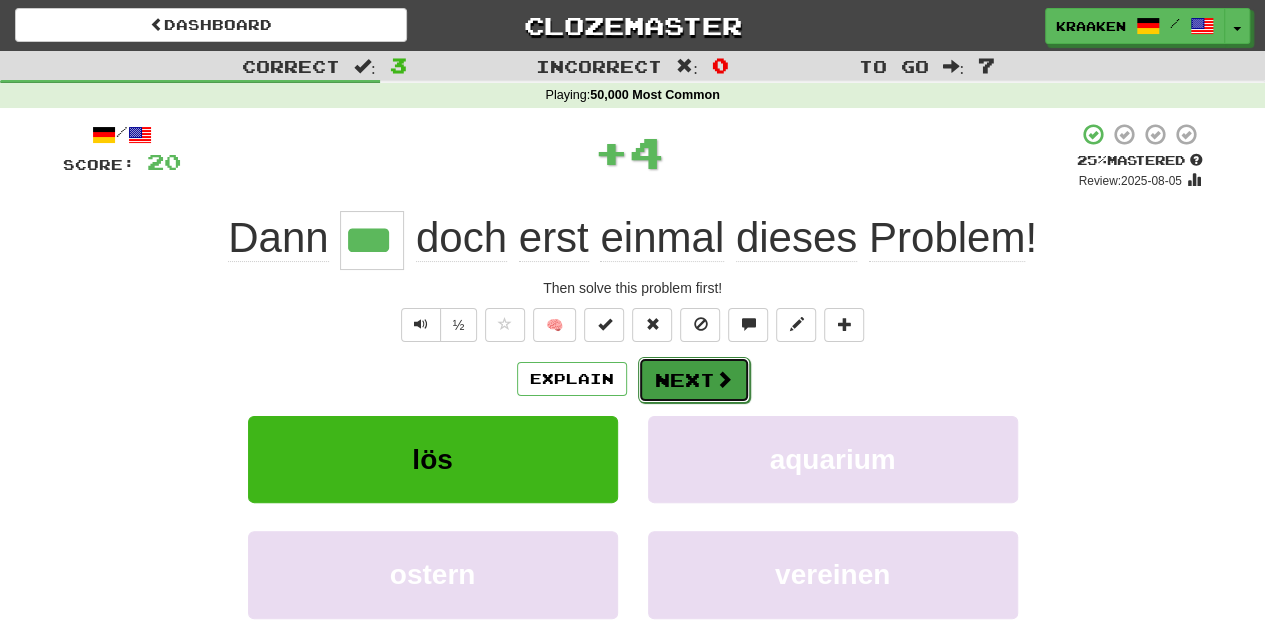 click on "Next" at bounding box center (694, 380) 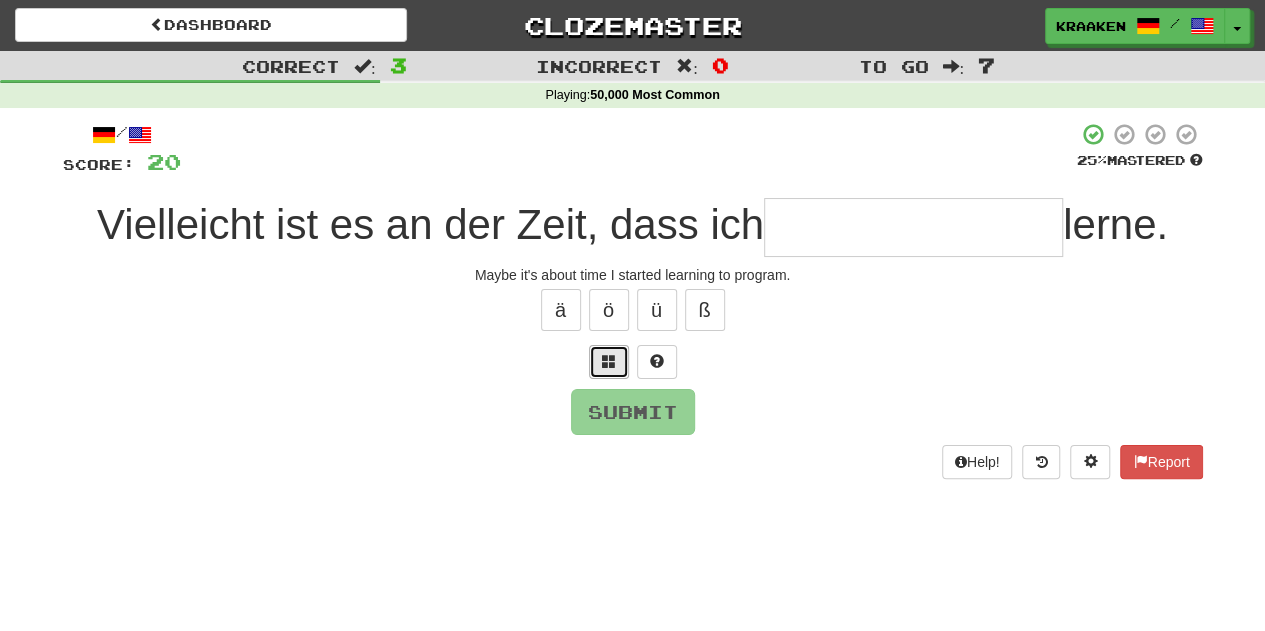 click at bounding box center (609, 362) 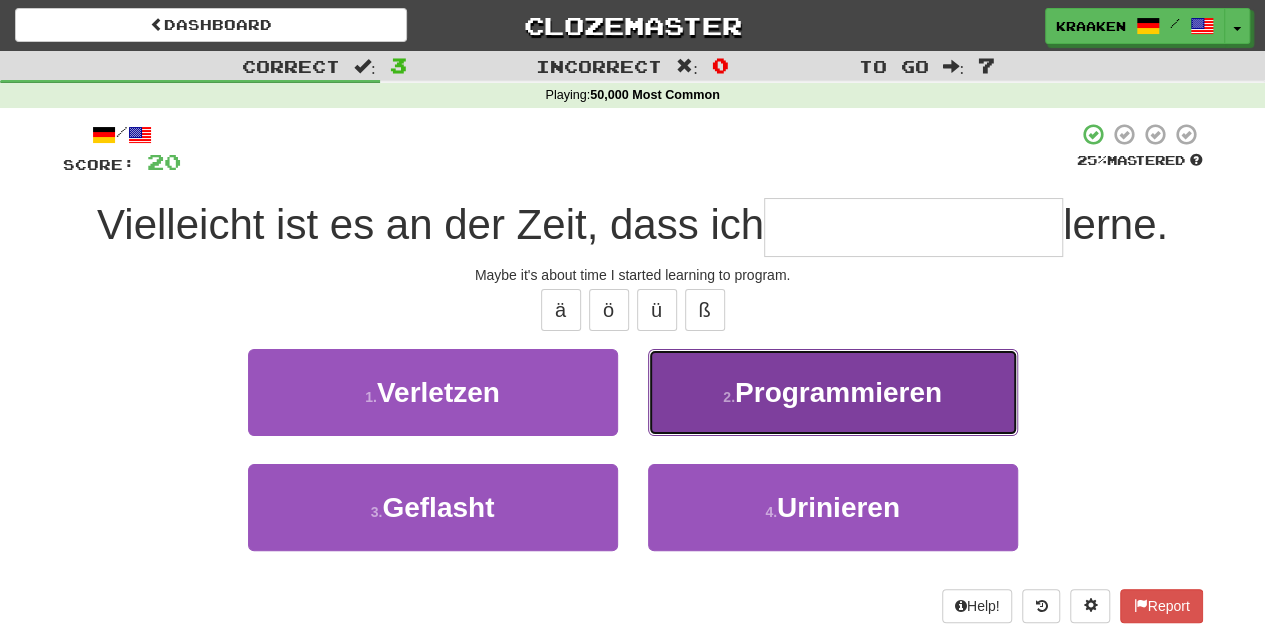 click on "2 .  Programmieren" at bounding box center (833, 392) 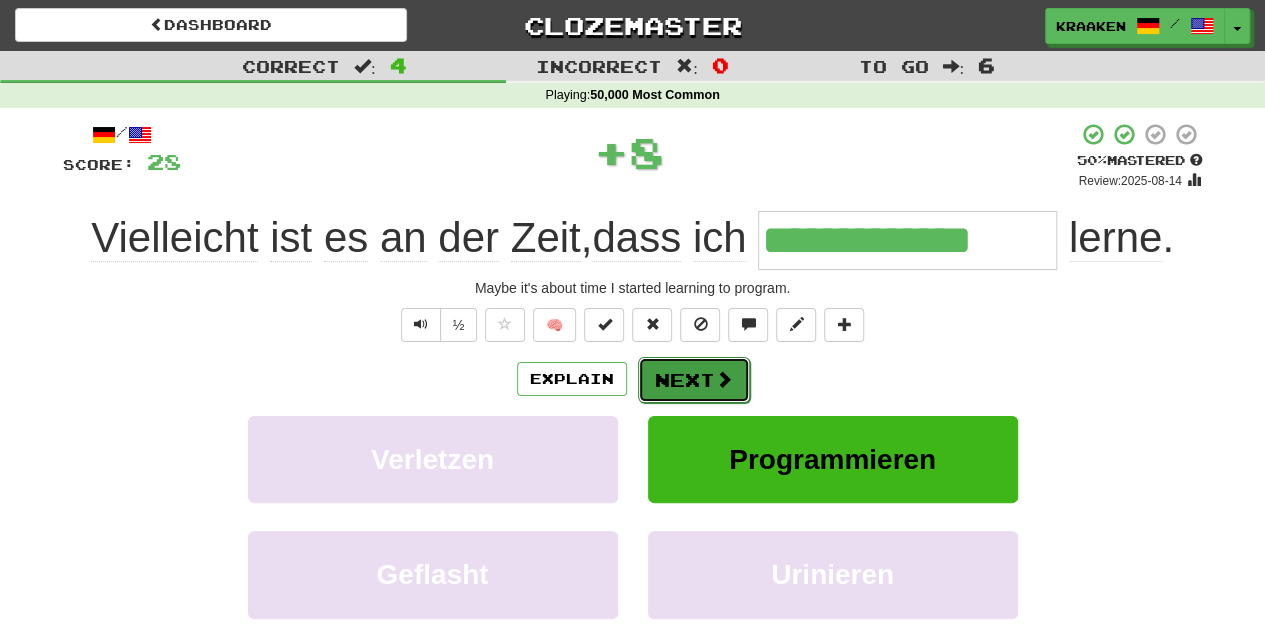 click on "Next" at bounding box center [694, 380] 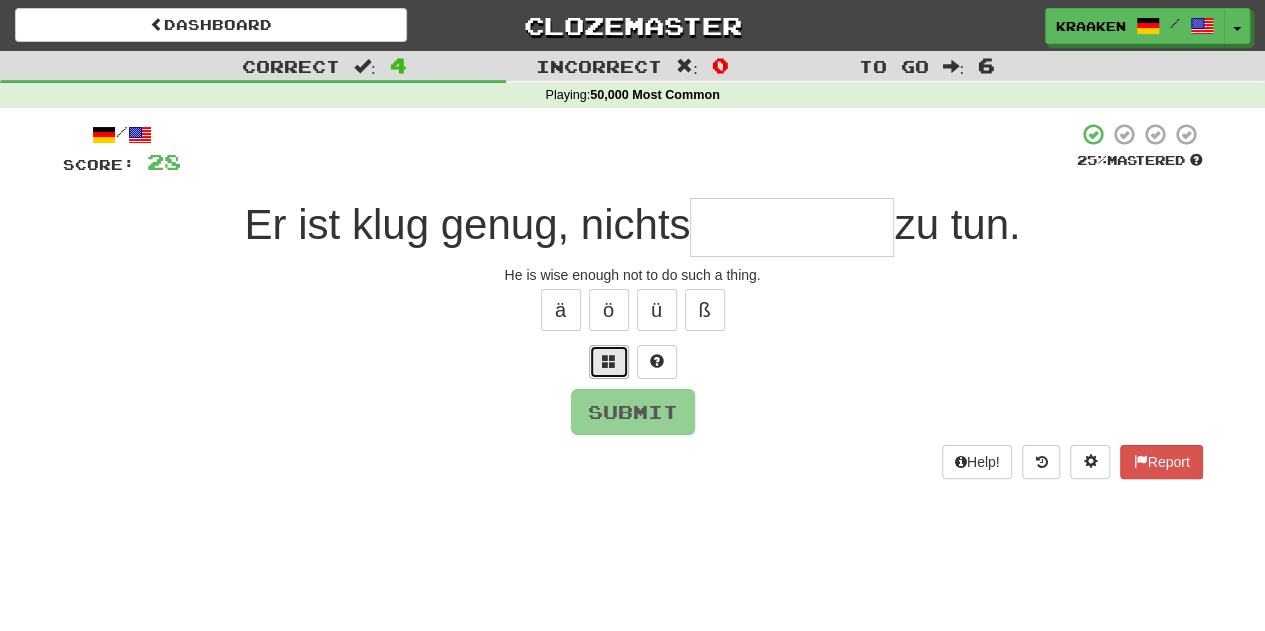 click at bounding box center (609, 362) 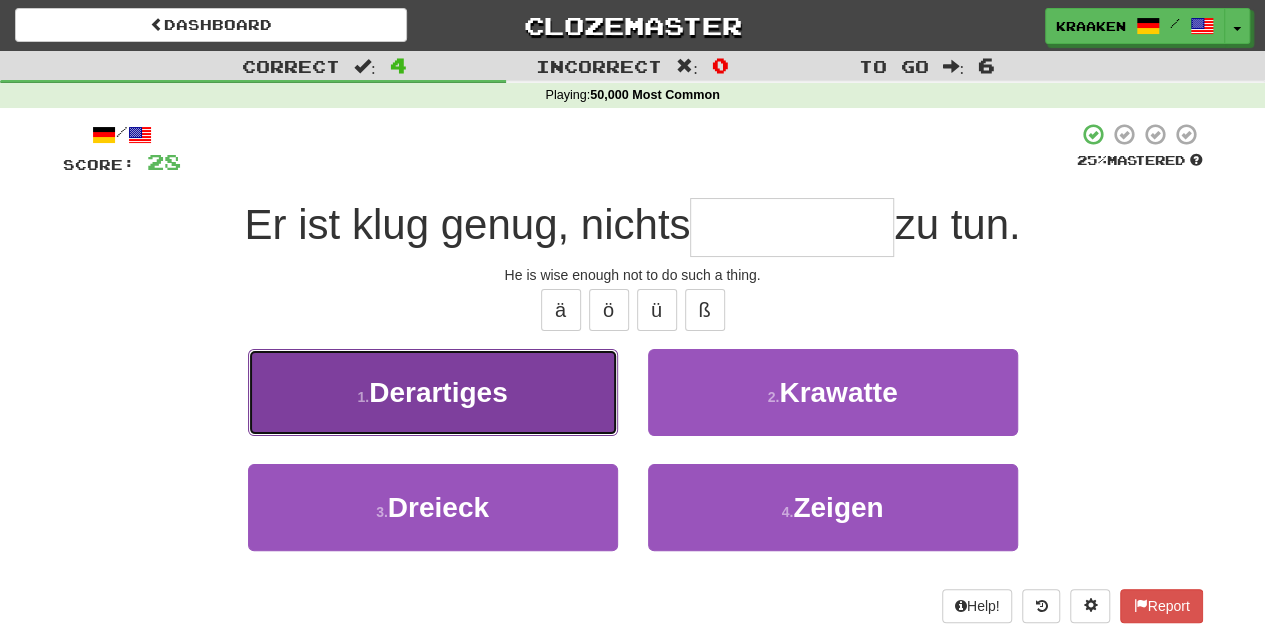 click on "1 .  Derartiges" at bounding box center [433, 392] 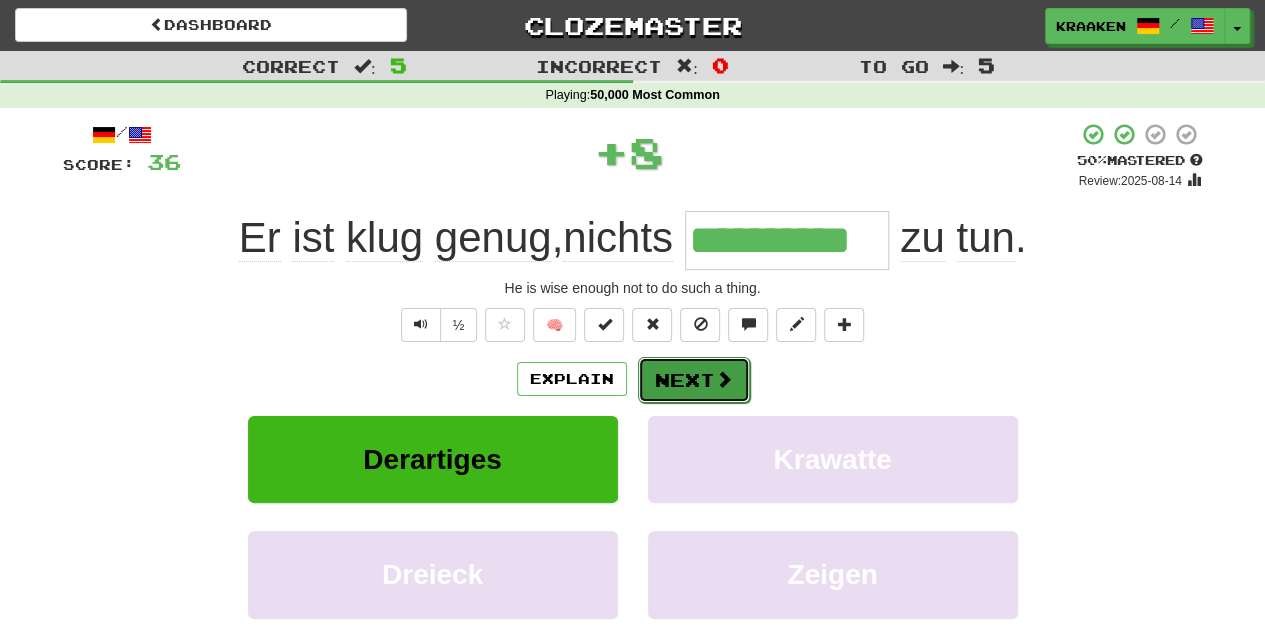 click on "Next" at bounding box center (694, 380) 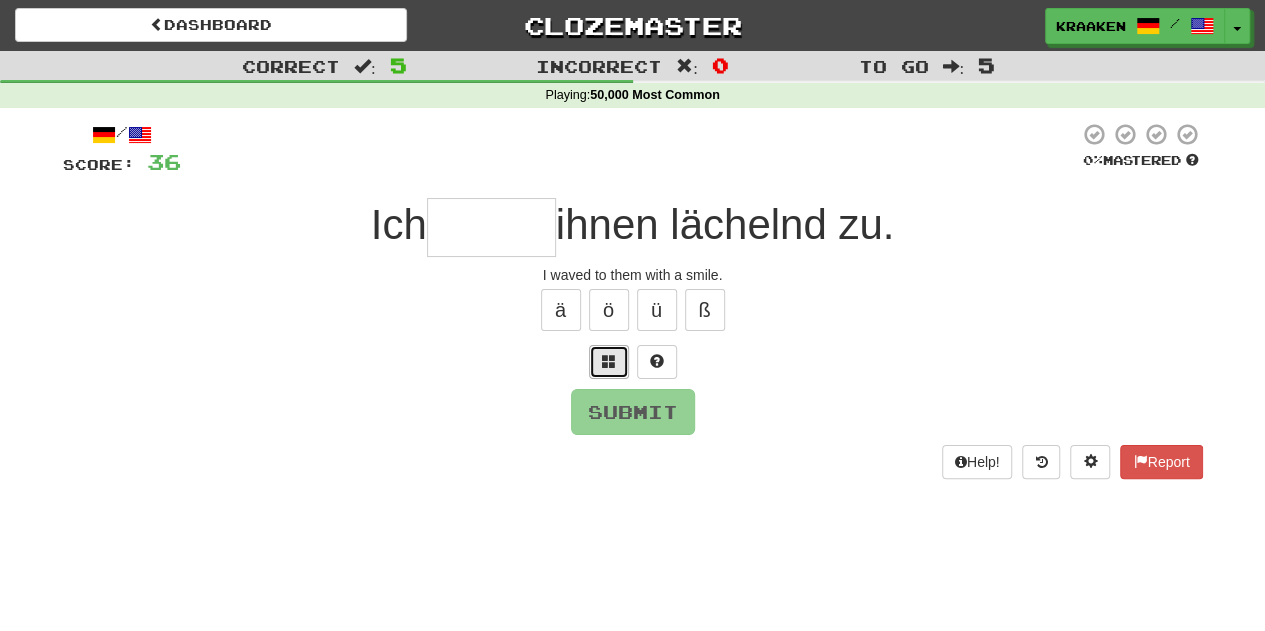 click at bounding box center [609, 362] 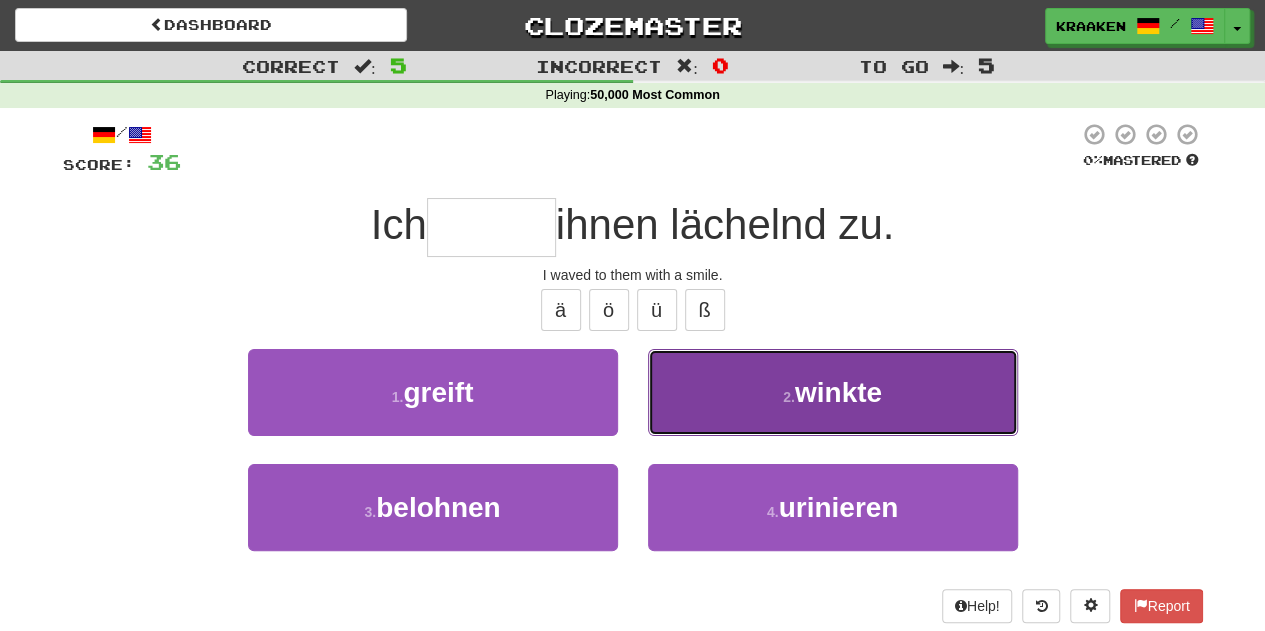 click on "2 .  winkte" at bounding box center (833, 392) 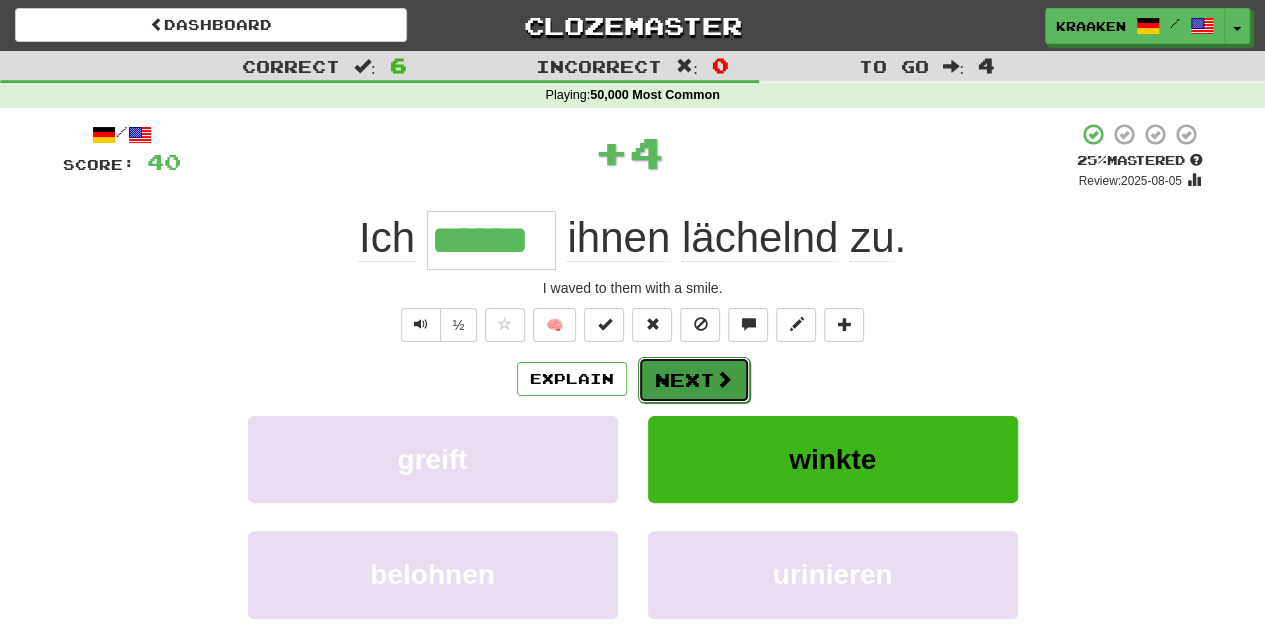 click on "Next" at bounding box center [694, 380] 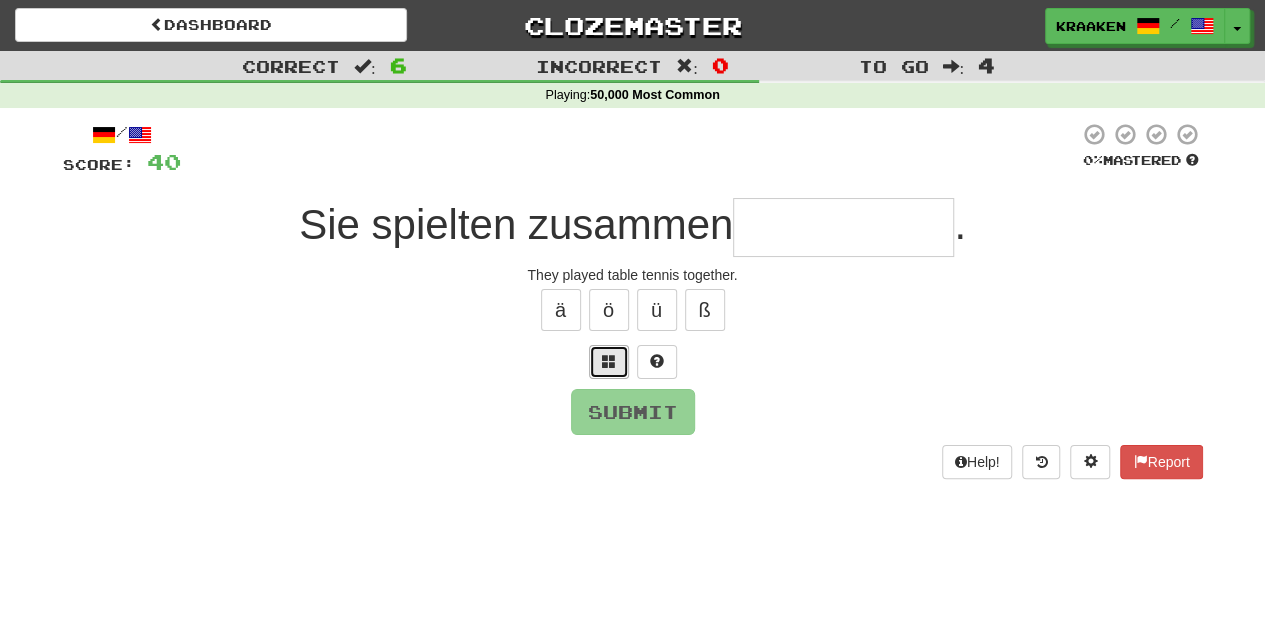 click at bounding box center [609, 362] 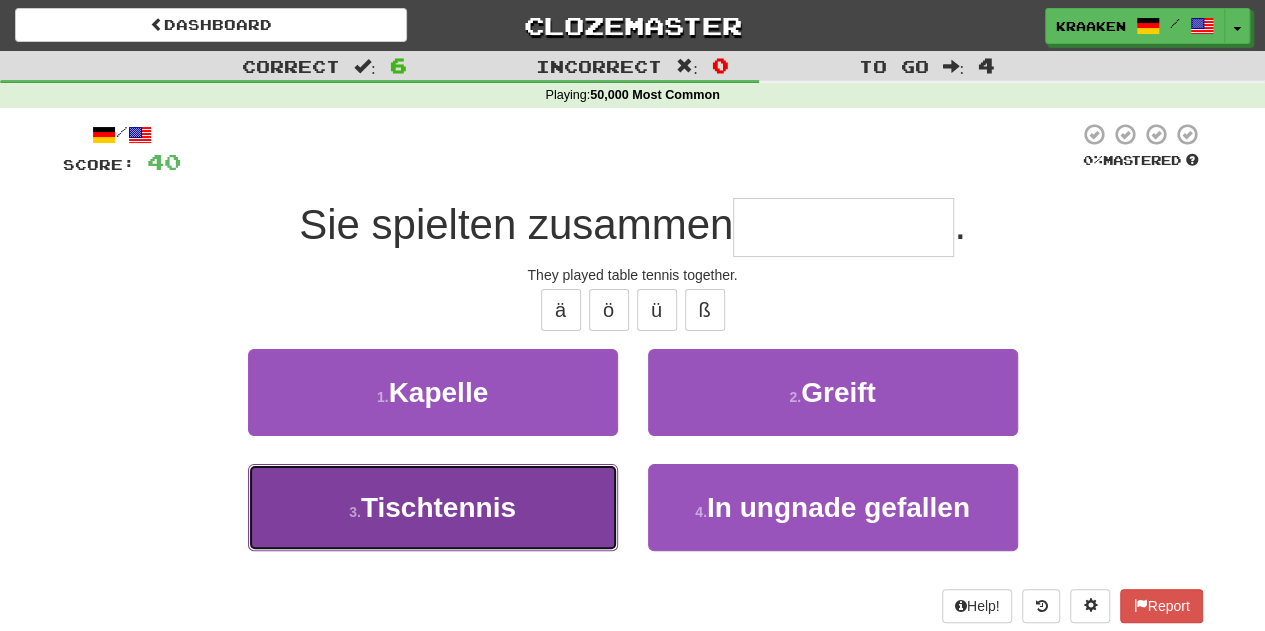 click on "3 .  Tischtennis" at bounding box center [433, 507] 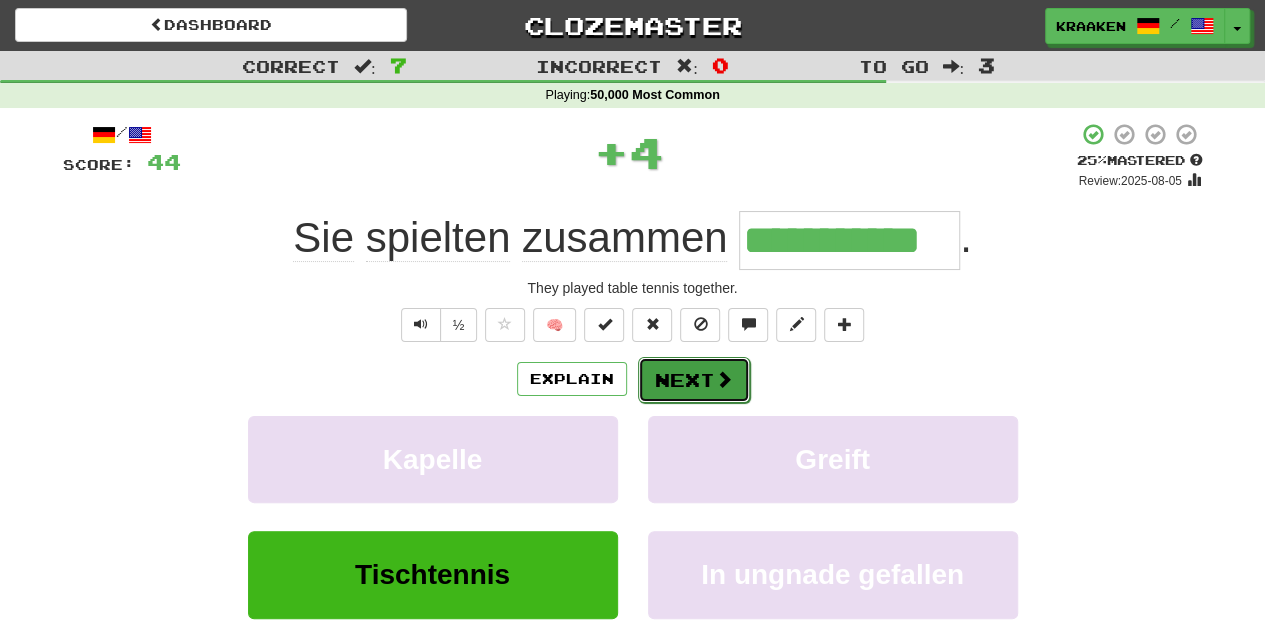 click on "Next" at bounding box center [694, 380] 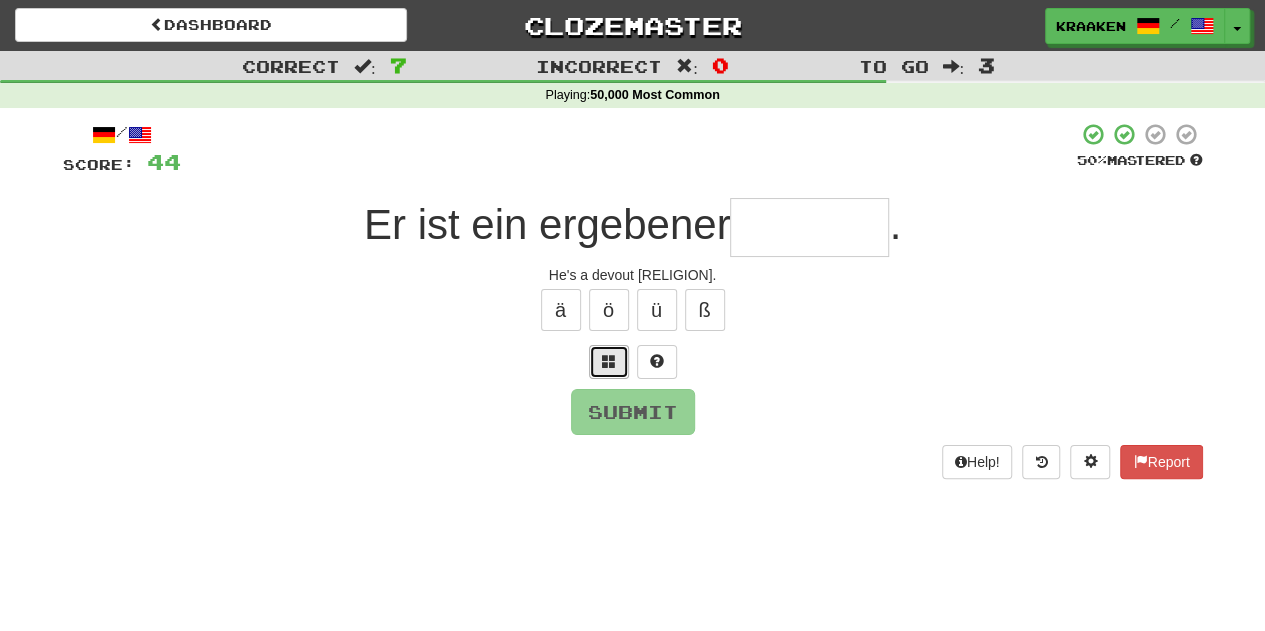 click at bounding box center [609, 361] 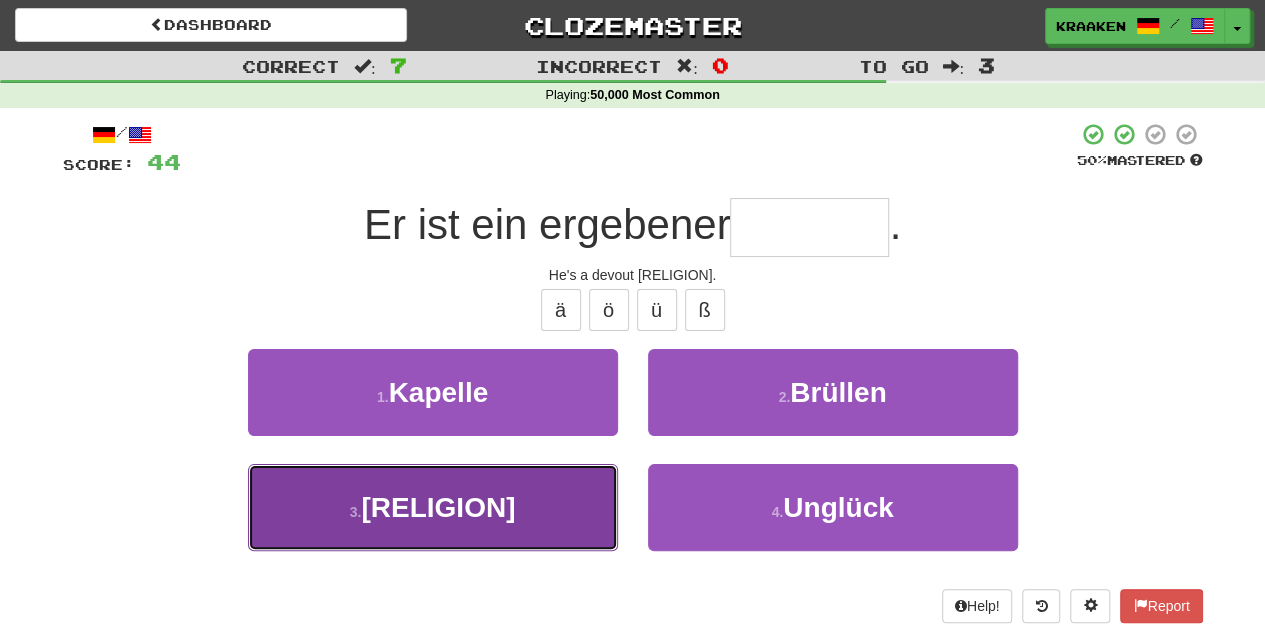 click on "3 .  [RELIGION]" at bounding box center [433, 507] 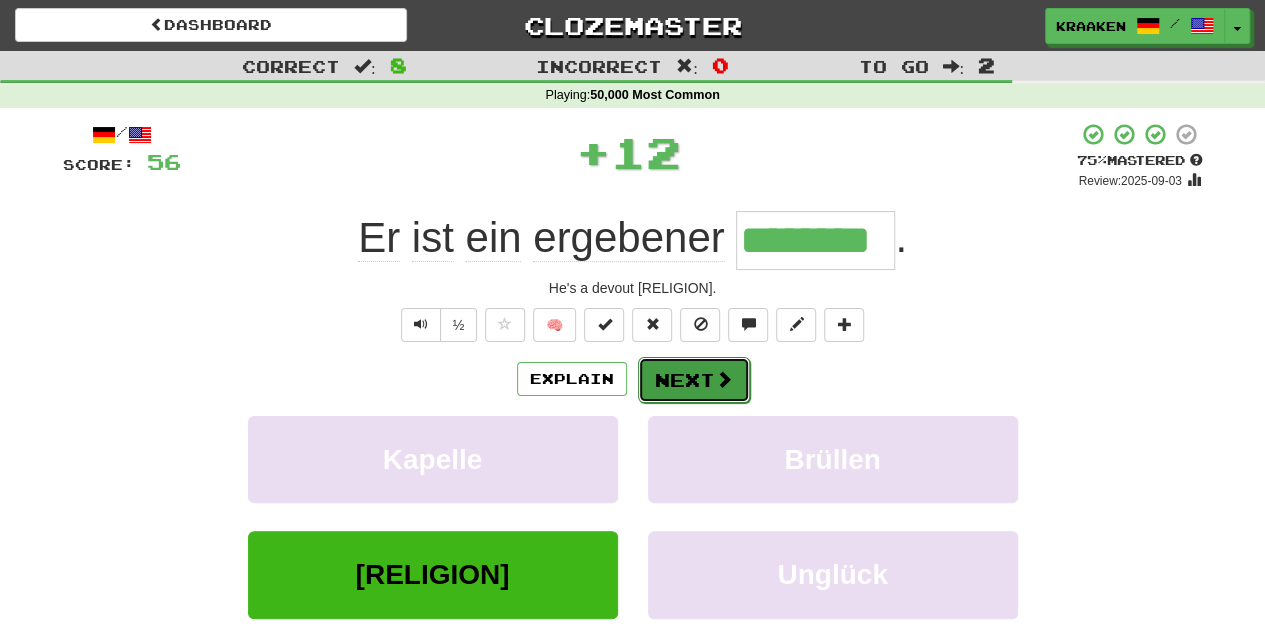 click on "Next" at bounding box center (694, 380) 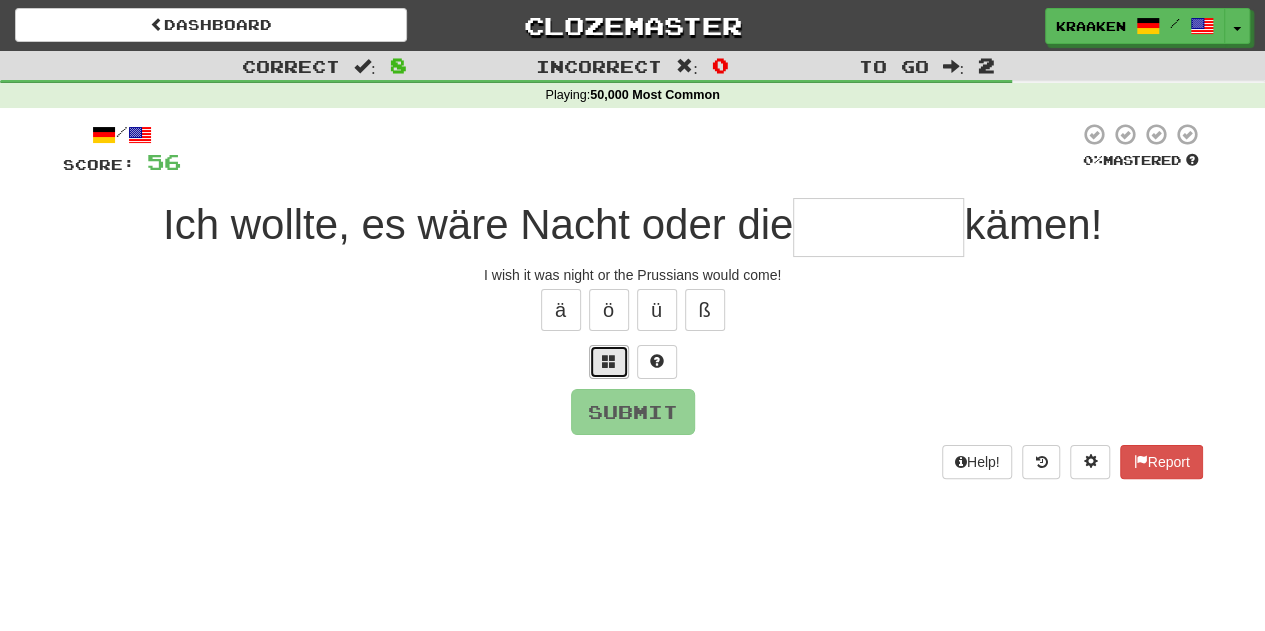 click at bounding box center (609, 361) 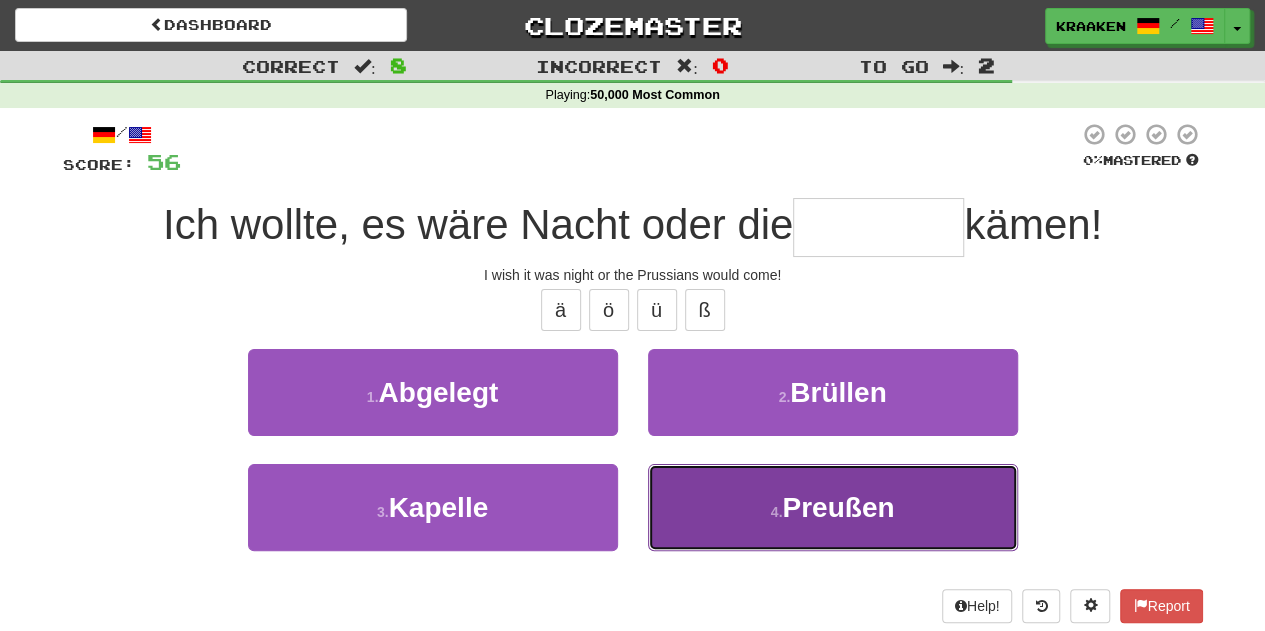 click on "4 .  Preußen" at bounding box center [833, 507] 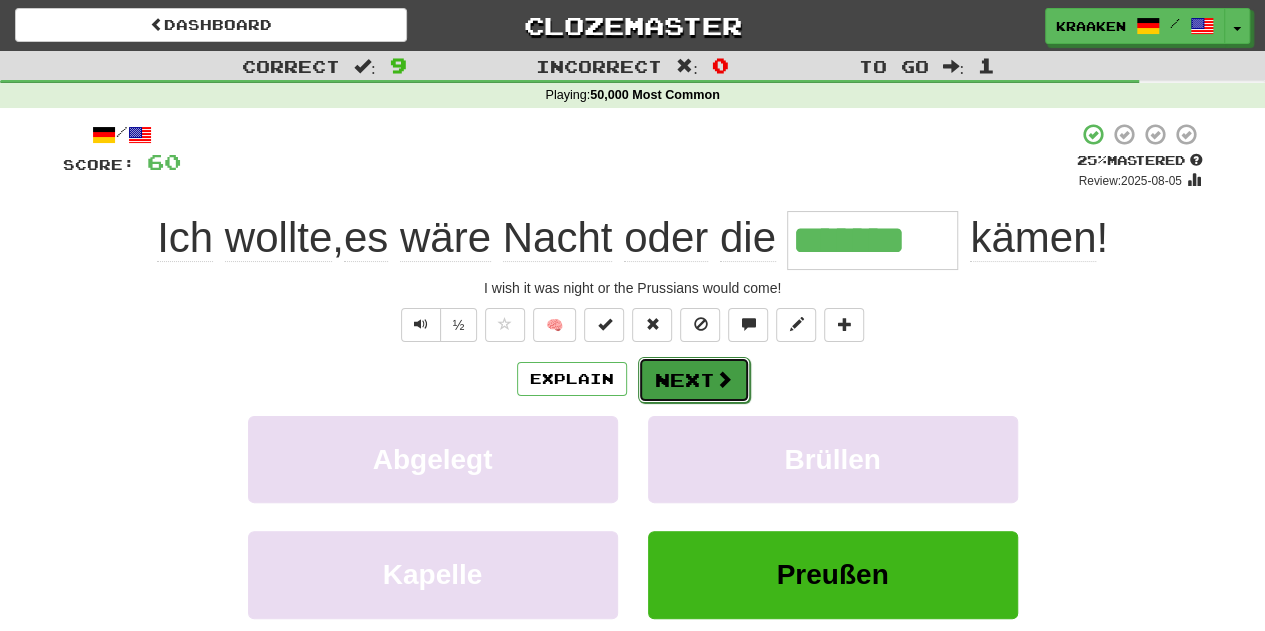 click on "Next" at bounding box center (694, 380) 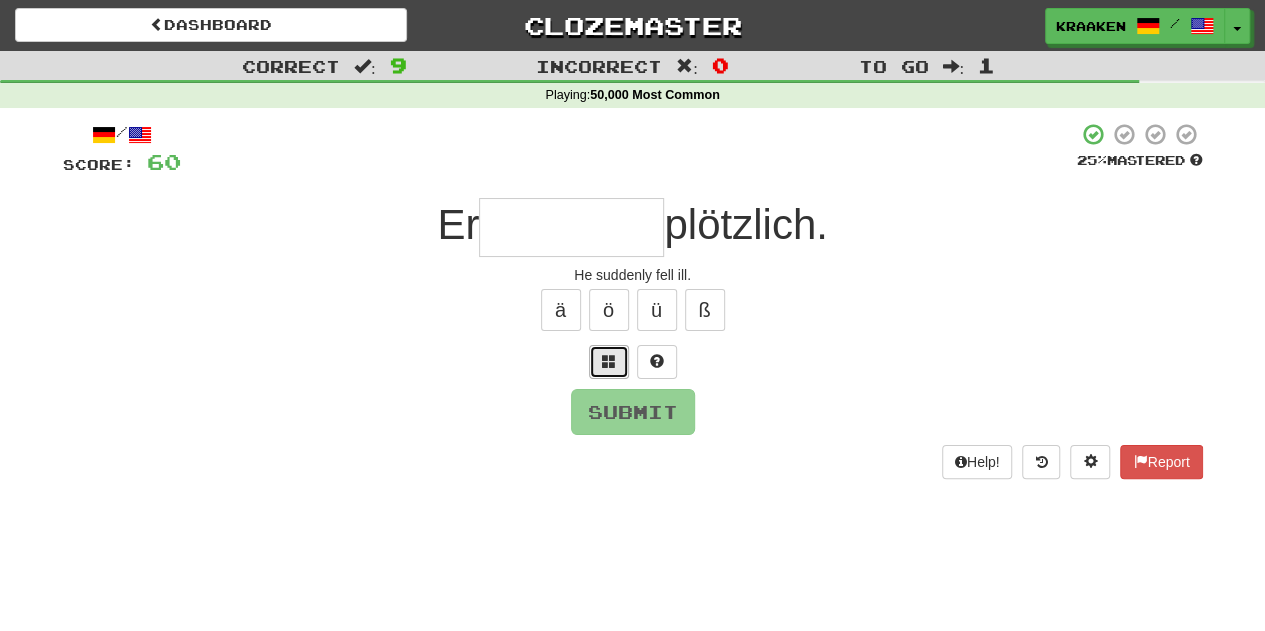 click at bounding box center [609, 361] 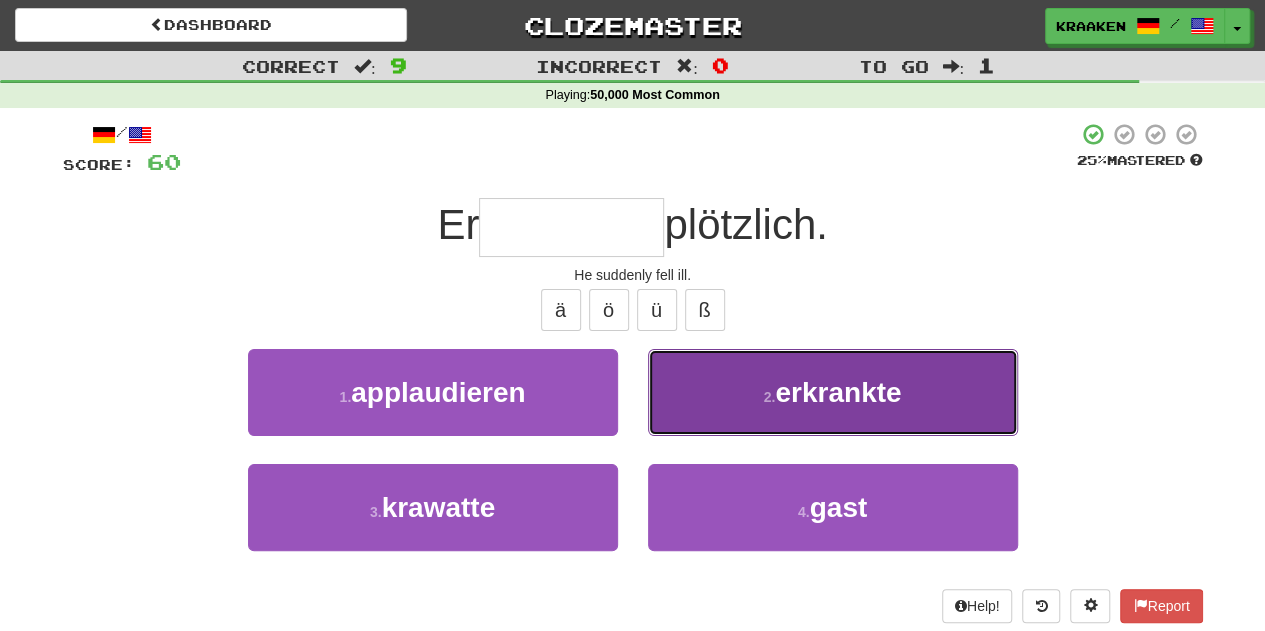 click on "2 .  erkrankte" at bounding box center (833, 392) 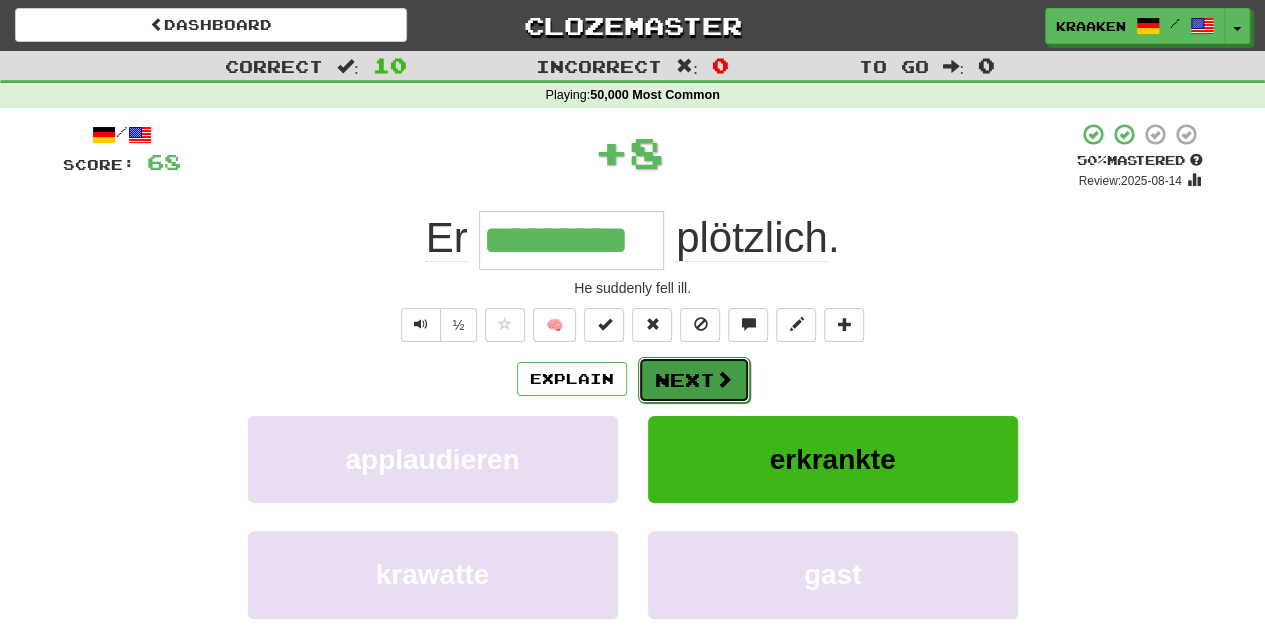 click on "Next" at bounding box center (694, 380) 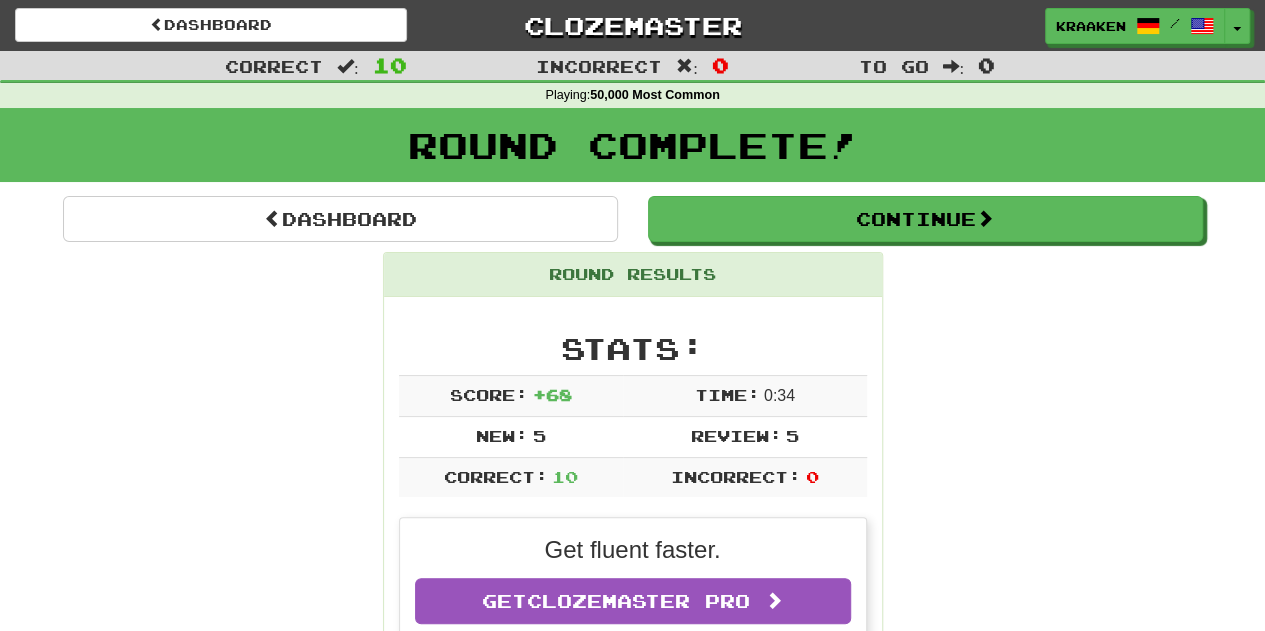 click on "Round Results Stats: Score:   + 68 Time:   0 : 34 New:   5 Review:   5 Correct:   10 Incorrect:   0 Get fluent faster. Get  Clozemaster Pro   Daily Goal: Points:   216  /  1000 Time remaining: 8   Hours Progress: 50,000 Most Common Playing:  755  /  9,910 + 5 7.568% 7.619% Mastered:  0  /  9,910 0% Ready for Review:  725  /  Level:  63 1,168  points to level  64  - keep going! Ranked:  233 rd  this week Sentences:  Report Hast du schon mal einen Tiger  gestreichelt ? Have you ever patted a tiger?  Report Er ist gegen Versuchungen  gewappnet . He is armed against temptation.  Report Dann  lös  doch erst einmal dieses Problem! Then solve this problem first!  Report Vielleicht ist es an der Zeit, dass ich  Programmieren  lerne. Maybe it's about time I started learning to program.  Report Er ist klug genug, nichts  Derartiges  zu tun. He is wise enough not to do such a thing.  Report Ich  winkte  ihnen lächelnd zu. I waved to them with a smile.  Report Sie spielten zusammen  Tischtennis .  Report [RELIGION]. Er" at bounding box center (633, 1280) 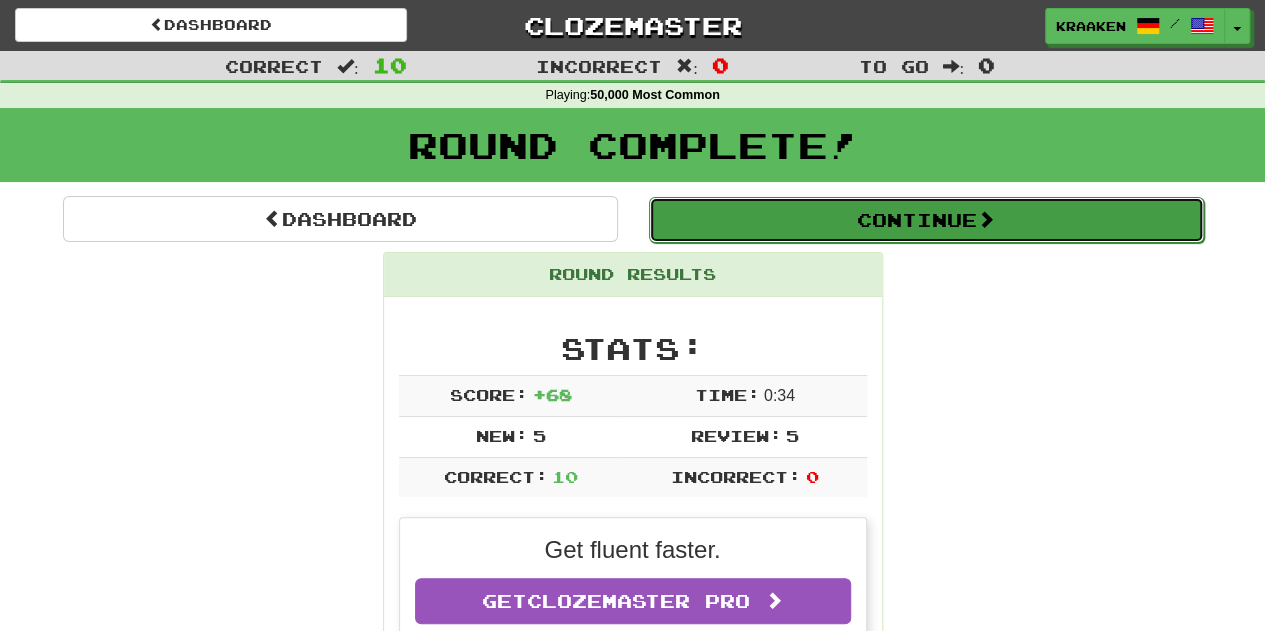 click on "Continue" at bounding box center [926, 220] 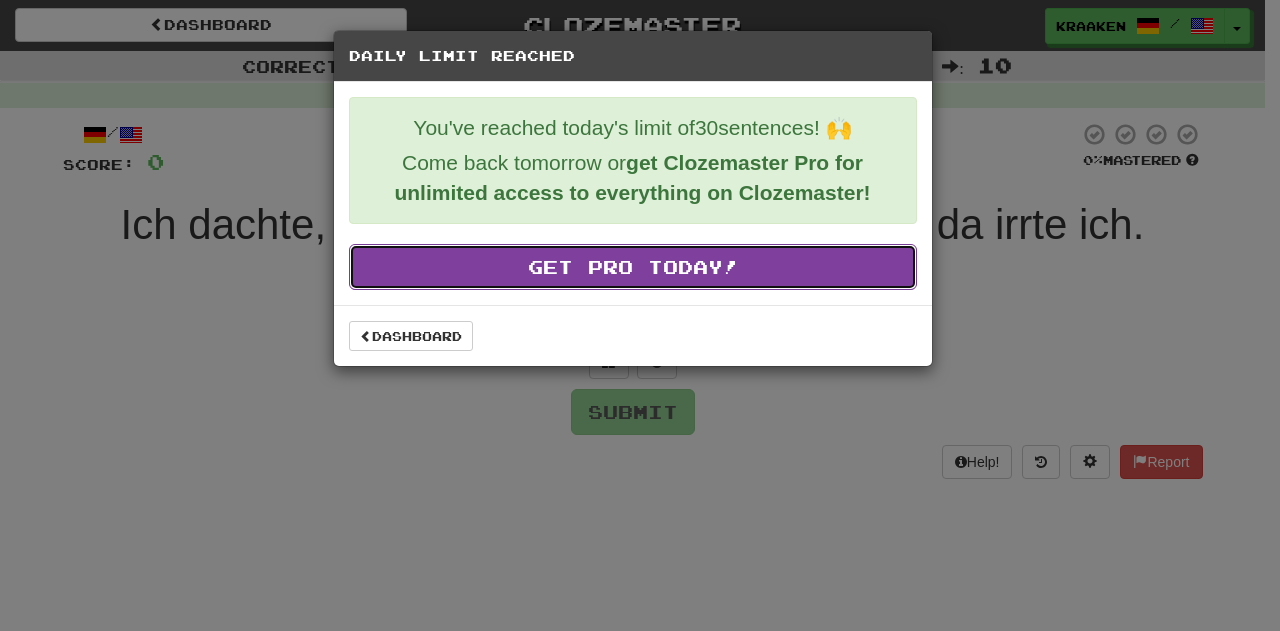 click on "Get Pro Today!" at bounding box center (633, 267) 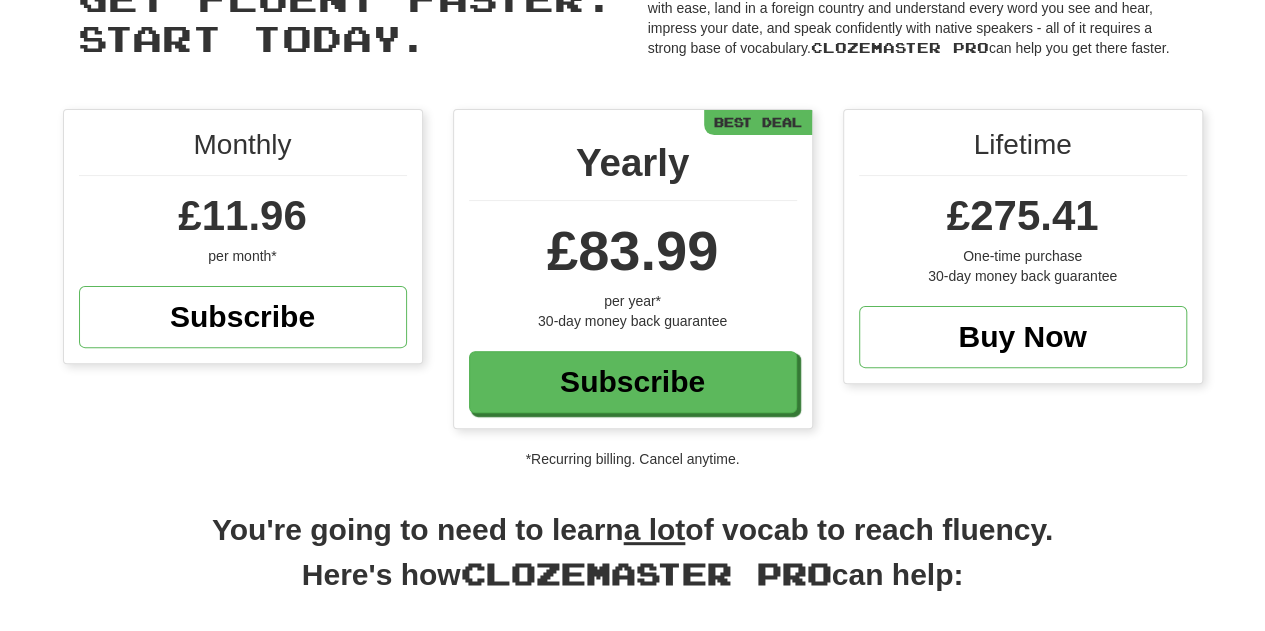 scroll, scrollTop: 0, scrollLeft: 0, axis: both 